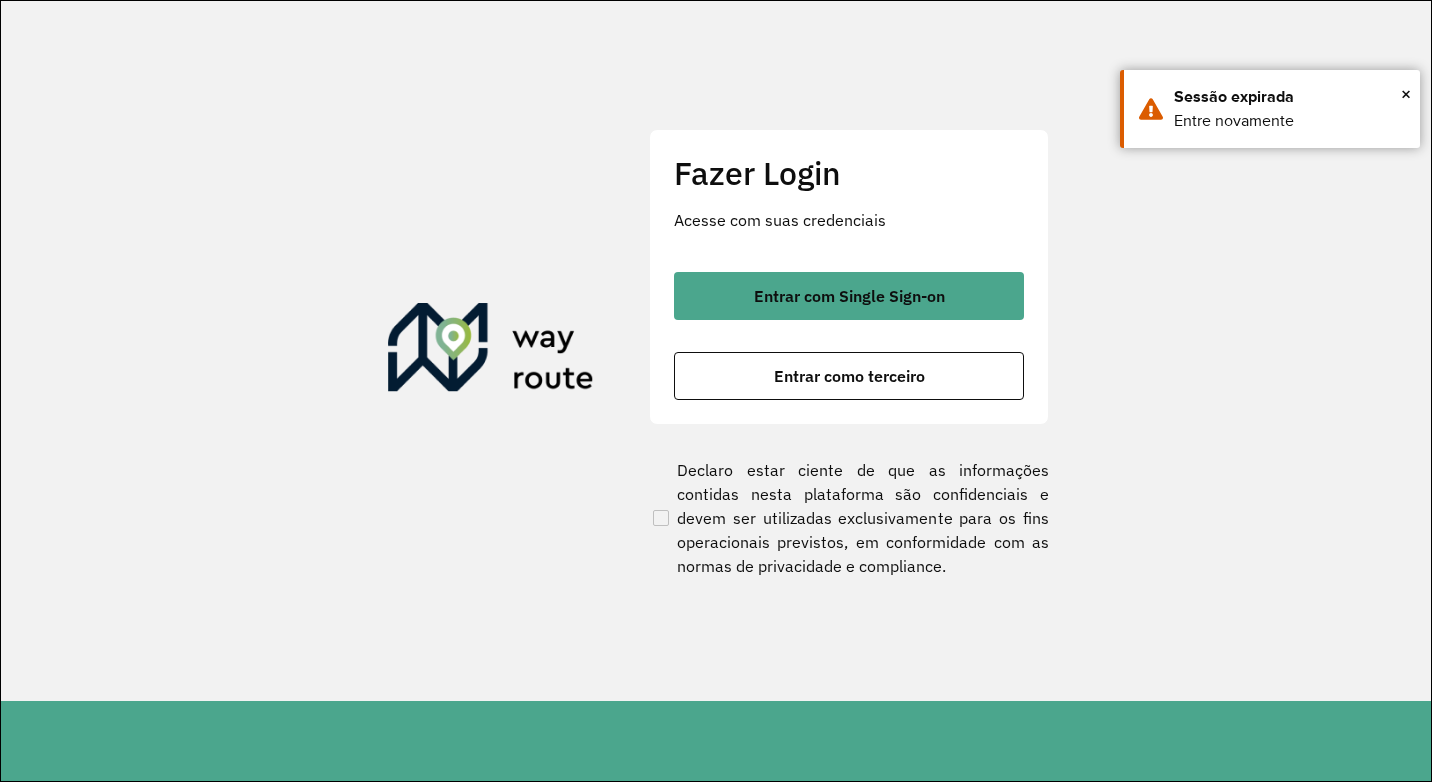 scroll, scrollTop: 0, scrollLeft: 0, axis: both 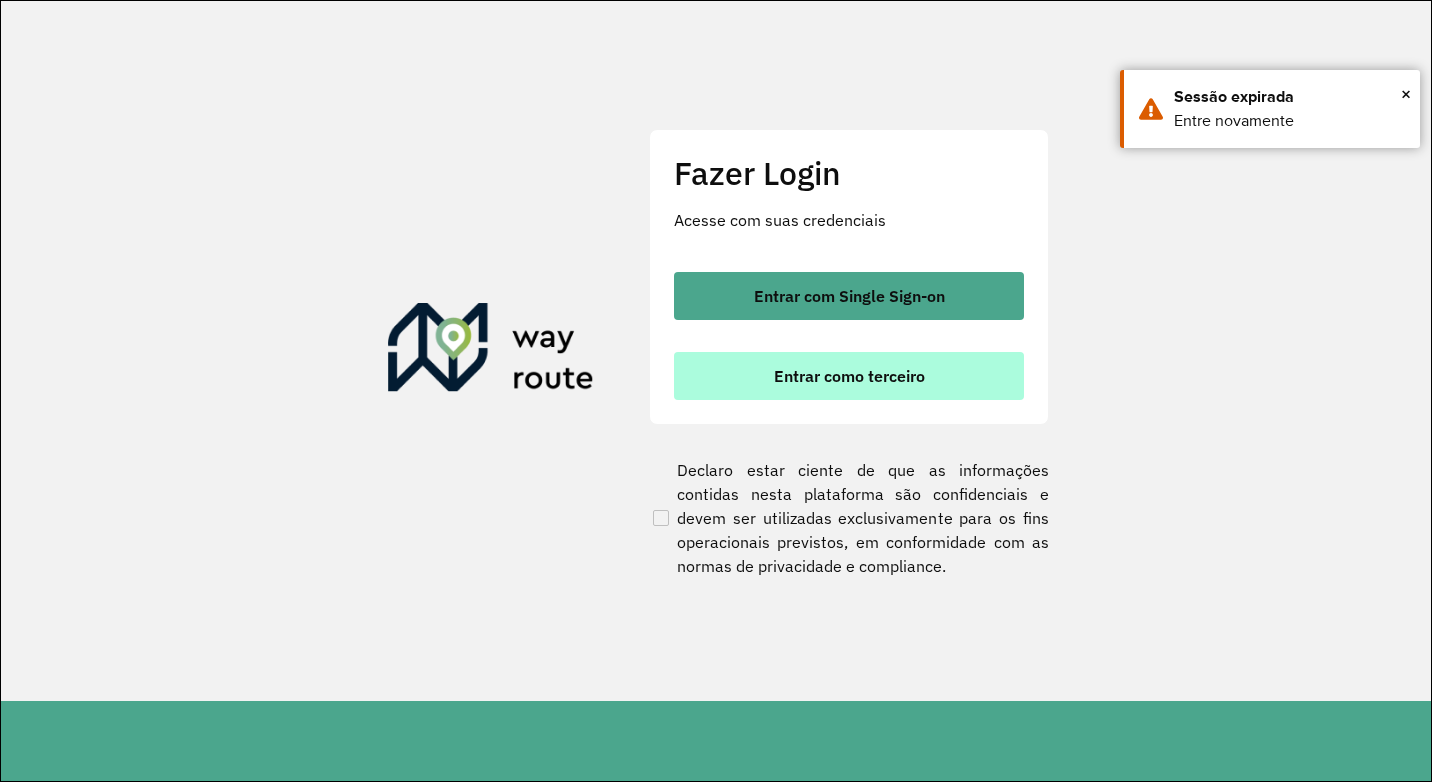 click on "Entrar como terceiro" at bounding box center [849, 376] 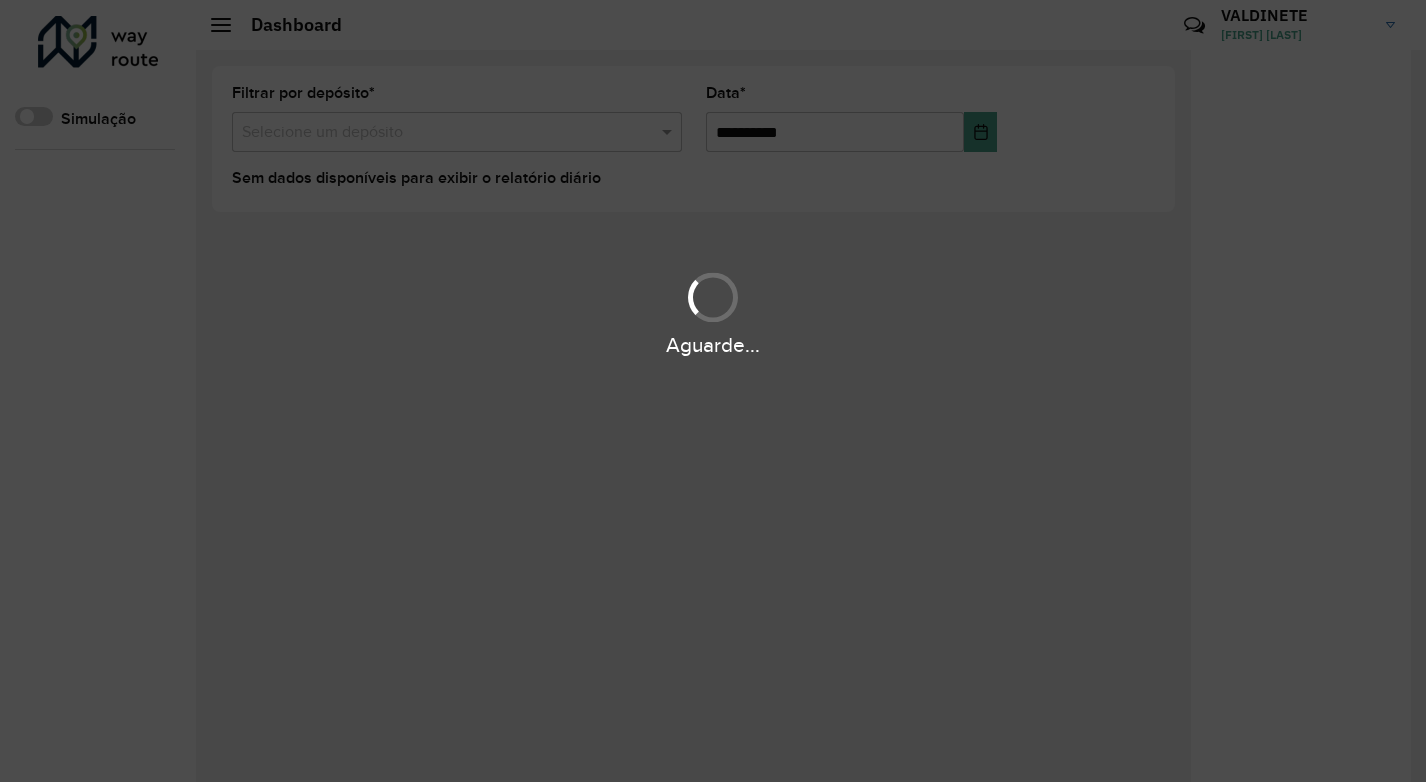 scroll, scrollTop: 0, scrollLeft: 0, axis: both 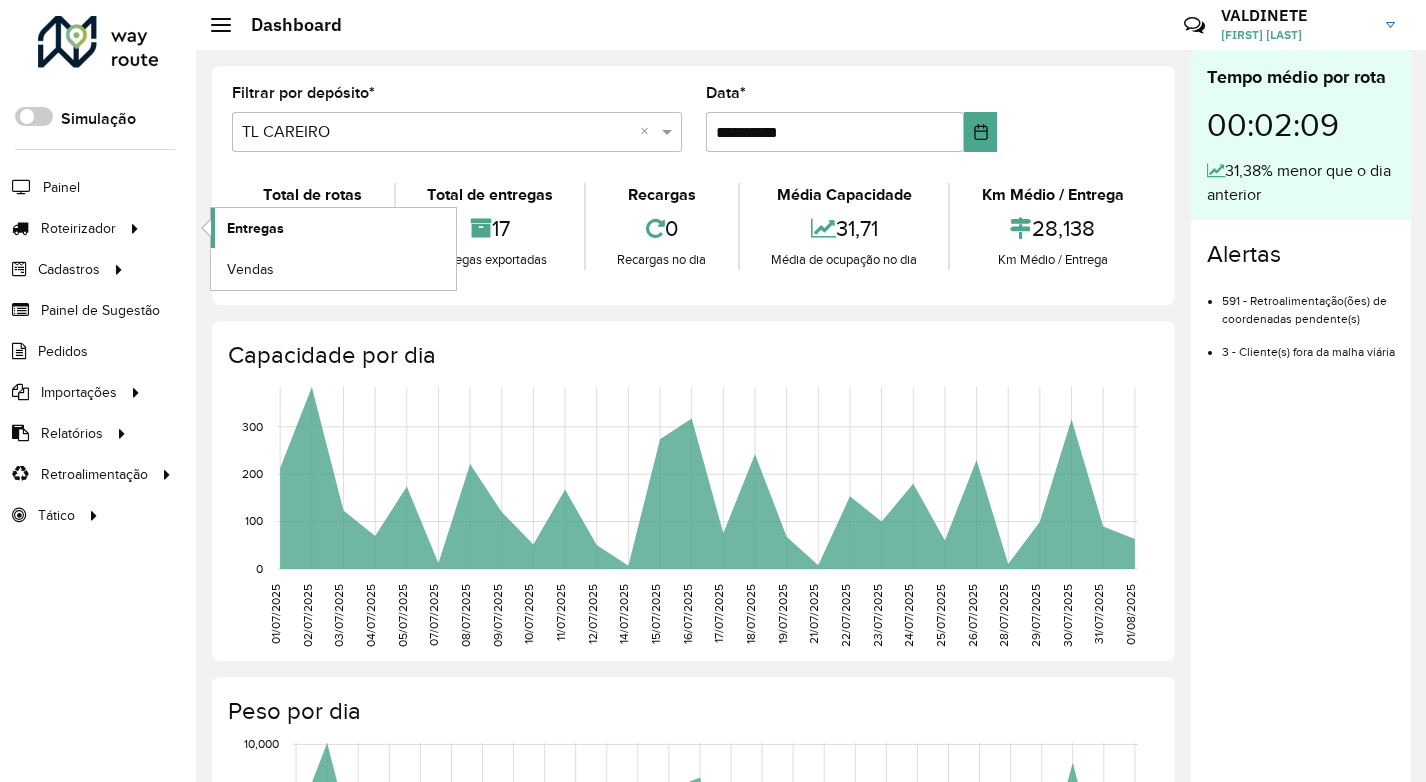 click on "Entregas" 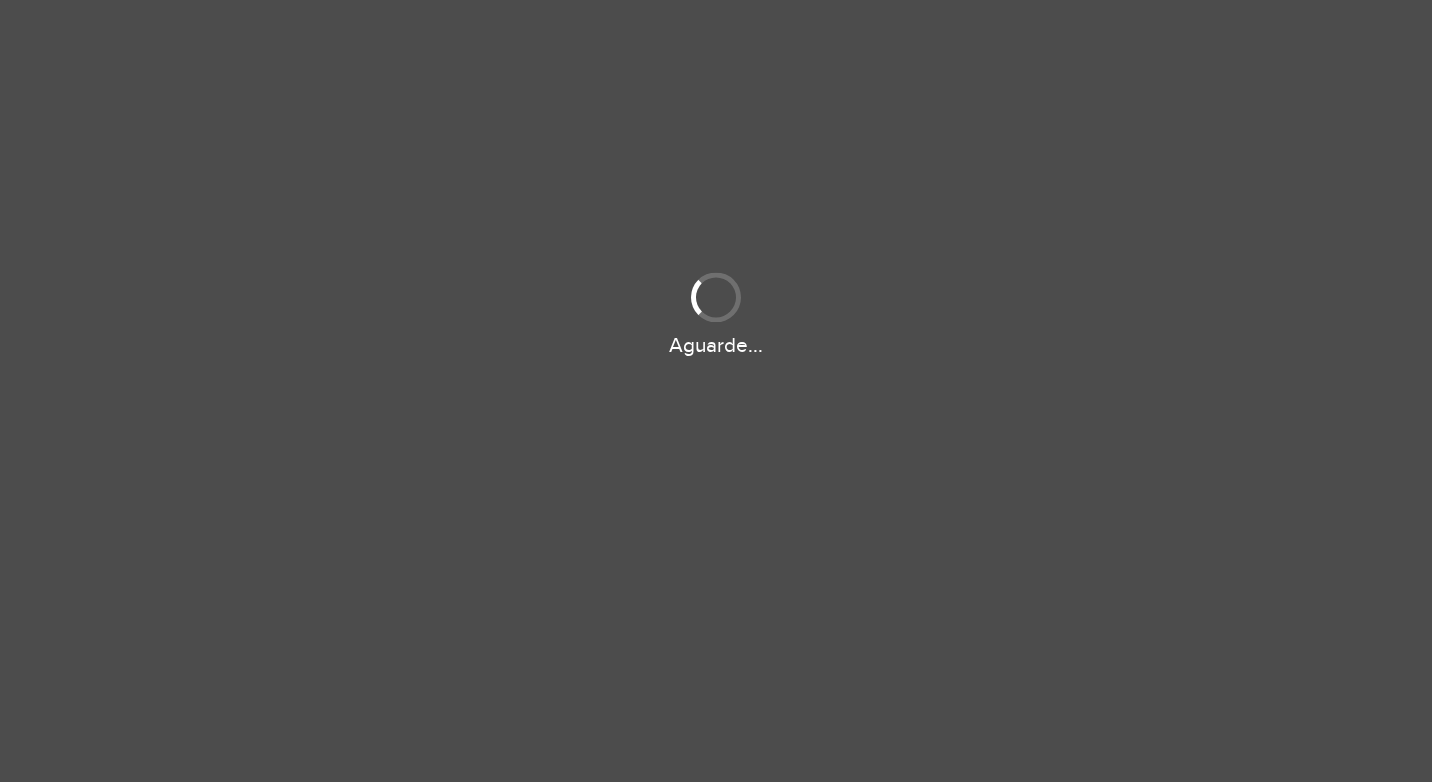 scroll, scrollTop: 0, scrollLeft: 0, axis: both 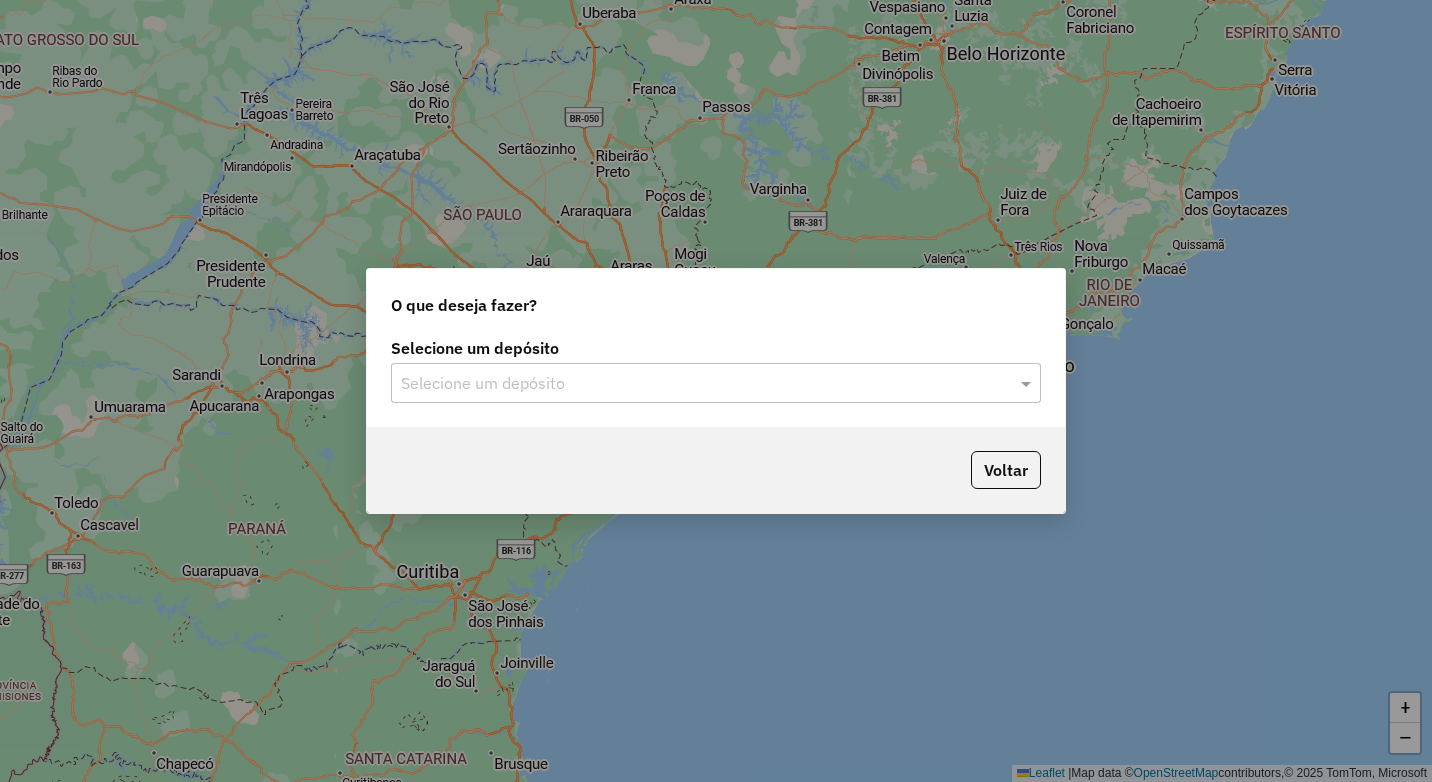 click 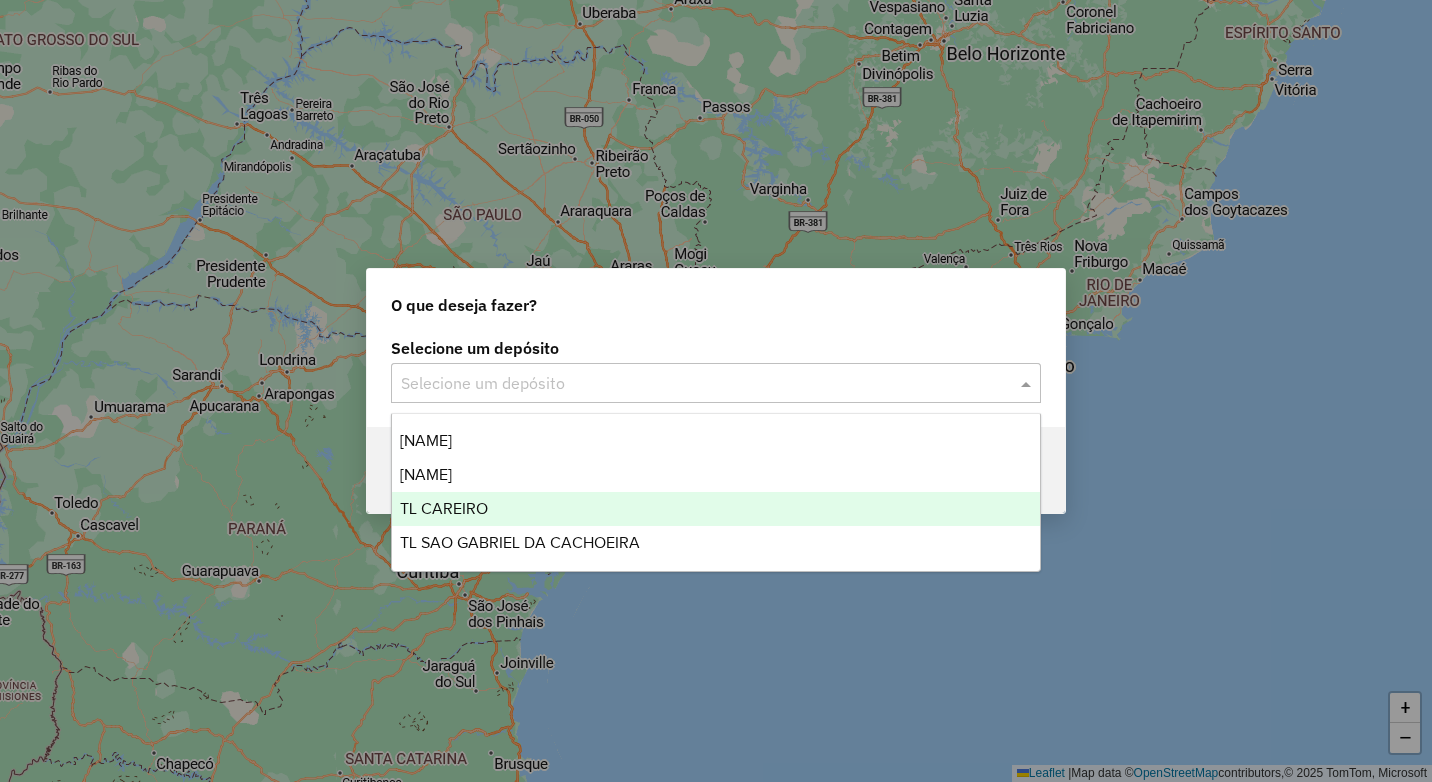 click on "TL CAREIRO" at bounding box center (444, 508) 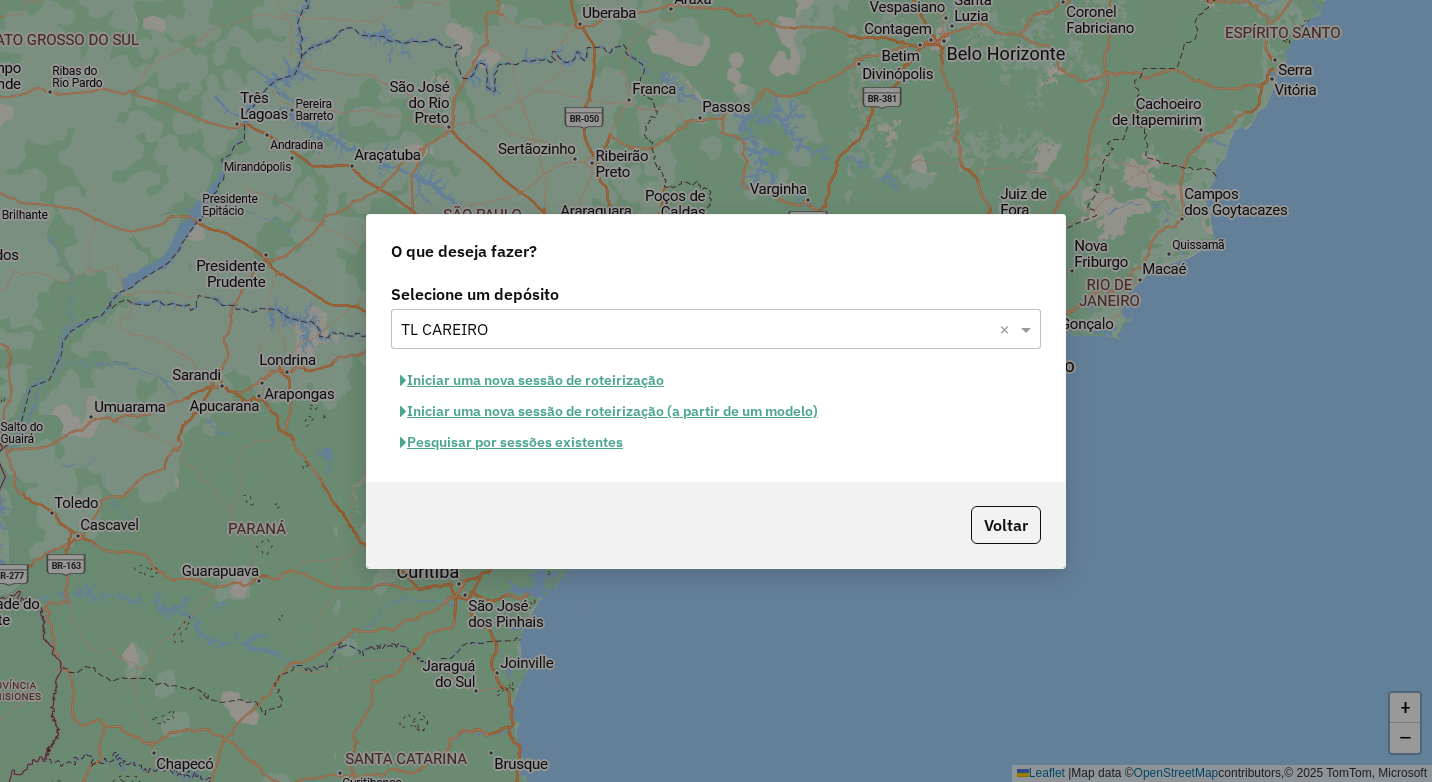 click on "Iniciar uma nova sessão de roteirização" 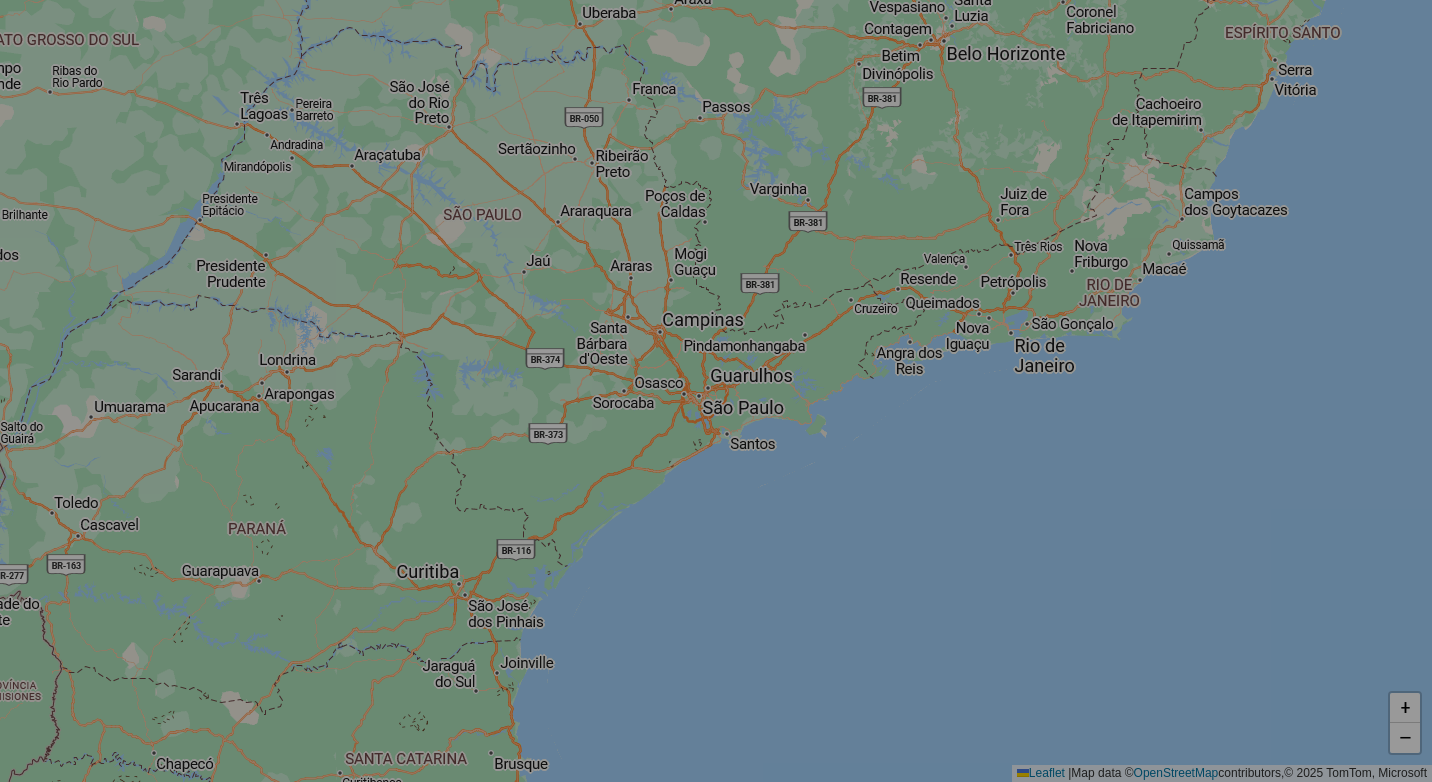 select on "*" 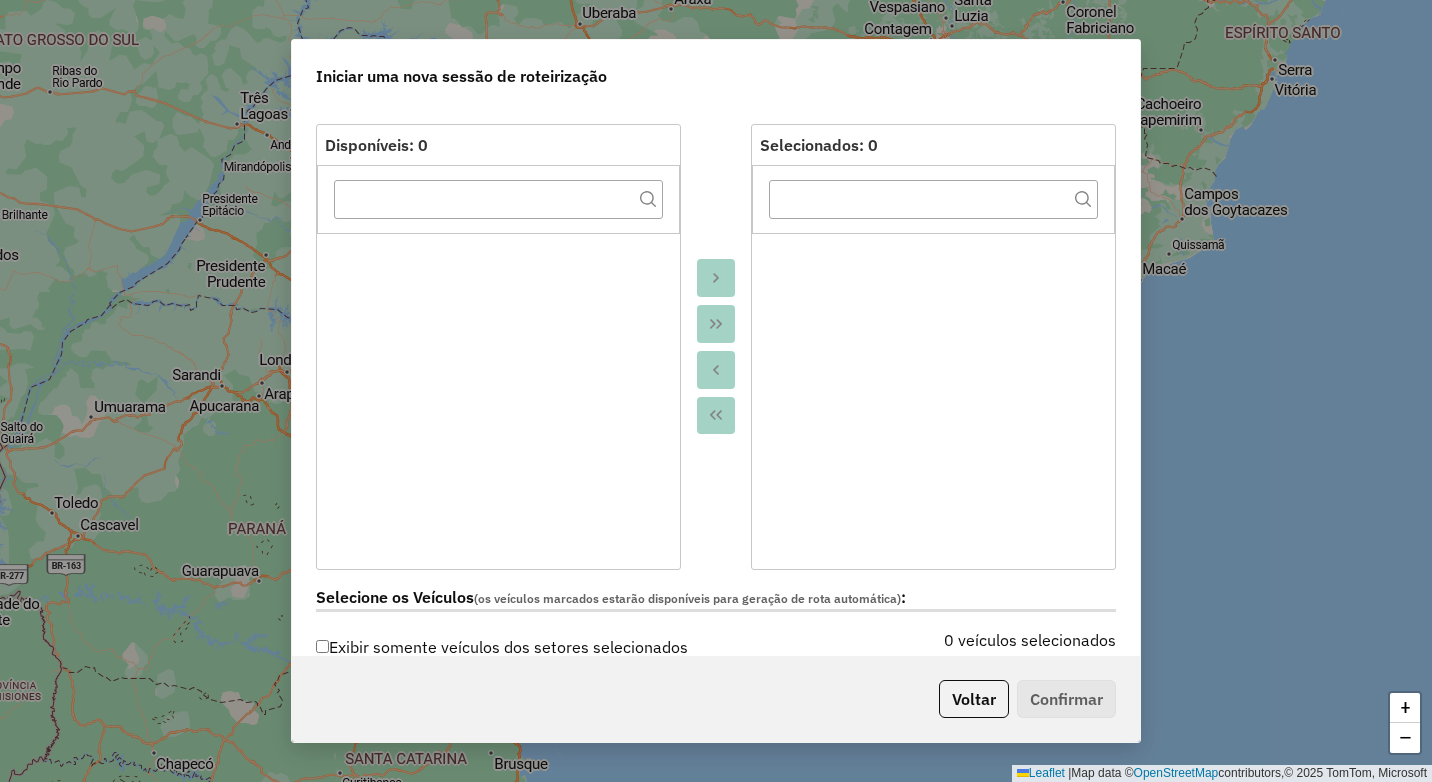 scroll, scrollTop: 600, scrollLeft: 0, axis: vertical 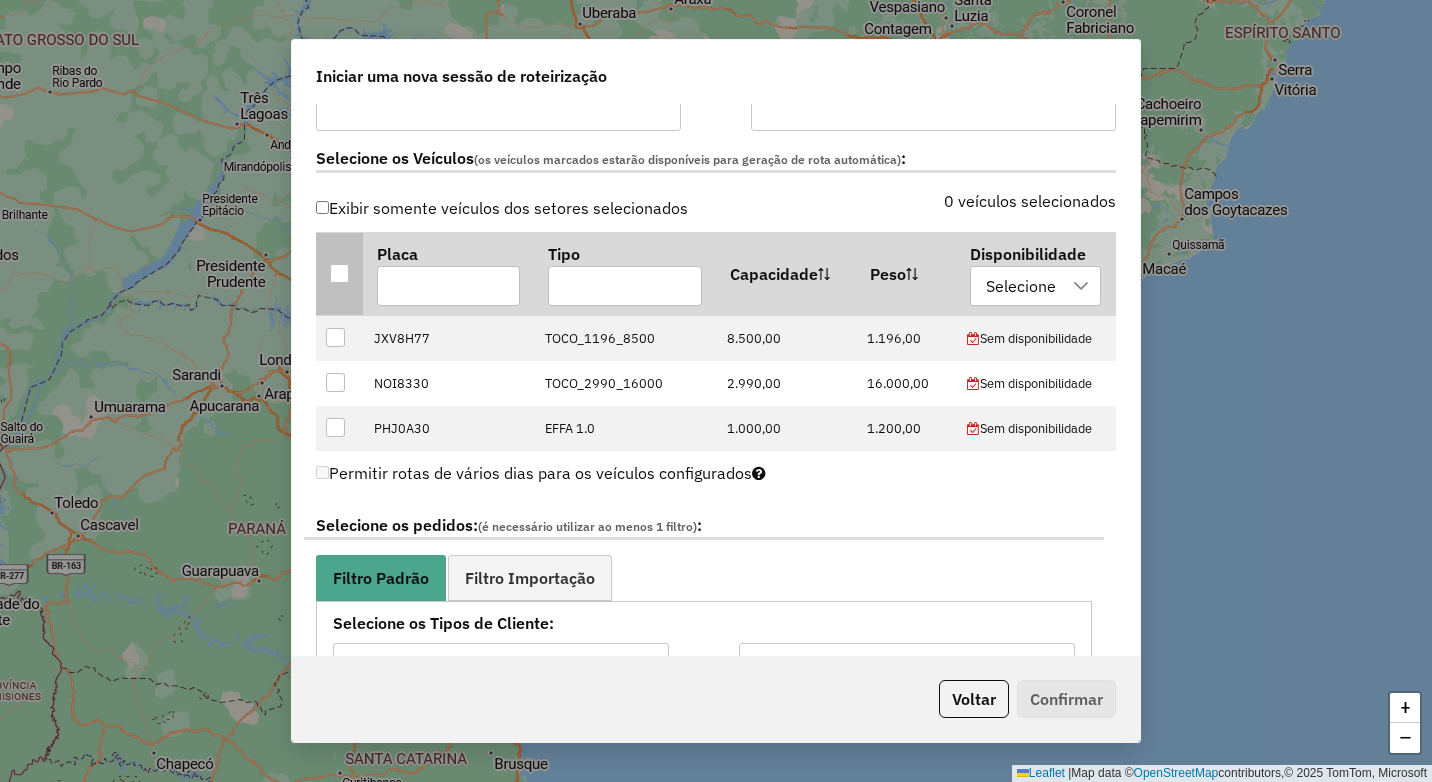 click at bounding box center (339, 273) 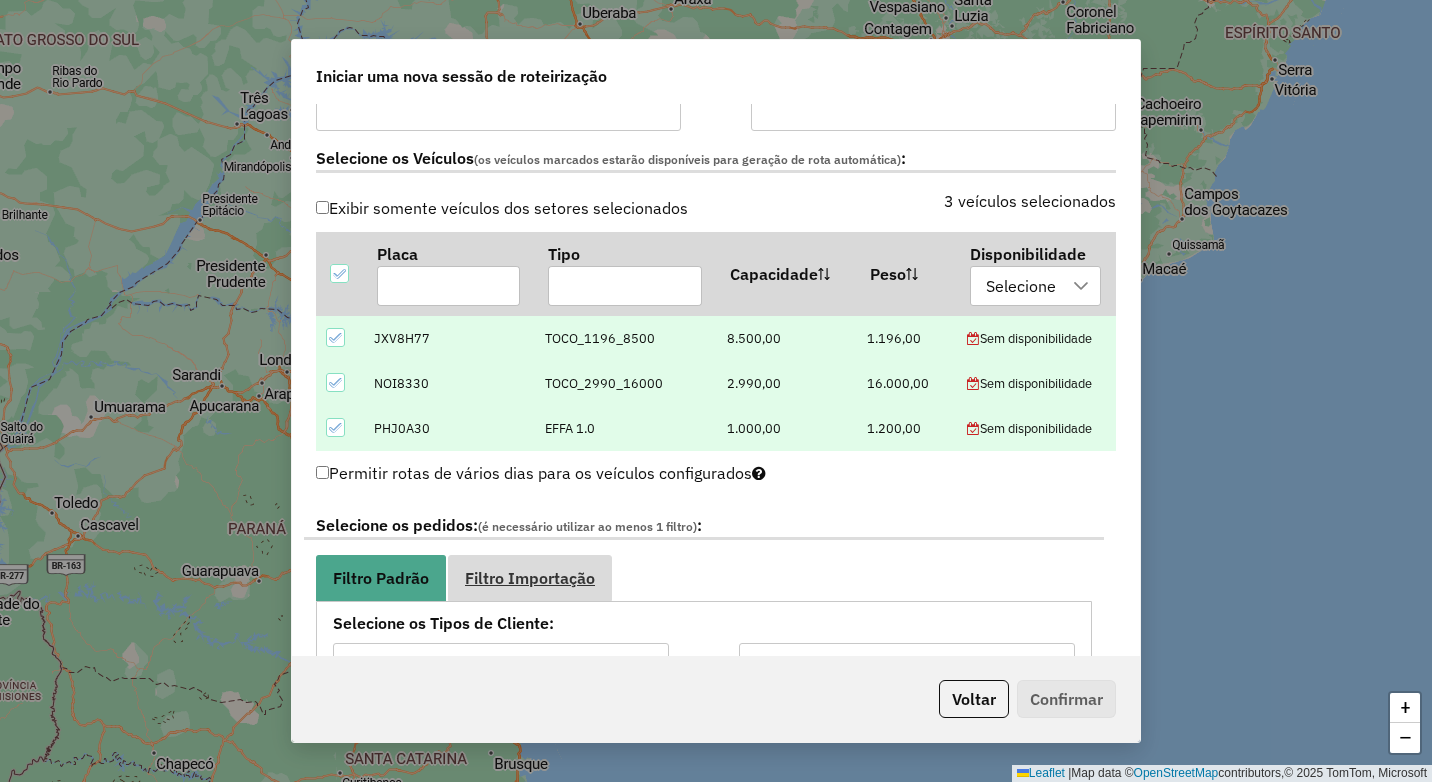 click on "Filtro Importação" at bounding box center [530, 577] 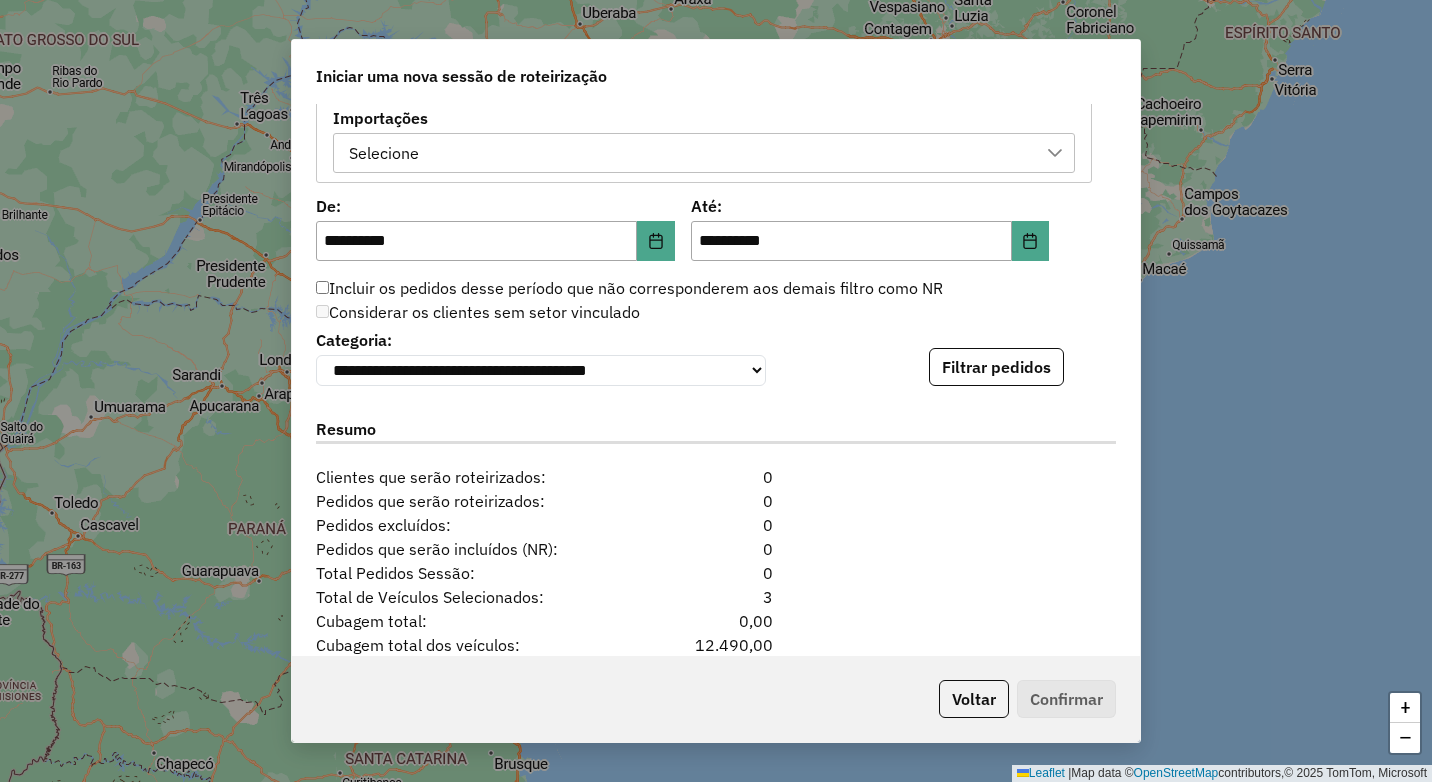 scroll, scrollTop: 1321, scrollLeft: 0, axis: vertical 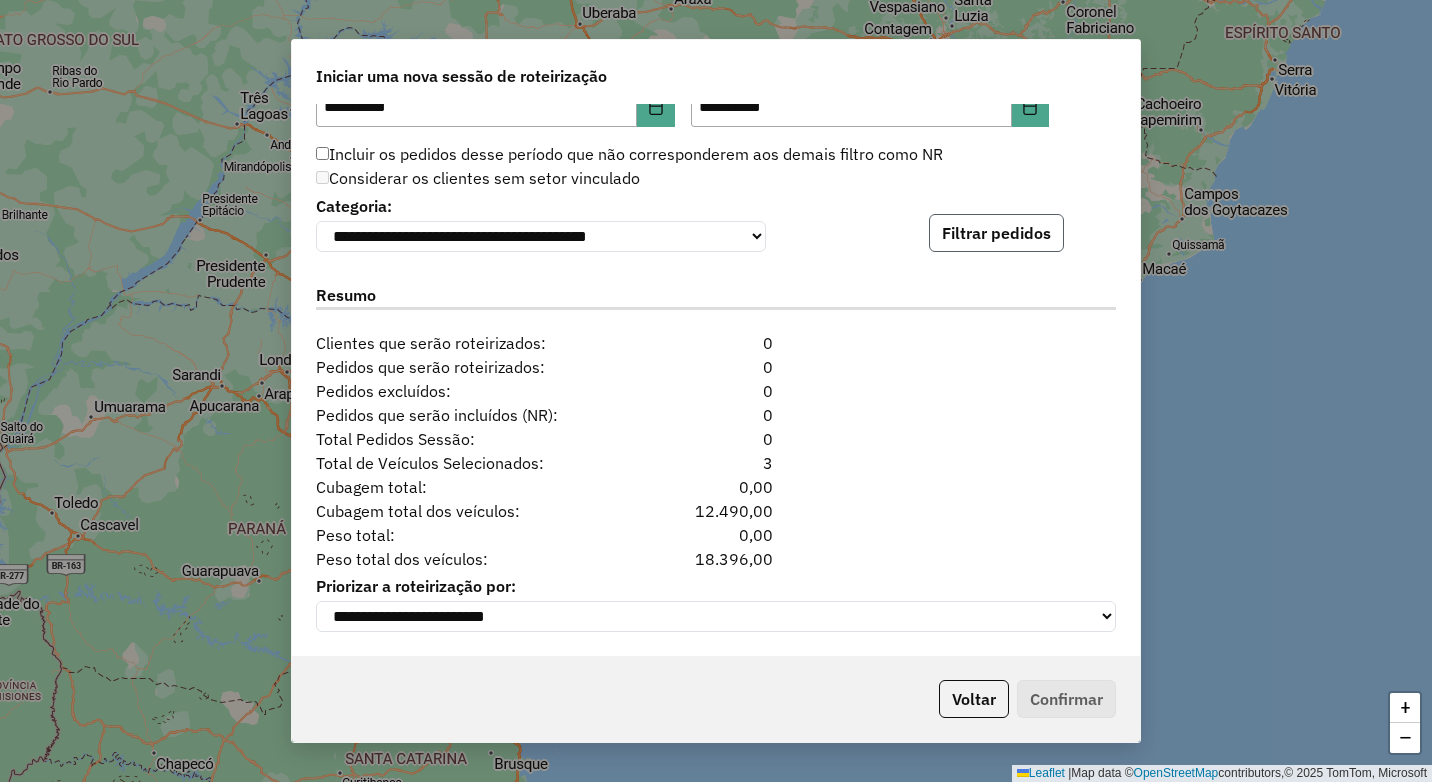 click on "Filtrar pedidos" 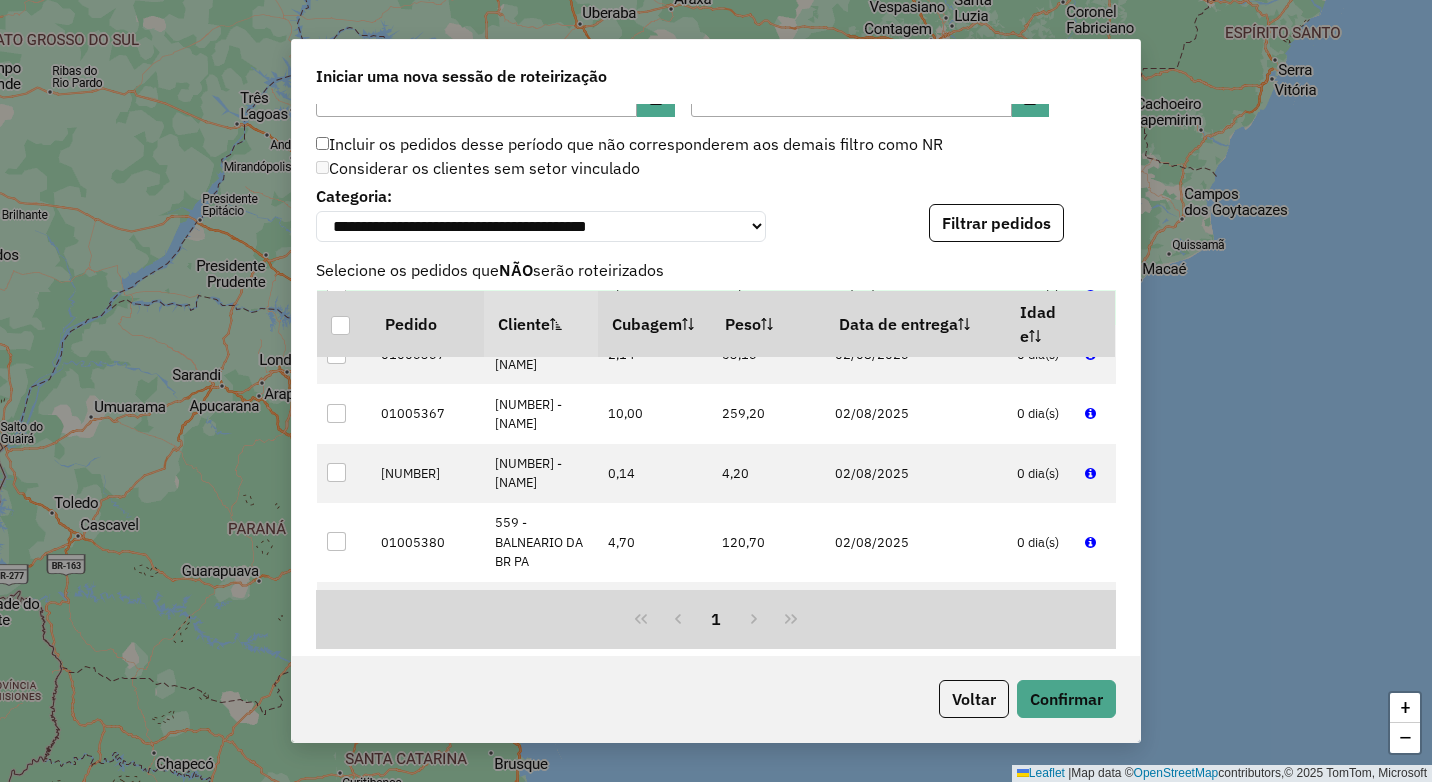 scroll, scrollTop: 1500, scrollLeft: 0, axis: vertical 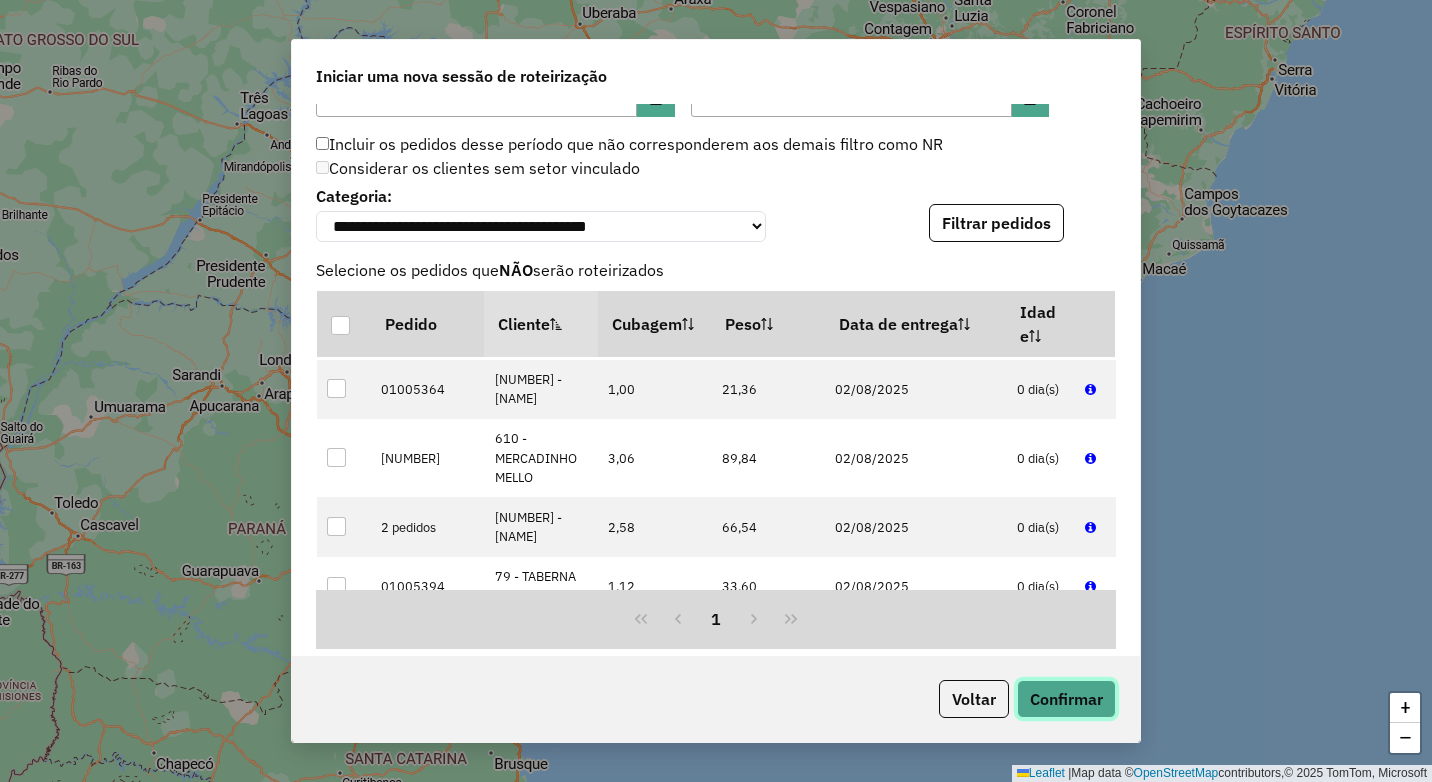 click on "Confirmar" 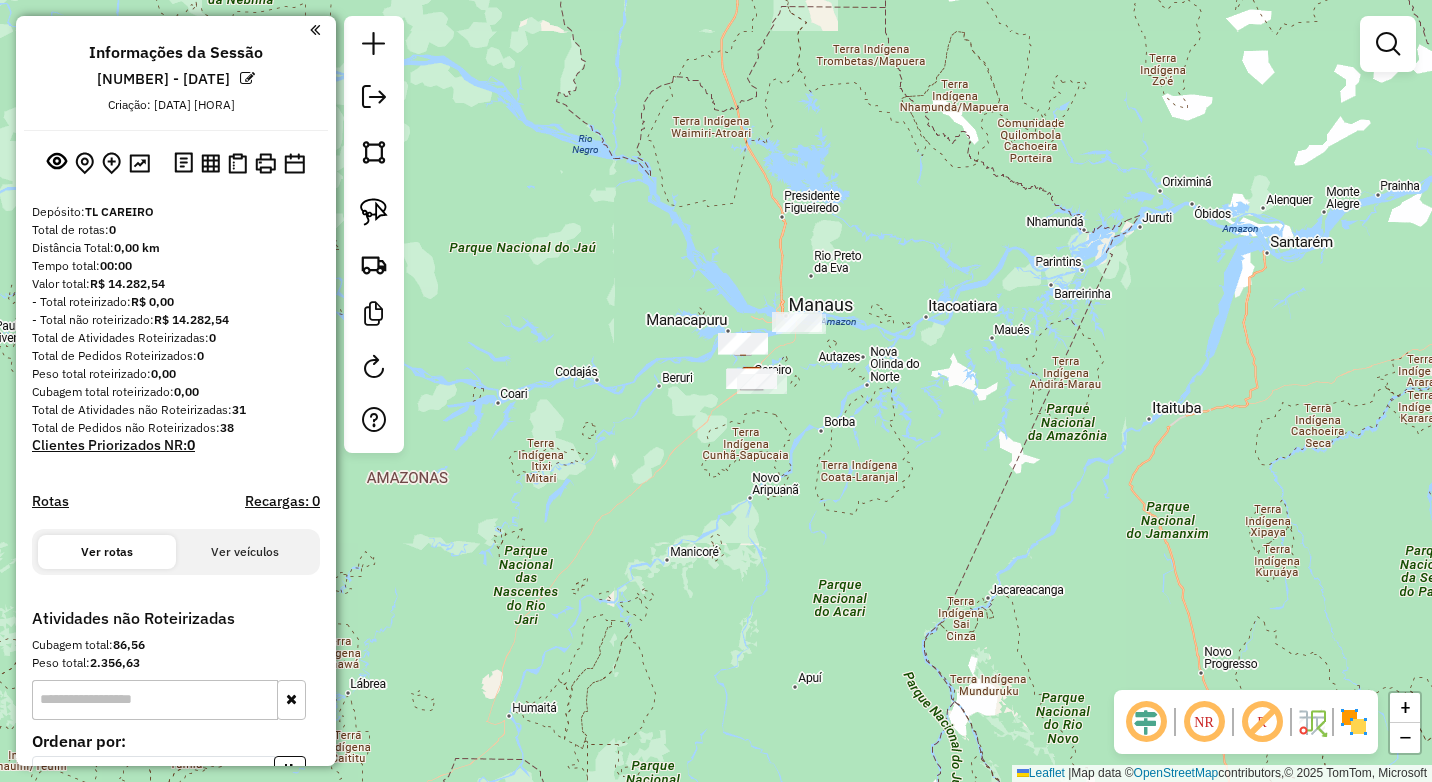 drag, startPoint x: 806, startPoint y: 285, endPoint x: 831, endPoint y: 405, distance: 122.57651 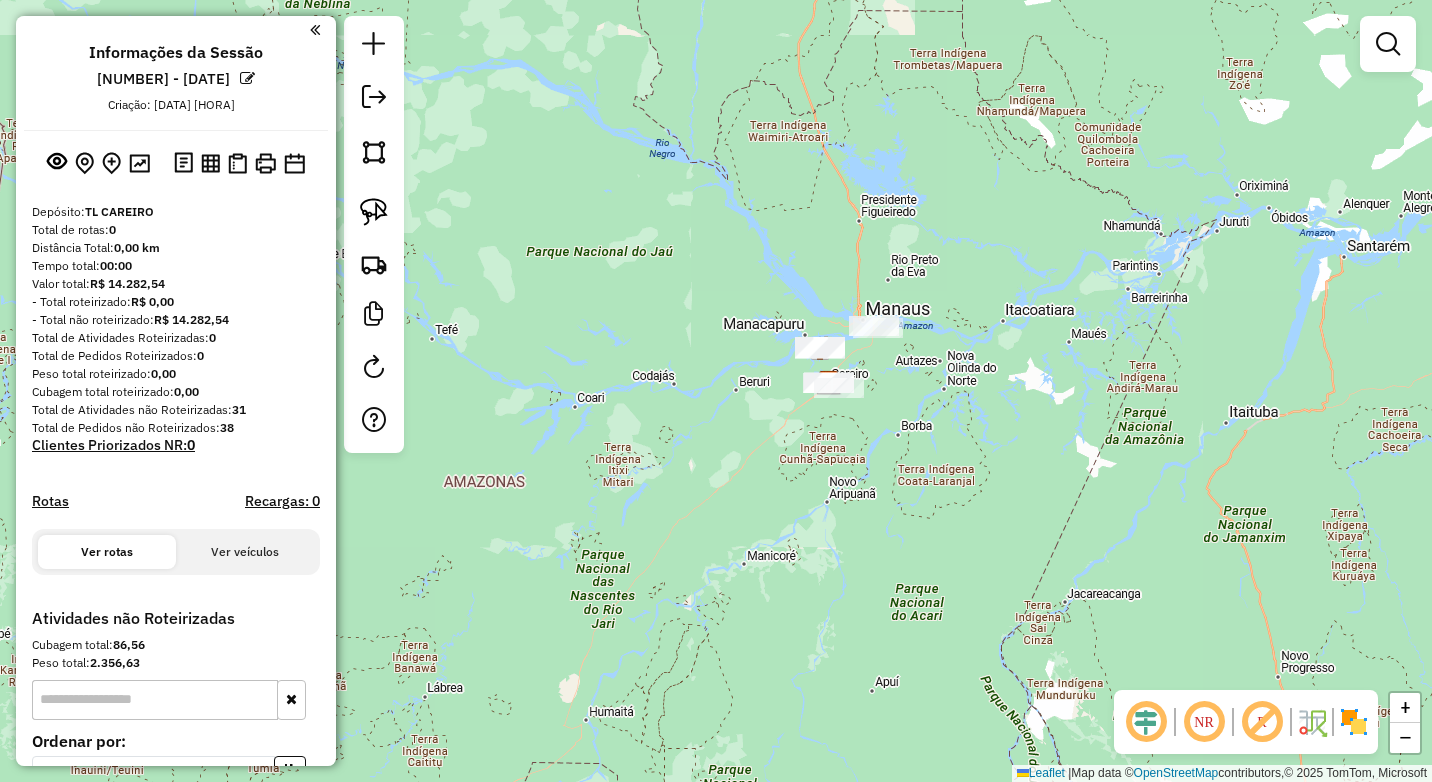drag, startPoint x: 860, startPoint y: 392, endPoint x: 963, endPoint y: 375, distance: 104.393486 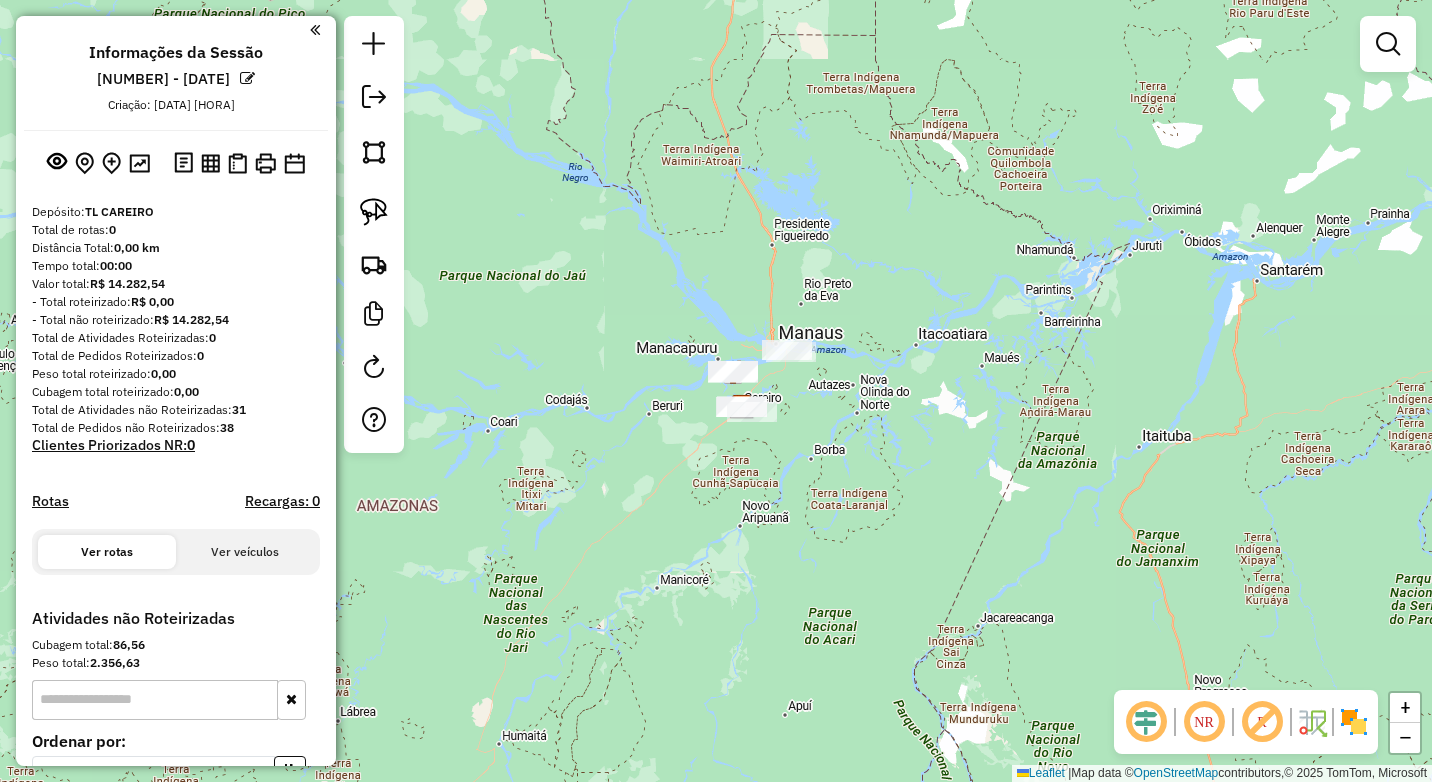 drag, startPoint x: 1097, startPoint y: 429, endPoint x: 1056, endPoint y: 461, distance: 52.009613 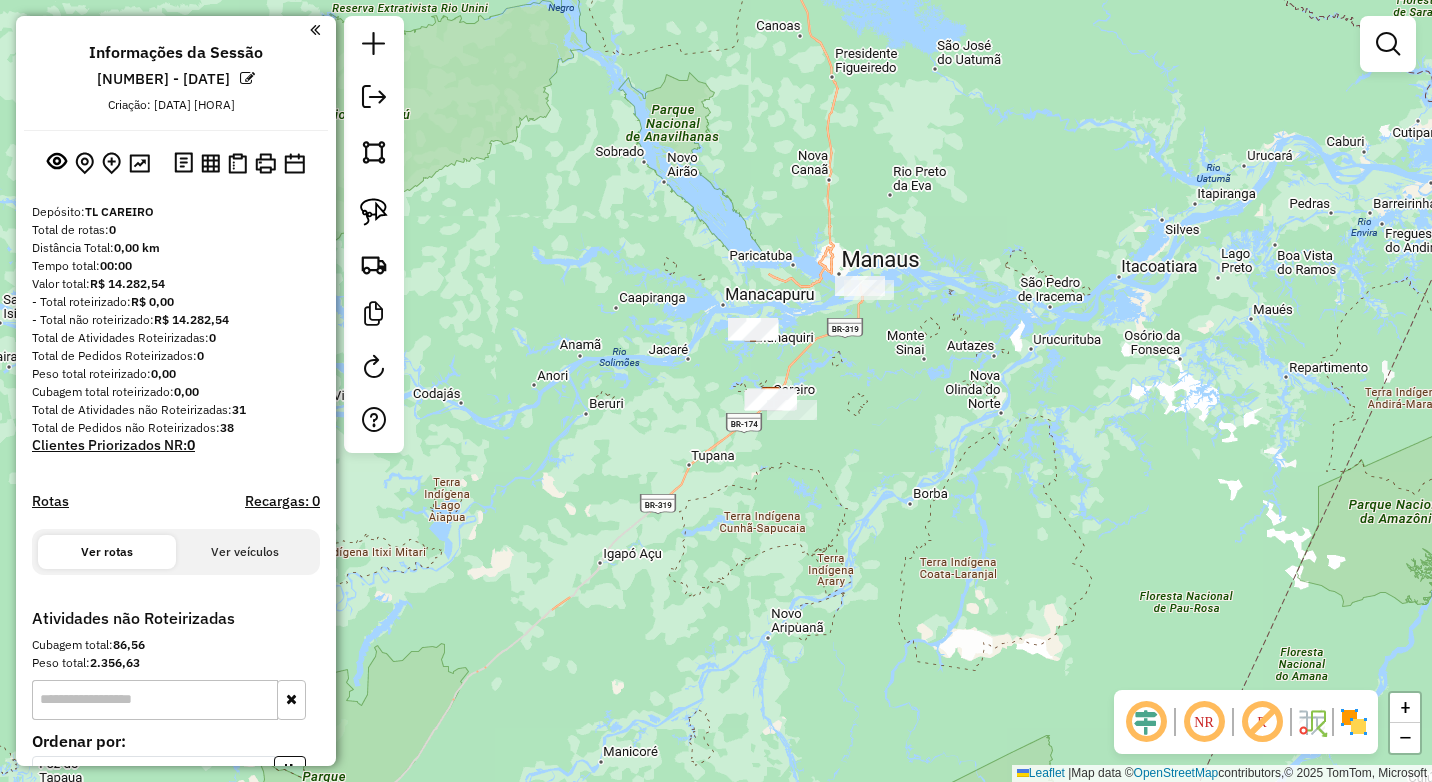 drag, startPoint x: 704, startPoint y: 376, endPoint x: 819, endPoint y: 396, distance: 116.72617 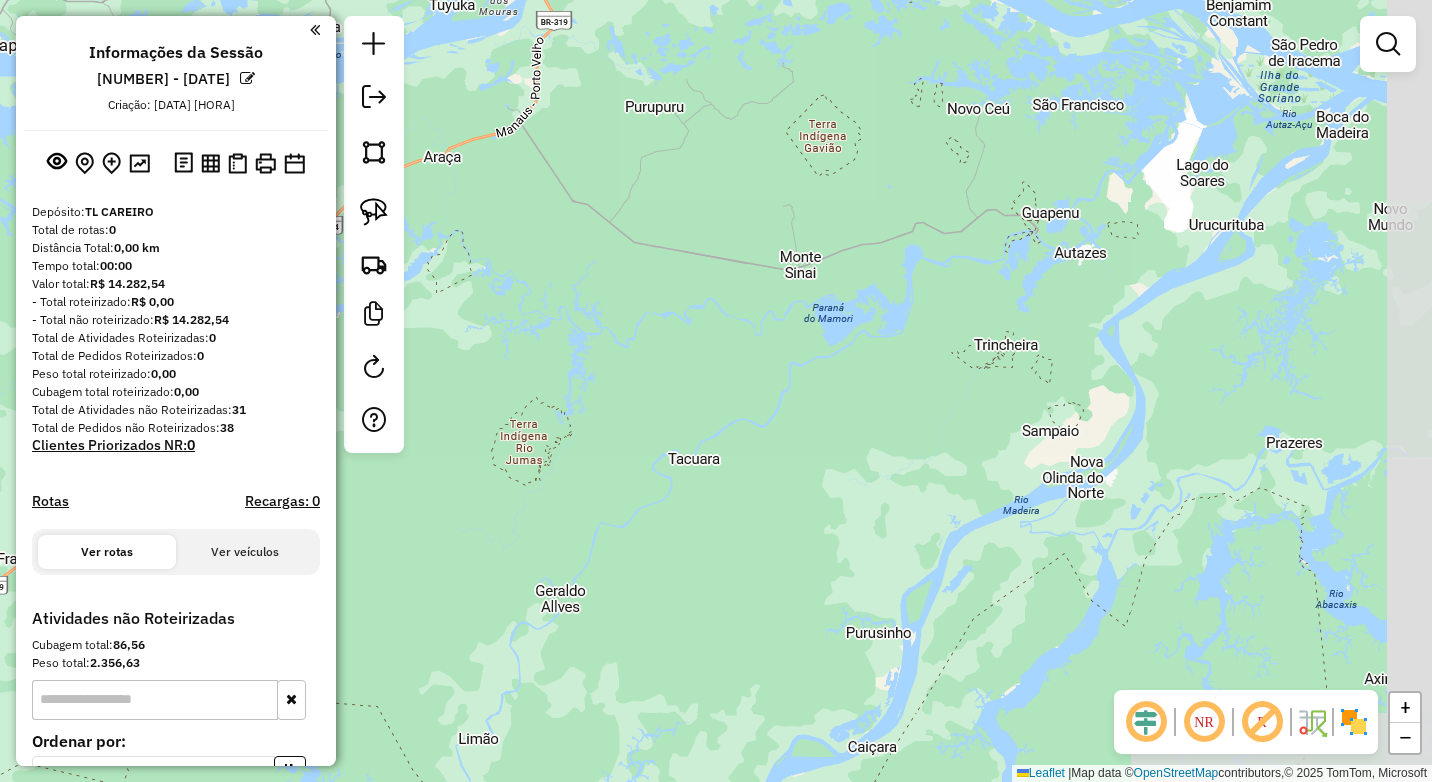 drag, startPoint x: 793, startPoint y: 362, endPoint x: 521, endPoint y: 250, distance: 294.15643 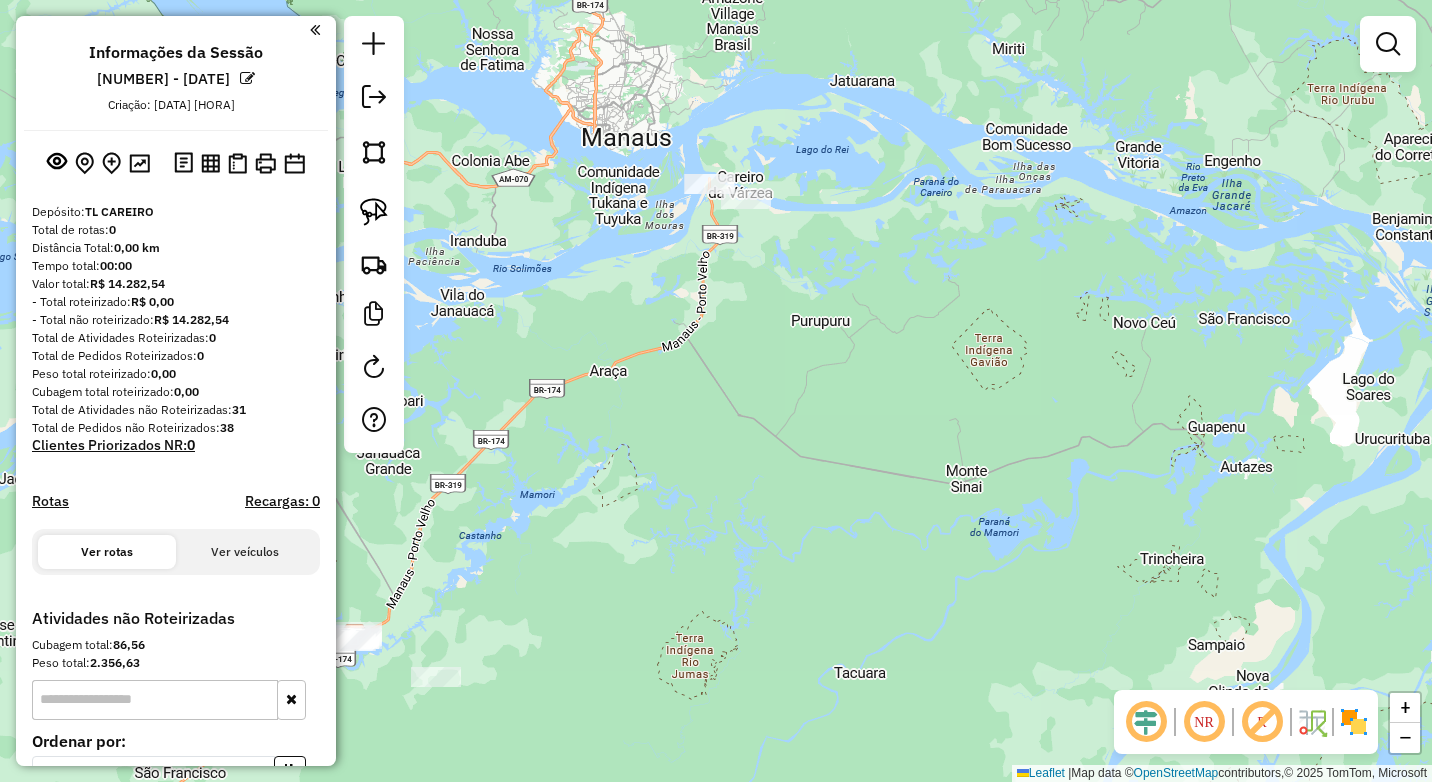 drag, startPoint x: 653, startPoint y: 171, endPoint x: 712, endPoint y: 199, distance: 65.30697 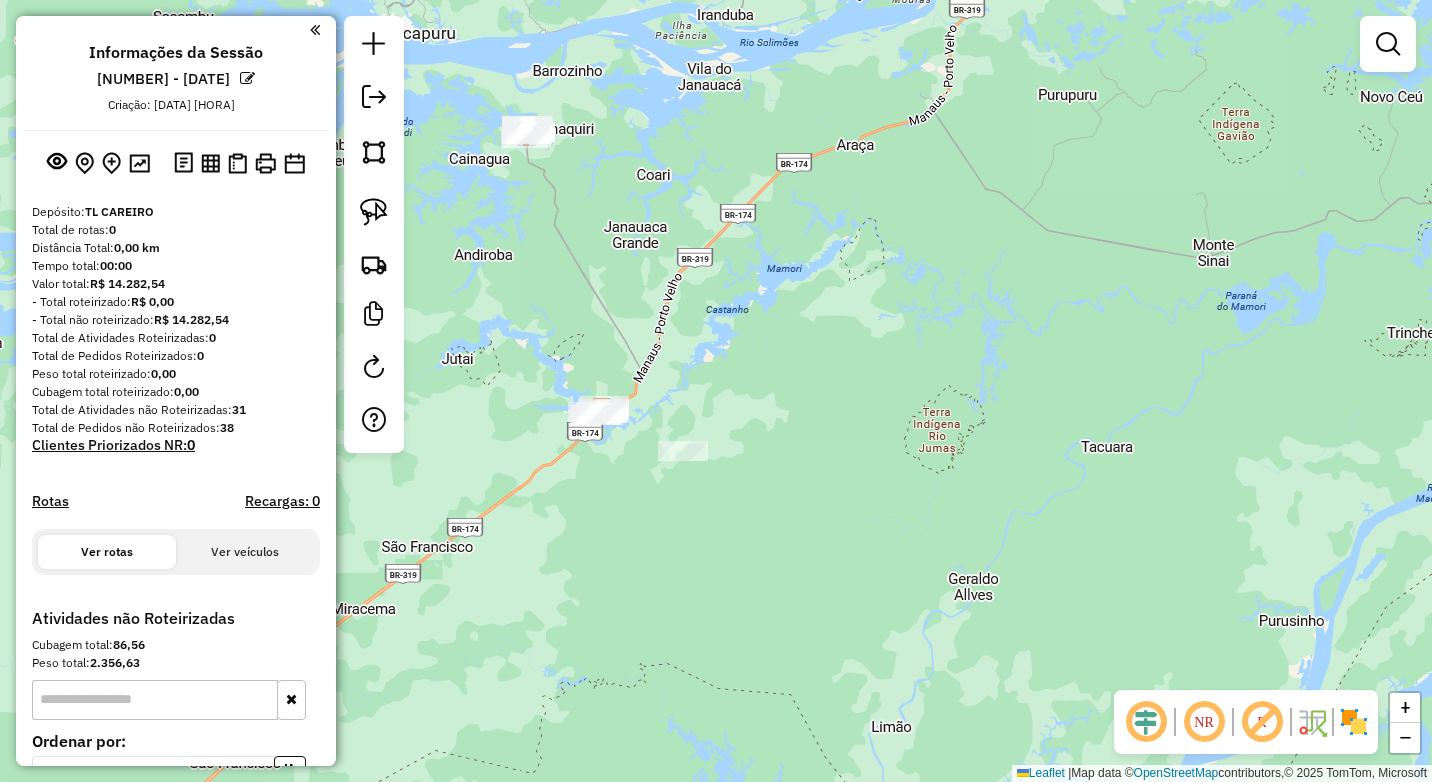 drag, startPoint x: 770, startPoint y: 339, endPoint x: 994, endPoint y: 129, distance: 307.04398 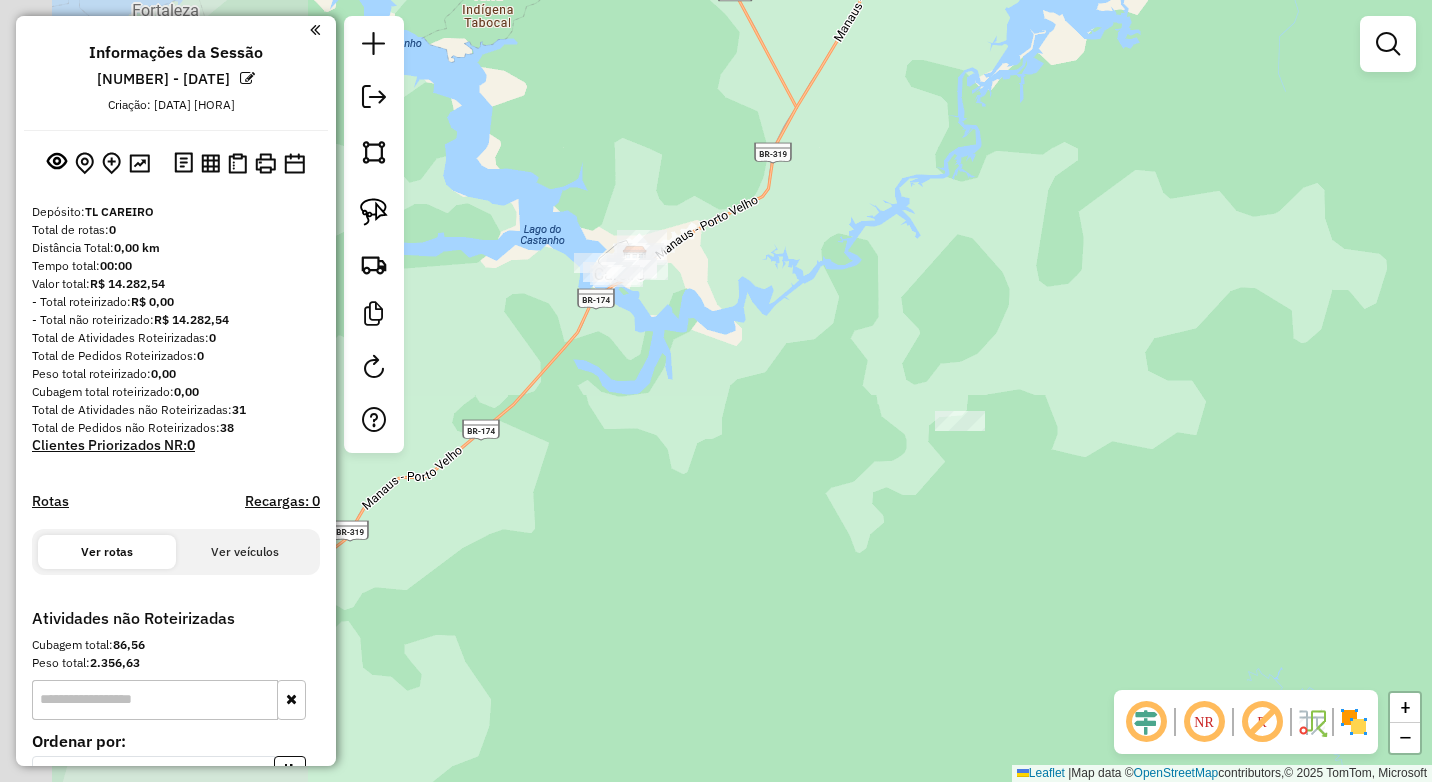 drag, startPoint x: 575, startPoint y: 453, endPoint x: 927, endPoint y: 460, distance: 352.0696 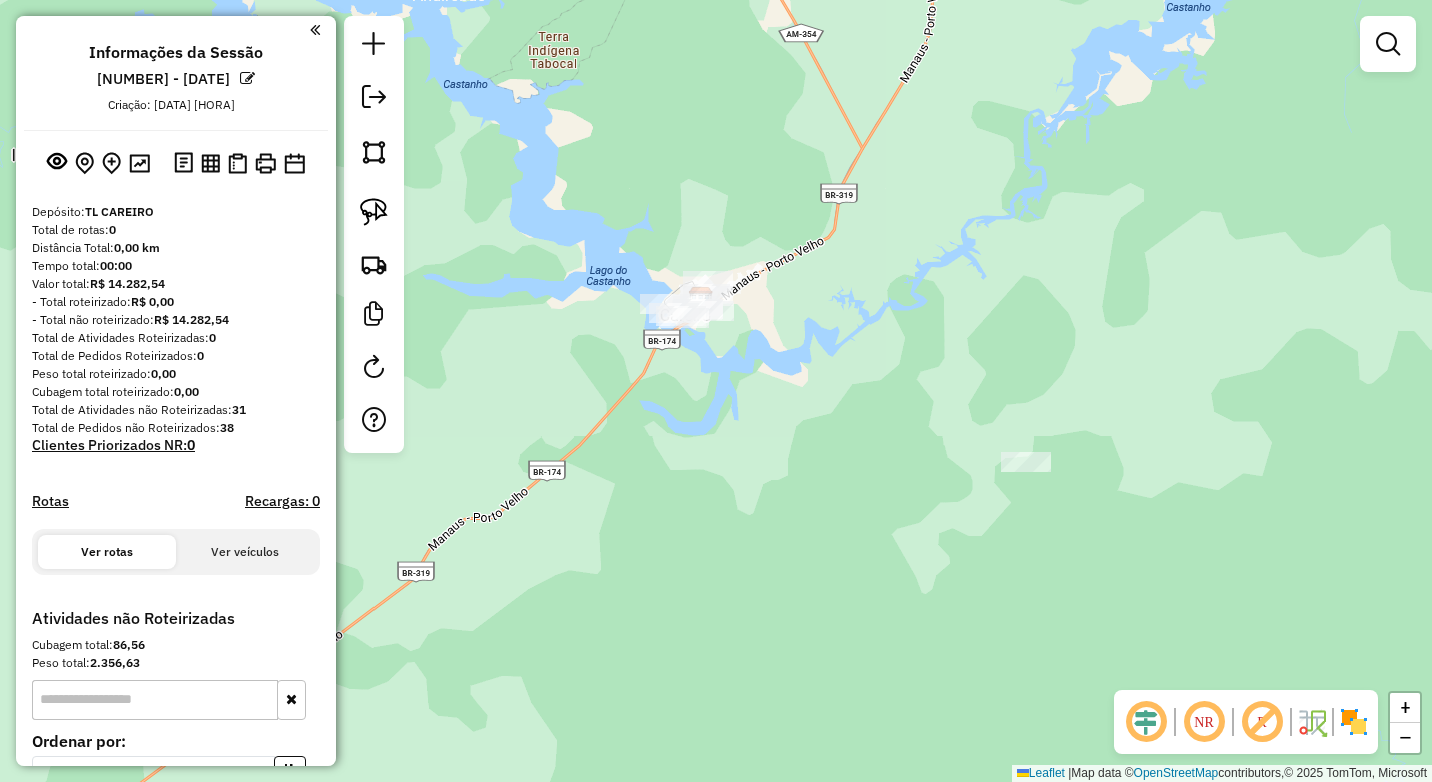 click on "Janela de atendimento Grade de atendimento Capacidade Transportadoras Veículos Cliente Pedidos  Rotas Selecione os dias de semana para filtrar as janelas de atendimento  Seg   Ter   Qua   Qui   Sex   Sáb   Dom  Informe o período da janela de atendimento: De: Até:  Filtrar exatamente a janela do cliente  Considerar janela de atendimento padrão  Selecione os dias de semana para filtrar as grades de atendimento  Seg   Ter   Qua   Qui   Sex   Sáb   Dom   Considerar clientes sem dia de atendimento cadastrado  Clientes fora do dia de atendimento selecionado Filtrar as atividades entre os valores definidos abaixo:  Peso mínimo:   Peso máximo:   Cubagem mínima:   Cubagem máxima:   De:   Até:  Filtrar as atividades entre o tempo de atendimento definido abaixo:  De:   Até:   Considerar capacidade total dos clientes não roteirizados Transportadora: Selecione um ou mais itens Tipo de veículo: Selecione um ou mais itens Veículo: Selecione um ou mais itens Motorista: Selecione um ou mais itens Nome: Rótulo:" 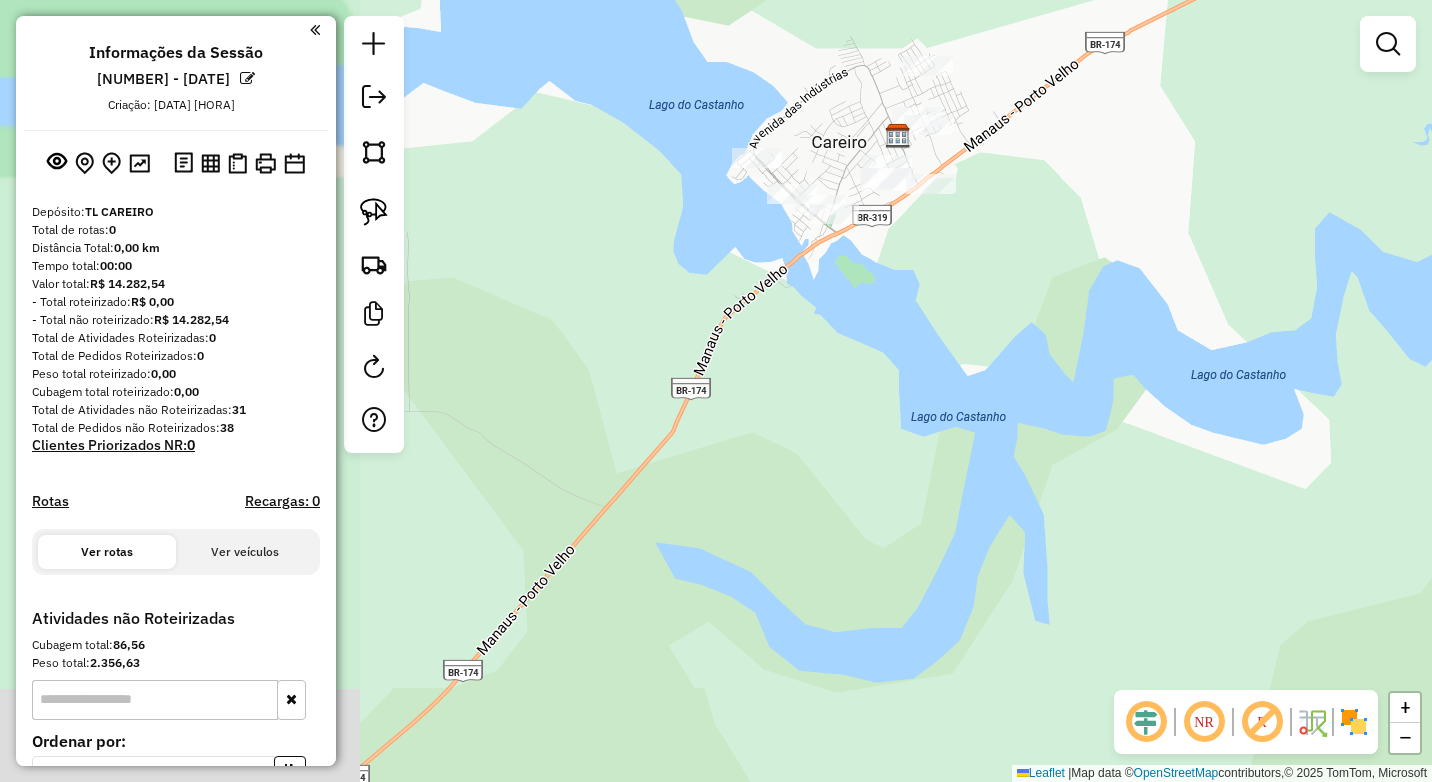 drag, startPoint x: 623, startPoint y: 287, endPoint x: 897, endPoint y: 371, distance: 286.58682 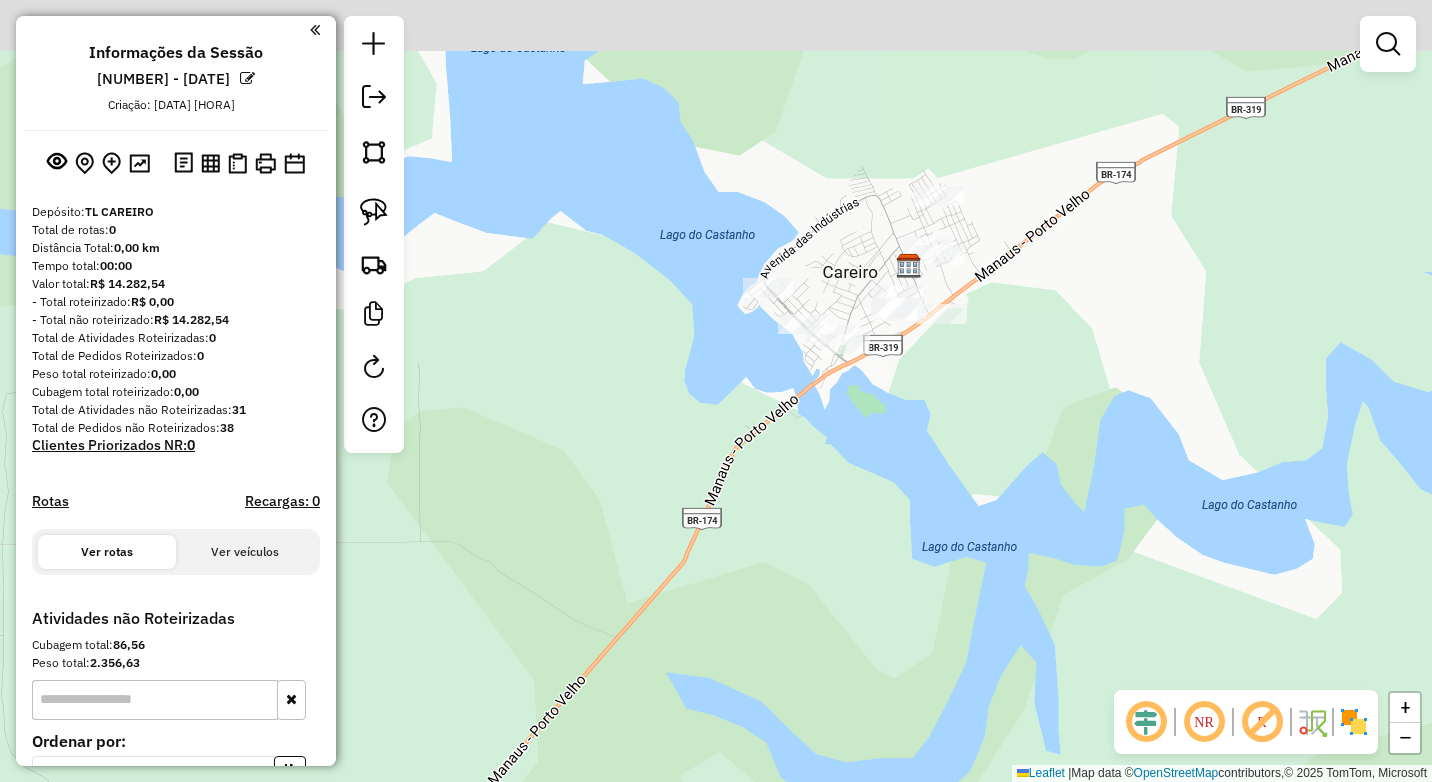 drag, startPoint x: 882, startPoint y: 437, endPoint x: 887, endPoint y: 459, distance: 22.561028 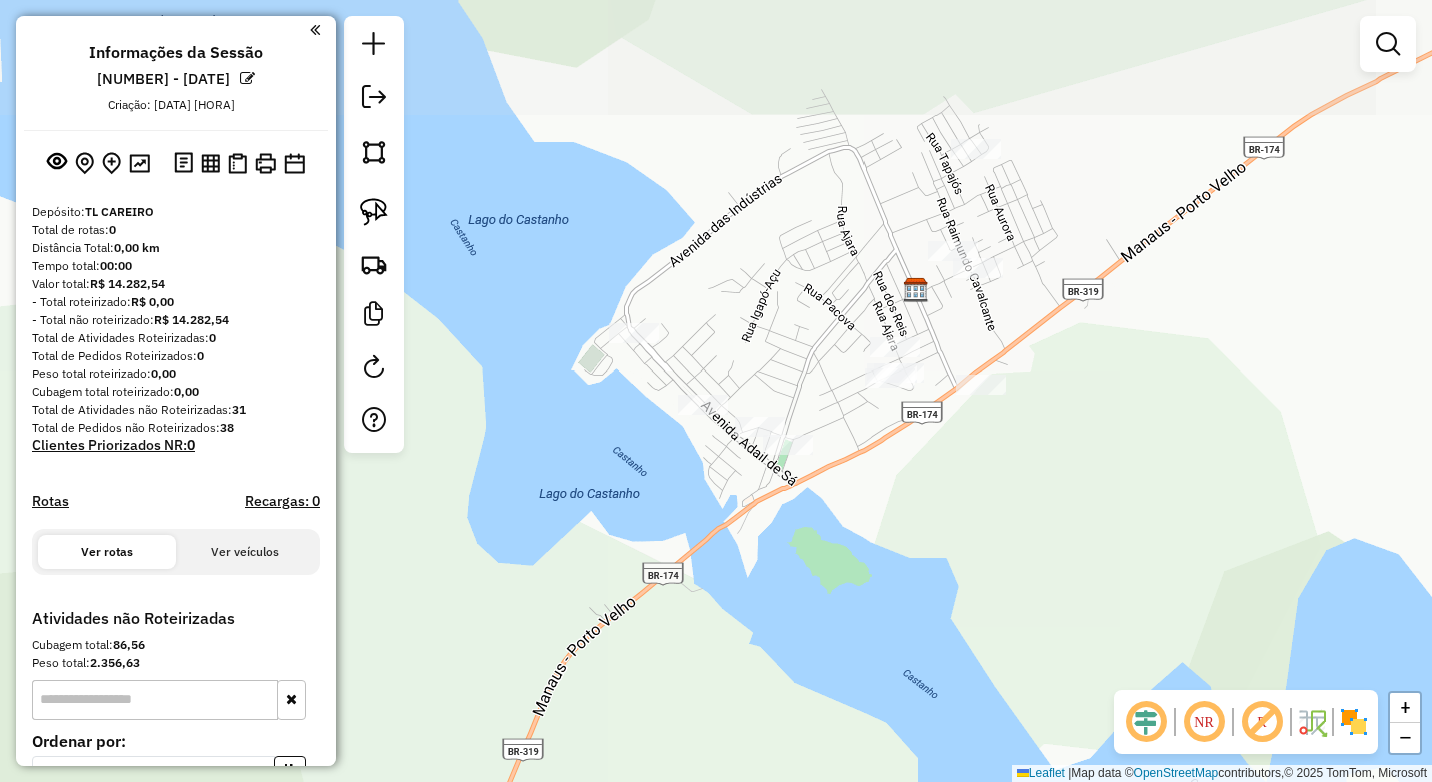 drag, startPoint x: 839, startPoint y: 378, endPoint x: 848, endPoint y: 566, distance: 188.2153 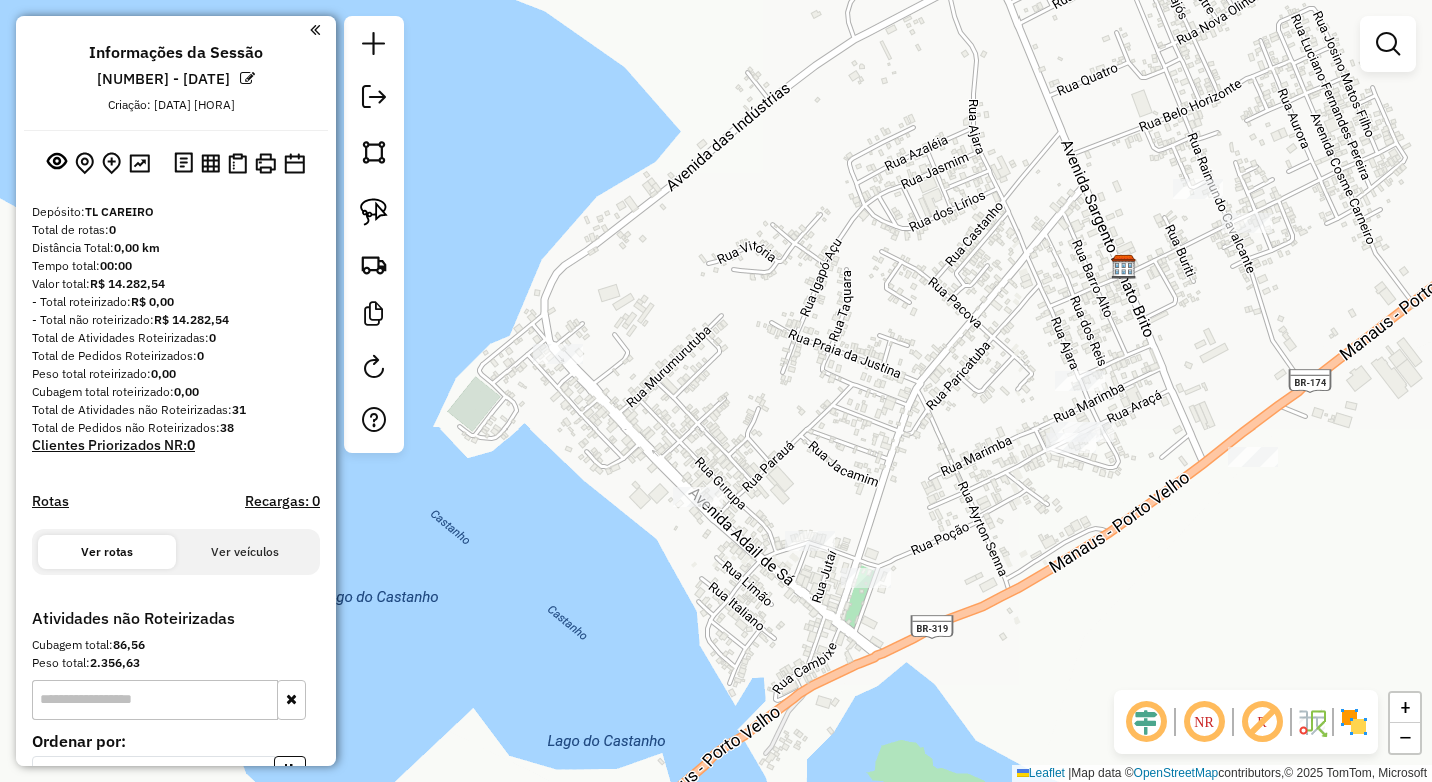 drag, startPoint x: 749, startPoint y: 269, endPoint x: 1013, endPoint y: 222, distance: 268.15106 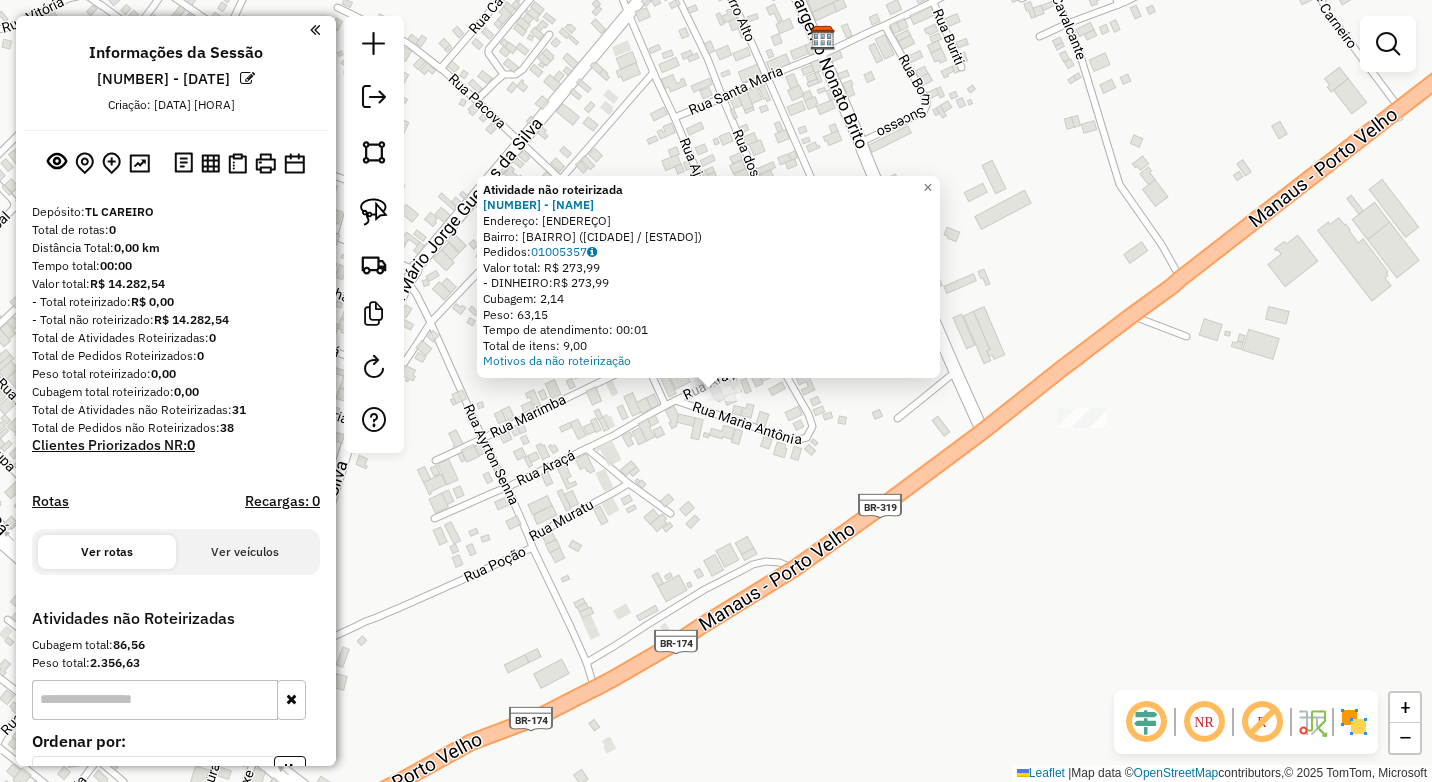 click on "Atividade não roteirizada [NUMBER] - [NAME] Ponto  Endereço:  [NAME] [NUMBER]   Bairro: [NEIGHBORHOOD] ([CITY] / [STATE])   Pedidos:  [NUMBER]   Valor total: R$ [PRICE]   - DINHEIRO:  R$ [PRICE]   Cubagem: [VOLUME]   Peso: [WEIGHT]   Tempo de atendimento: [TIME]   Total de itens: [ITEMS]  Motivos da não roteirização × Janela de atendimento Grade de atendimento Capacidade Transportadoras Veículos Cliente Pedidos  Rotas Selecione os dias de semana para filtrar as janelas de atendimento  Seg   Ter   Qua   Qui   Sex   Sáb   Dom  Informe o período da janela de atendimento: De: Até:  Filtrar exatamente a janela do cliente  Considerar janela de atendimento padrão  Selecione os dias de semana para filtrar as grades de atendimento  Seg   Ter   Qua   Qui   Sex   Sáb   Dom   Considerar clientes sem dia de atendimento cadastrado  Clientes fora do dia de atendimento selecionado Filtrar as atividades entre os valores definidos abaixo:  Peso mínimo:   Peso máximo:   Cubagem mínima:   Cubagem máxima:   De:   Até:   De:   Até:  +" 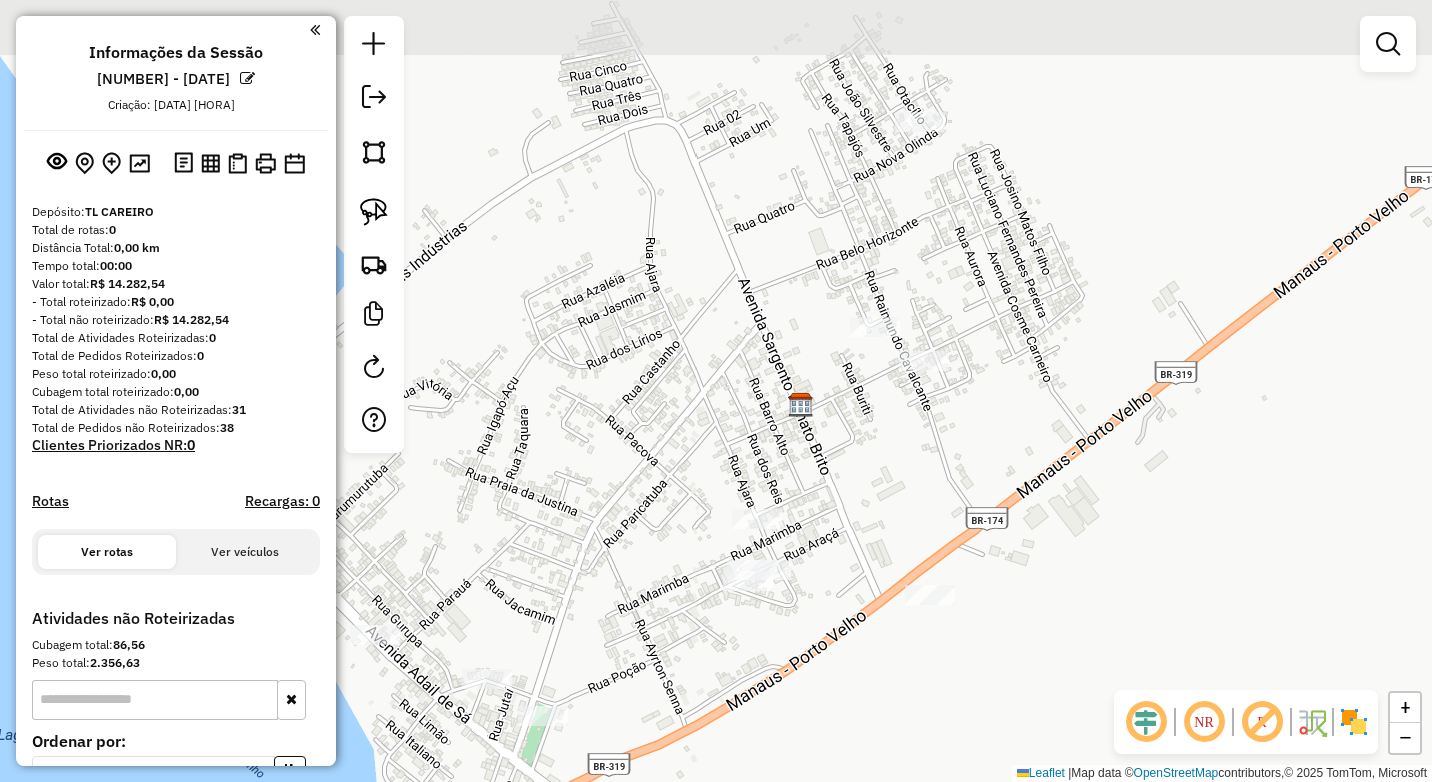 drag, startPoint x: 682, startPoint y: 209, endPoint x: 734, endPoint y: 422, distance: 219.25555 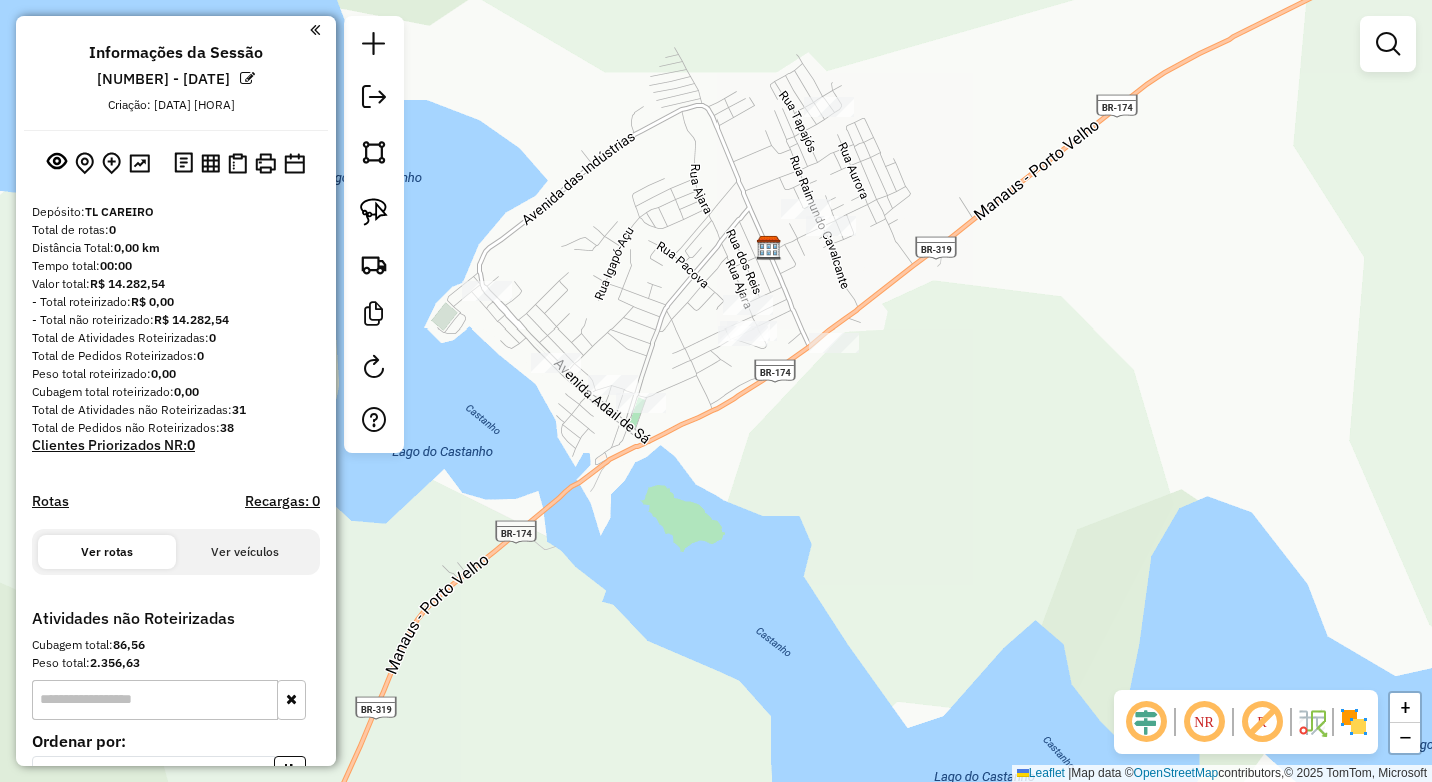 click on "Janela de atendimento Grade de atendimento Capacidade Transportadoras Veículos Cliente Pedidos  Rotas Selecione os dias de semana para filtrar as janelas de atendimento  Seg   Ter   Qua   Qui   Sex   Sáb   Dom  Informe o período da janela de atendimento: De: Até:  Filtrar exatamente a janela do cliente  Considerar janela de atendimento padrão  Selecione os dias de semana para filtrar as grades de atendimento  Seg   Ter   Qua   Qui   Sex   Sáb   Dom   Considerar clientes sem dia de atendimento cadastrado  Clientes fora do dia de atendimento selecionado Filtrar as atividades entre os valores definidos abaixo:  Peso mínimo:   Peso máximo:   Cubagem mínima:   Cubagem máxima:   De:   Até:  Filtrar as atividades entre o tempo de atendimento definido abaixo:  De:   Até:   Considerar capacidade total dos clientes não roteirizados Transportadora: Selecione um ou mais itens Tipo de veículo: Selecione um ou mais itens Veículo: Selecione um ou mais itens Motorista: Selecione um ou mais itens Nome: Rótulo:" 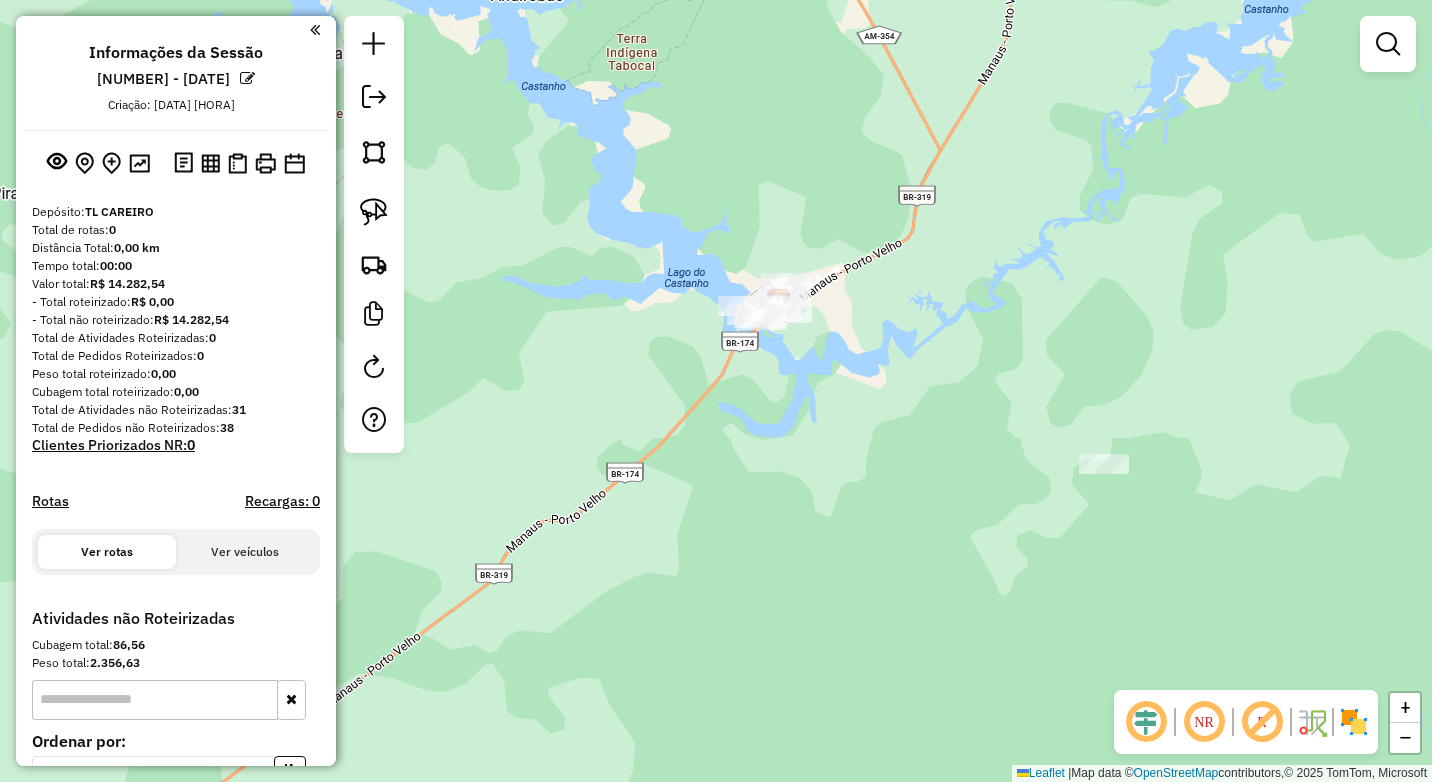 drag, startPoint x: 873, startPoint y: 295, endPoint x: 866, endPoint y: 313, distance: 19.313208 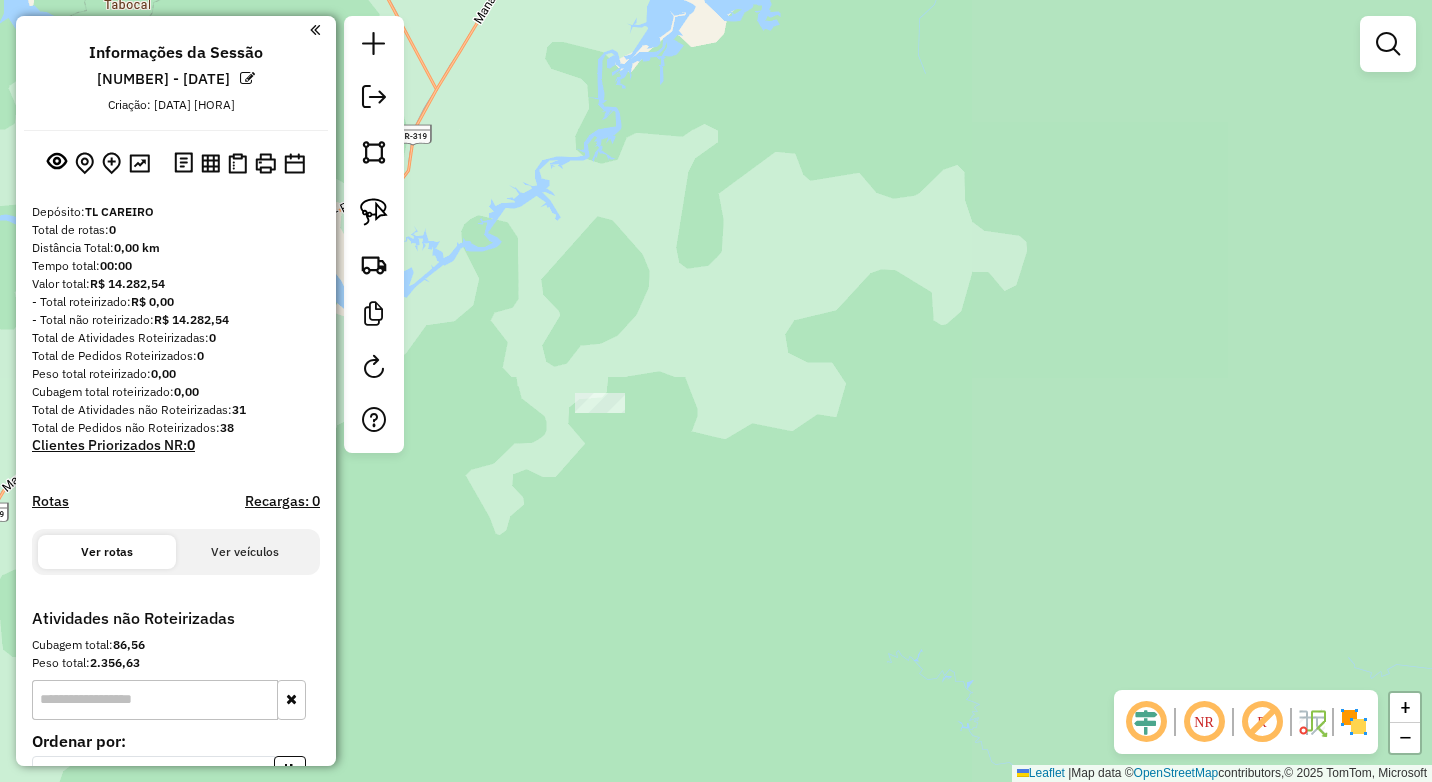 drag, startPoint x: 609, startPoint y: 495, endPoint x: 575, endPoint y: 330, distance: 168.46661 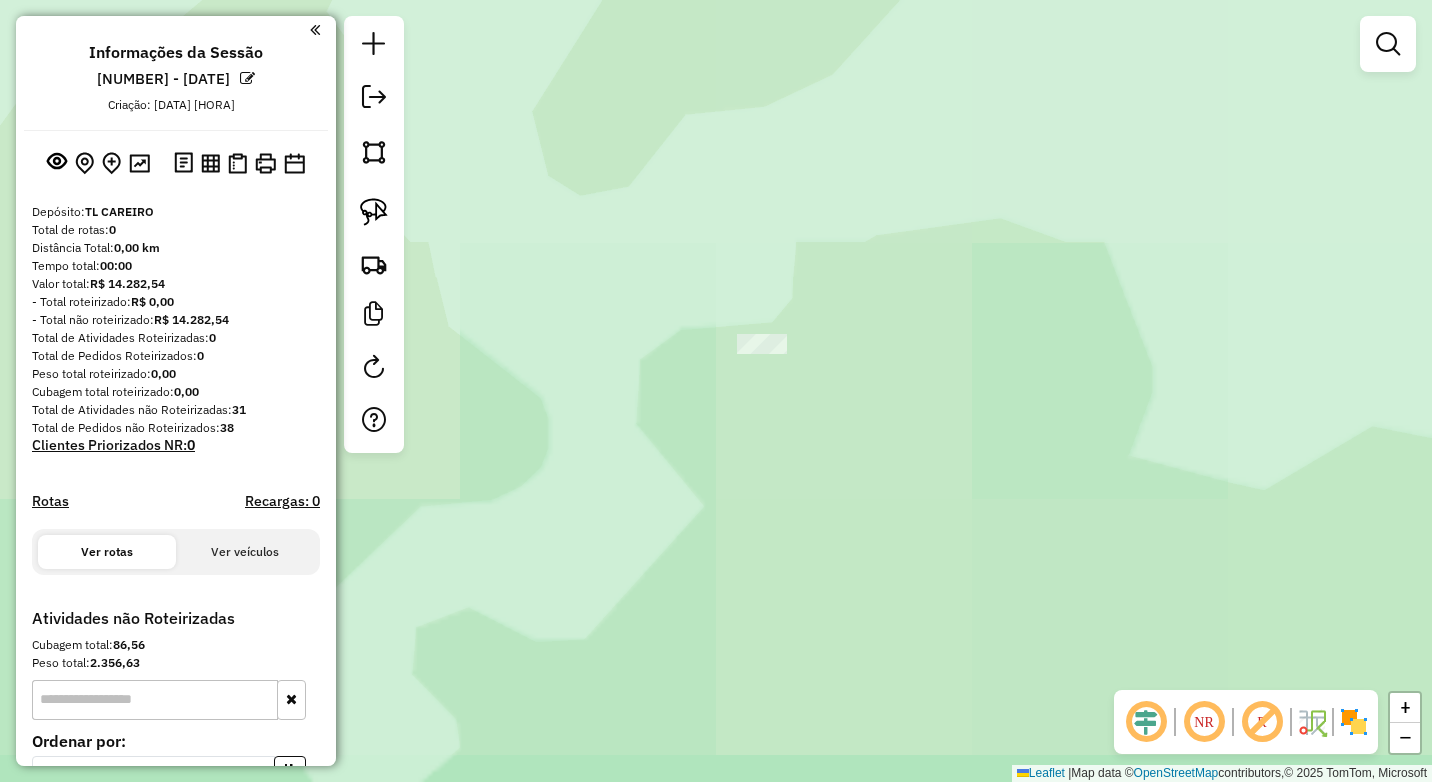 drag, startPoint x: 726, startPoint y: 295, endPoint x: 738, endPoint y: 258, distance: 38.8973 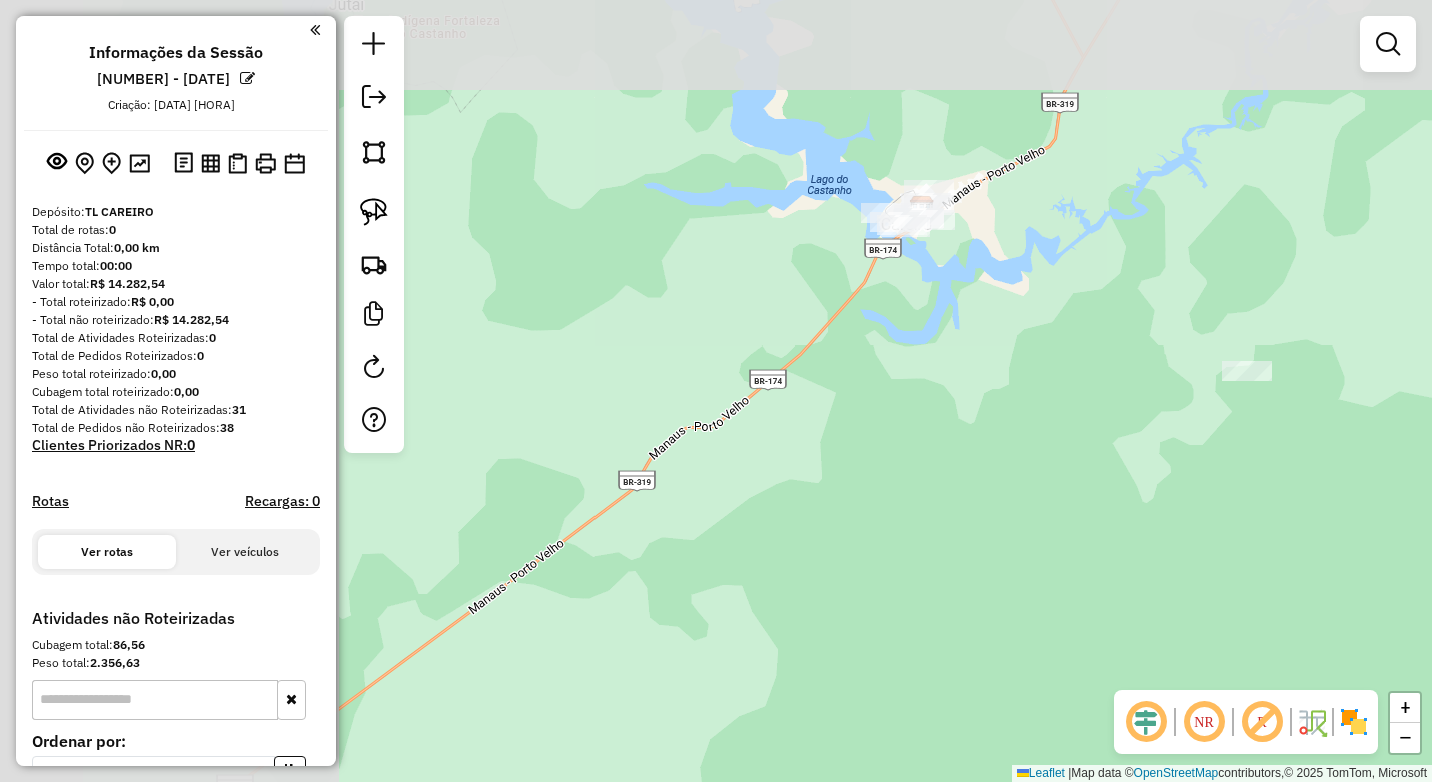drag, startPoint x: 697, startPoint y: 296, endPoint x: 1174, endPoint y: 426, distance: 494.3976 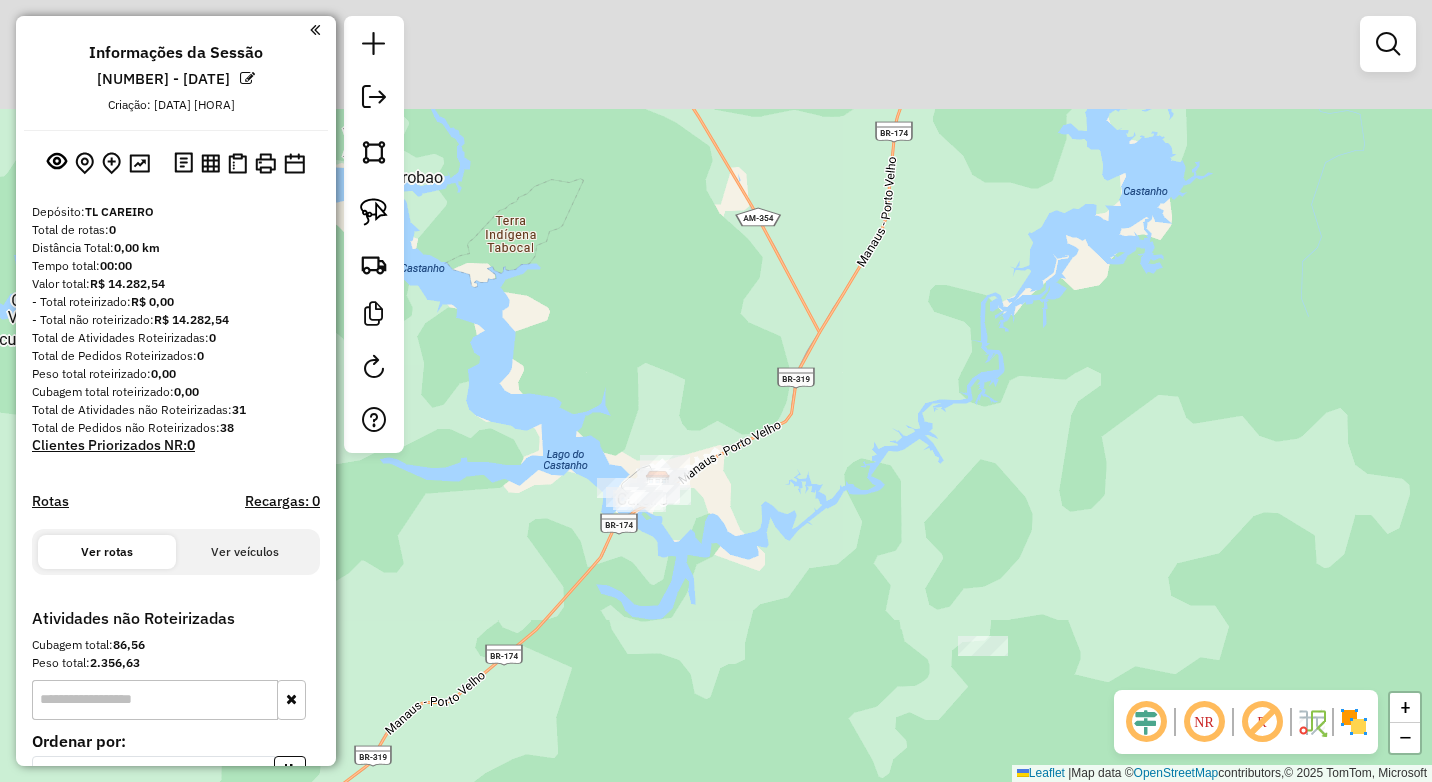 drag, startPoint x: 768, startPoint y: 348, endPoint x: 654, endPoint y: 611, distance: 286.64438 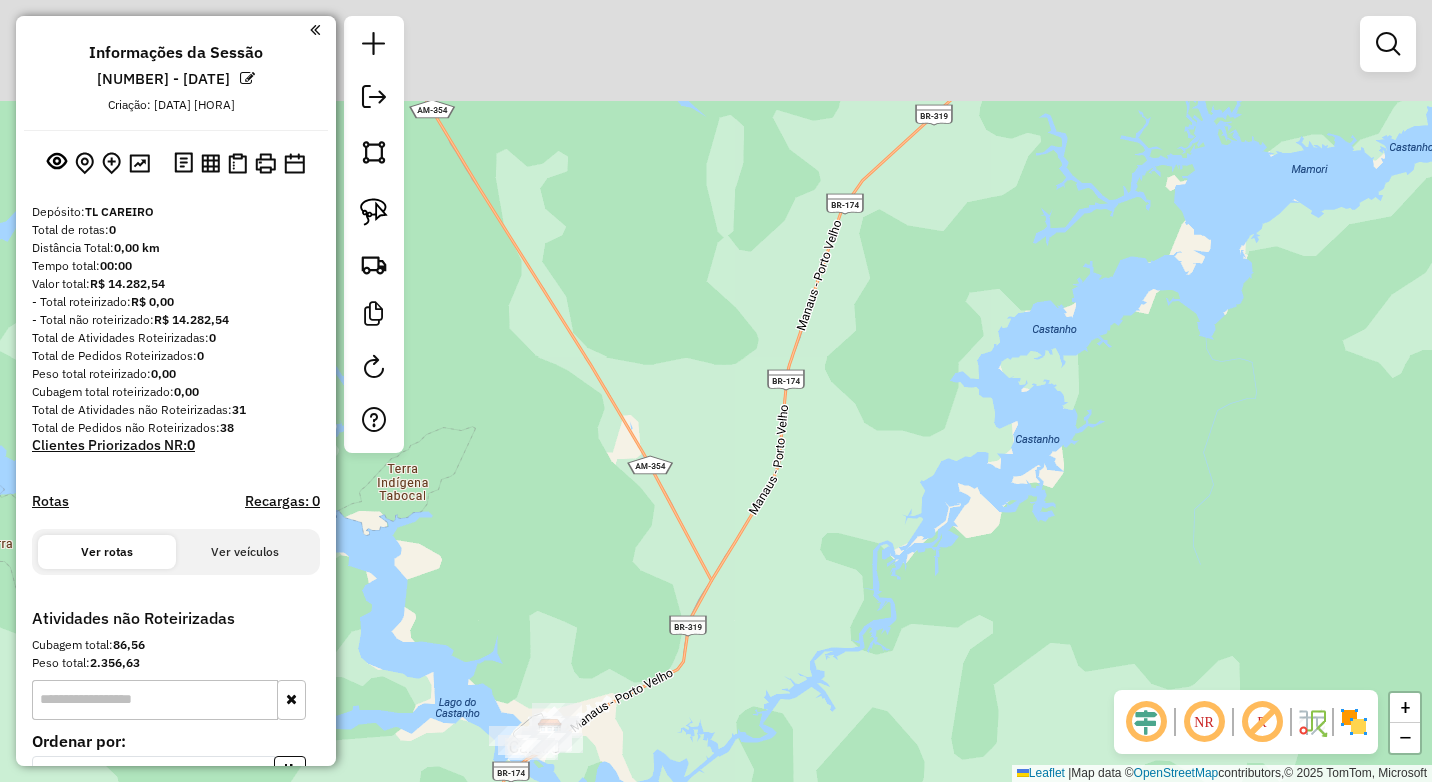 drag, startPoint x: 703, startPoint y: 562, endPoint x: 613, endPoint y: 650, distance: 125.872955 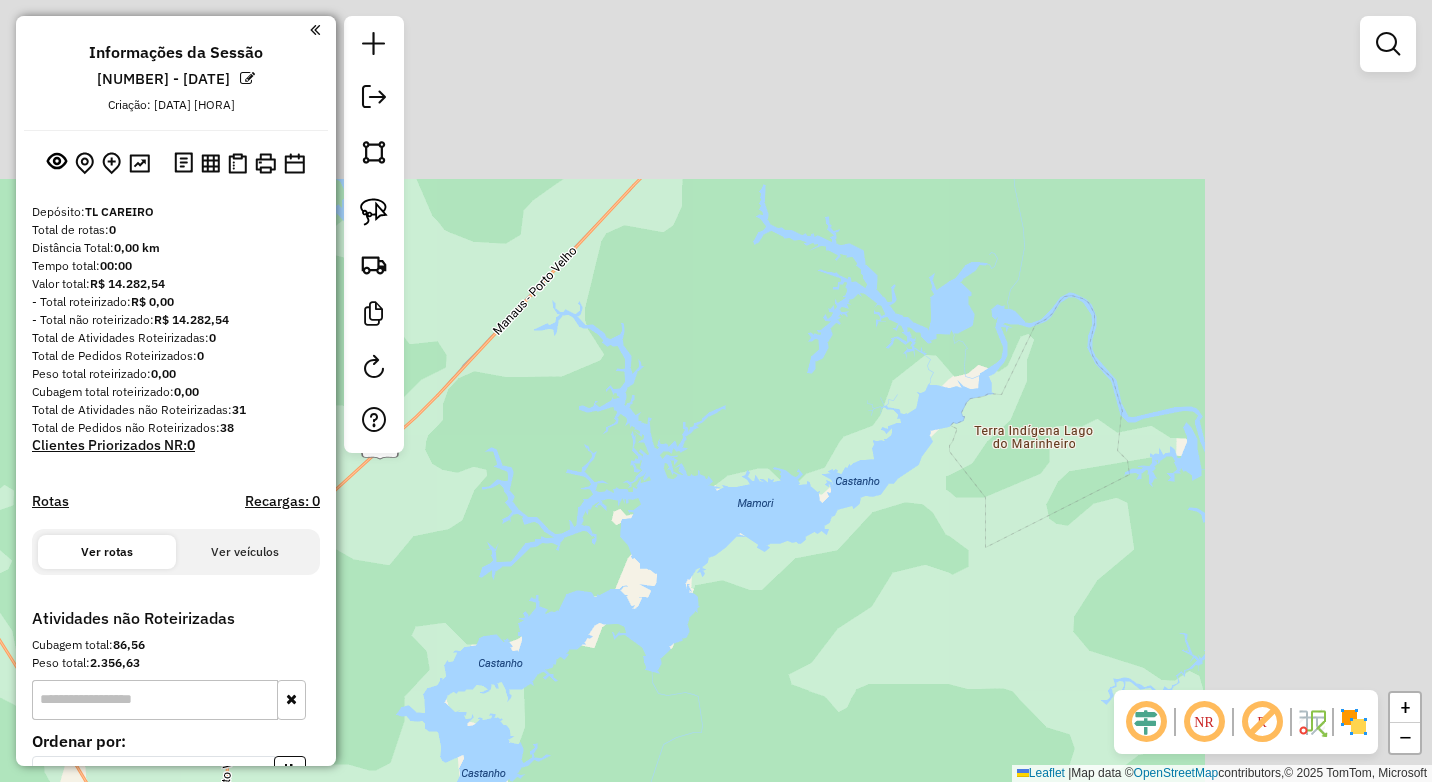 drag, startPoint x: 788, startPoint y: 463, endPoint x: 476, endPoint y: 577, distance: 332.17465 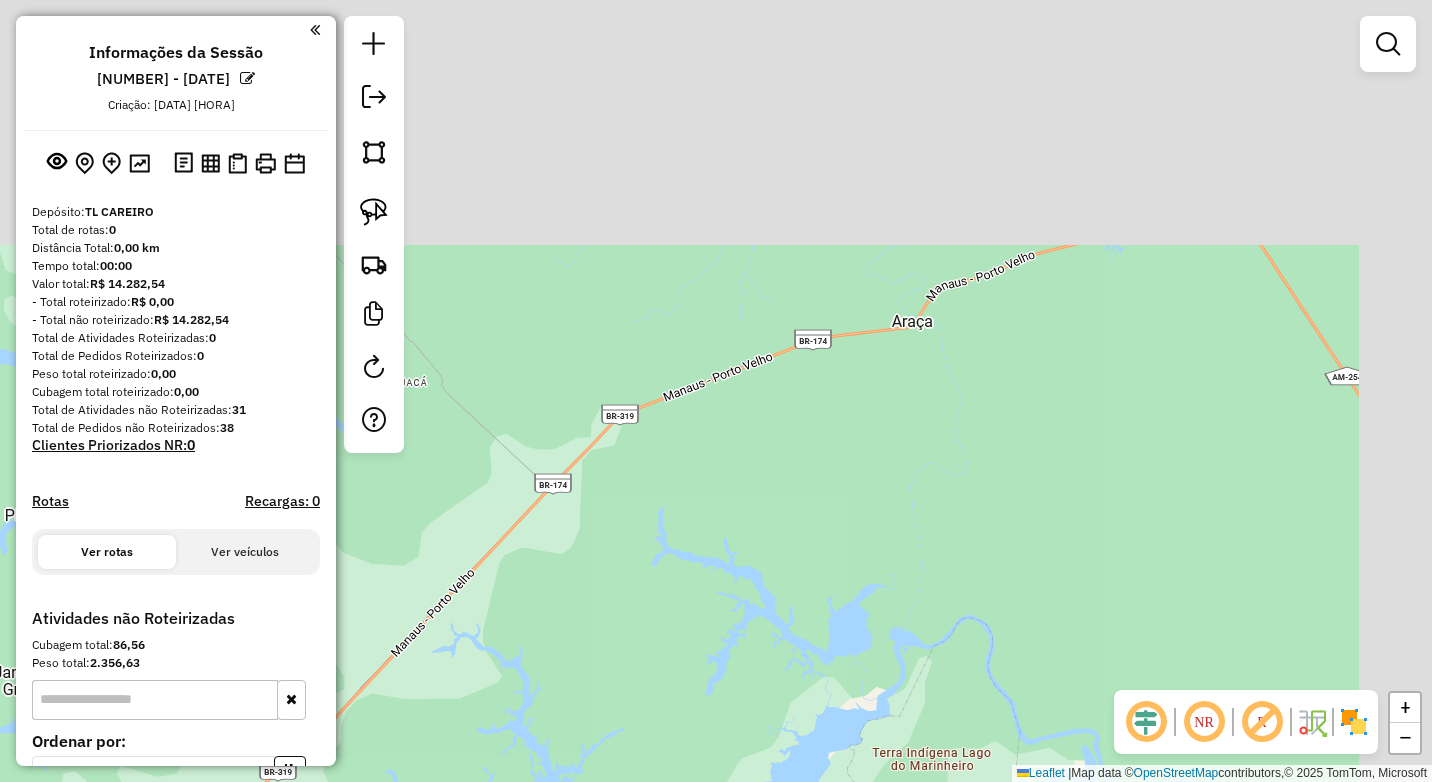 drag, startPoint x: 716, startPoint y: 460, endPoint x: 619, endPoint y: 679, distance: 239.52036 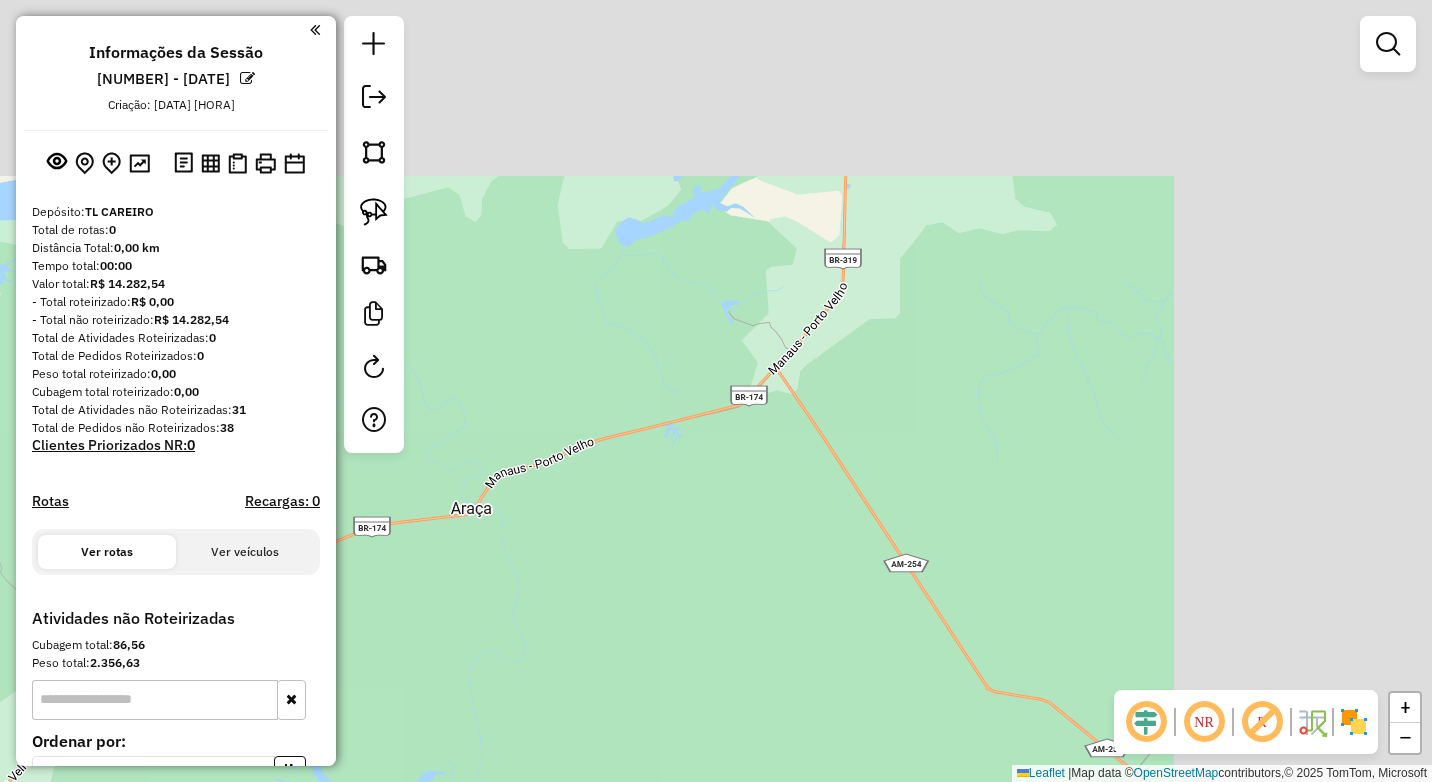 drag, startPoint x: 1011, startPoint y: 480, endPoint x: 558, endPoint y: 736, distance: 520.3316 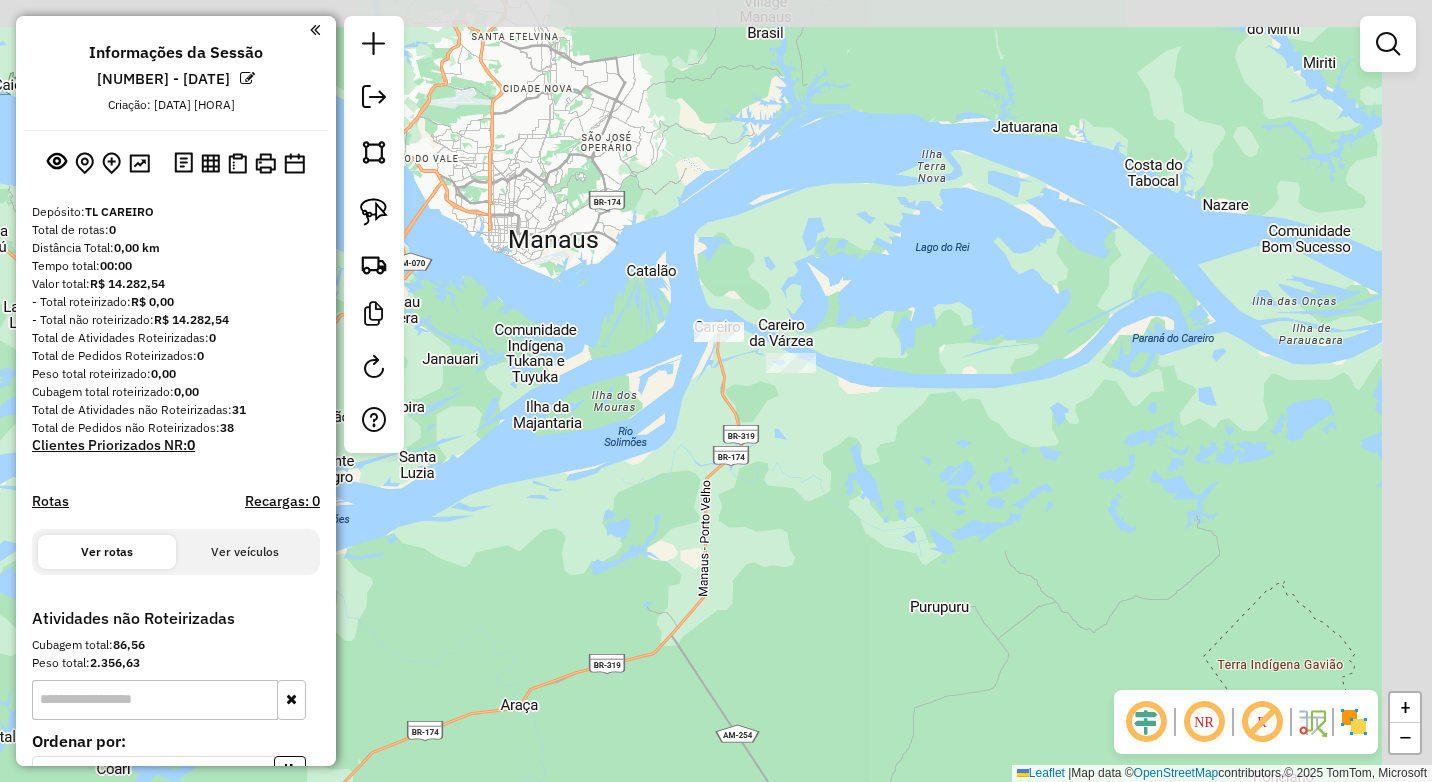 drag, startPoint x: 814, startPoint y: 341, endPoint x: 734, endPoint y: 551, distance: 224.72205 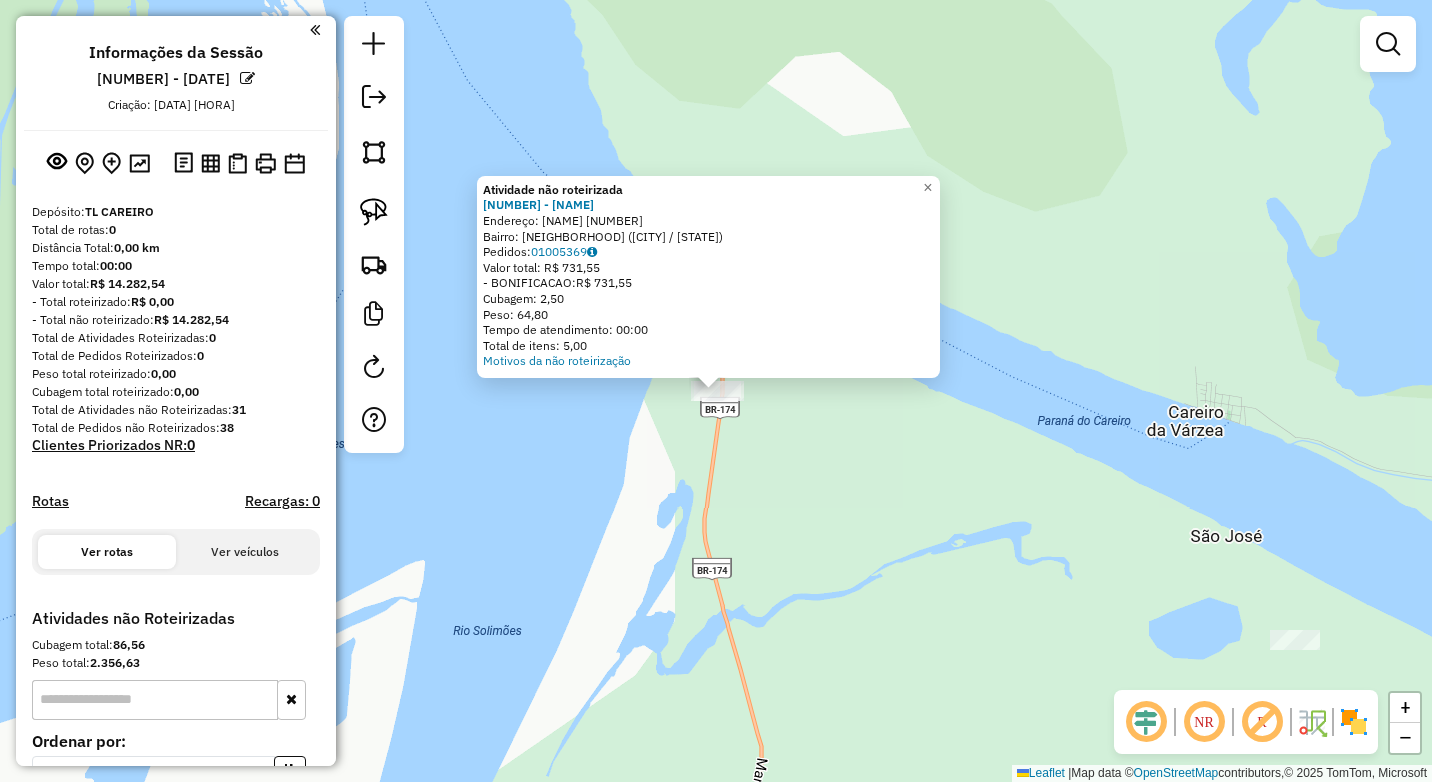 click on "Atividade não roteirizada [NUM] - [CLIENTE]  Endereço:  [ENDEREÇO]   Bairro: [BAIRRO] ([CIDADE] / [ESTADO])   Pedidos:  [PEDIDO]   Valor total: R$ [VALOR]   - [TIPO_PAGAMENTO]:  R$ [VALOR]   Cubagem: [VALOR]   Peso: [VALOR]   Tempo de atendimento: [TEMPO]   Total de itens: [ITENS]  Motivos da não roteirização × Janela de atendimento Grade de atendimento Capacidade Transportadoras Veículos Cliente Pedidos  Rotas Selecione os dias de semana para filtrar as janelas de atendimento  Seg   Ter   Qua   Qui   Sex   Sáb   Dom  Informe o período da janela de atendimento: De: Até:  Filtrar exatamente a janela do cliente  Considerar janela de atendimento padrão  Selecione os dias de semana para filtrar as grades de atendimento  Seg   Ter   Qua   Qui   Sex   Sáb   Dom   Considerar clientes sem dia de atendimento cadastrado  Clientes fora do dia de atendimento selecionado Filtrar as atividades entre os valores definidos abaixo:  Peso mínimo:   Peso máximo:   Cubagem mínima:   Cubagem máxima:   De:   Até:   De:  De:" 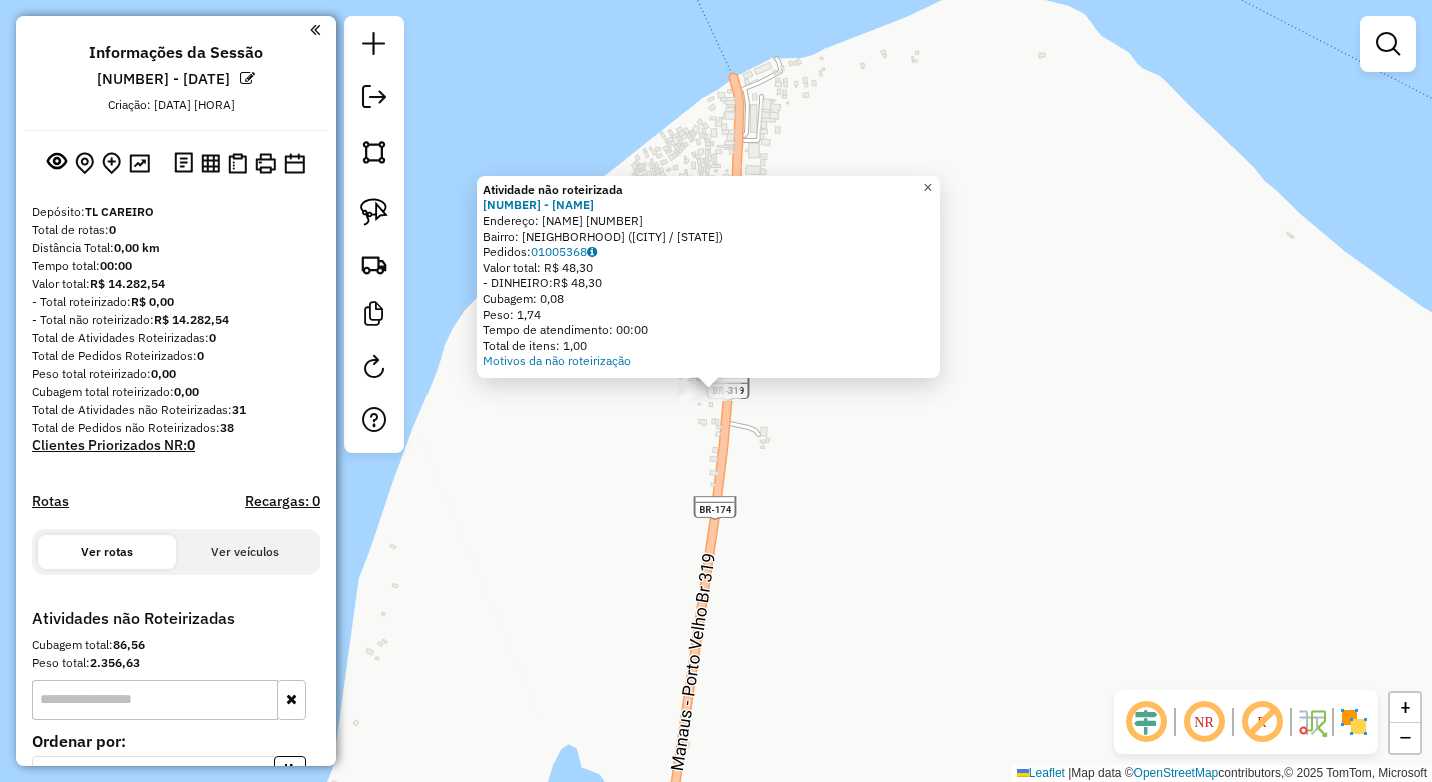 click on "×" 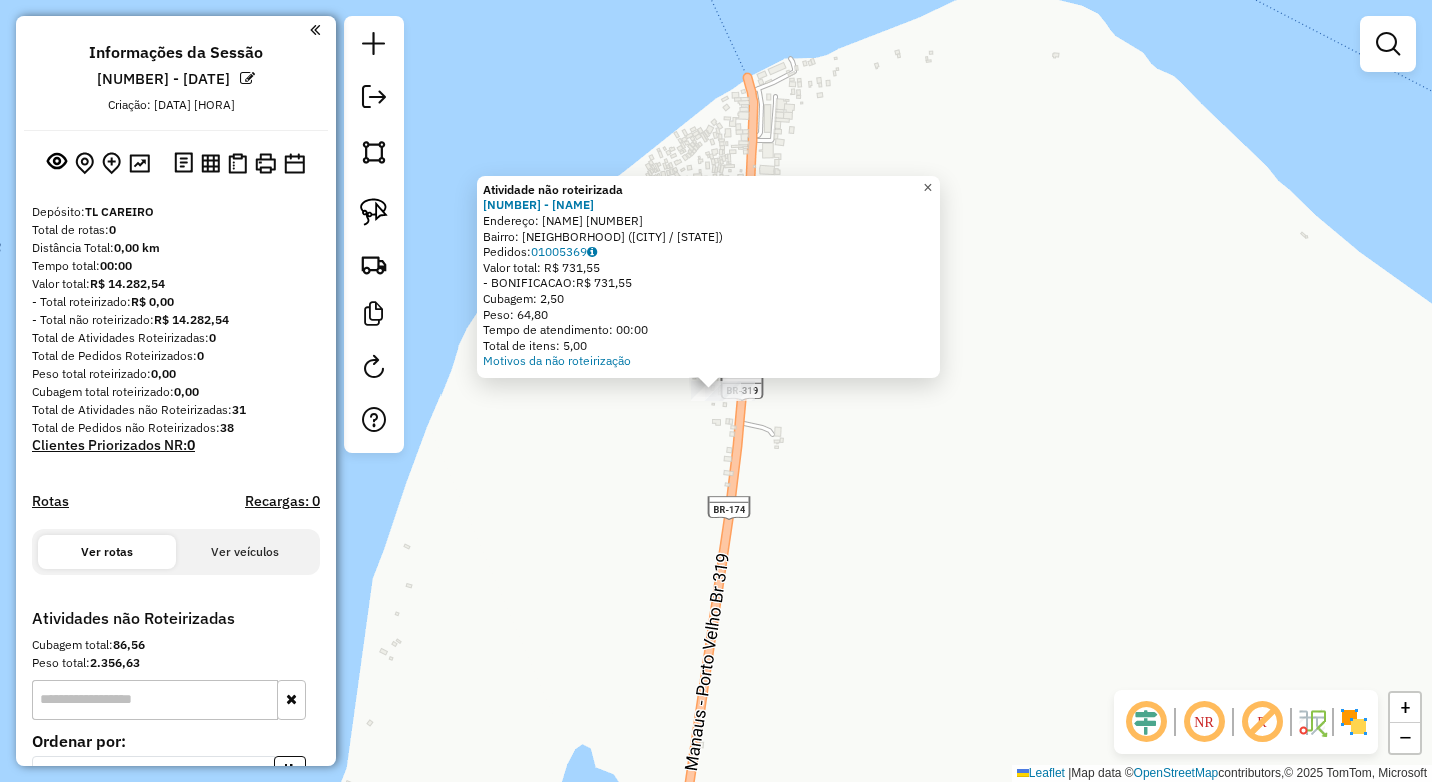 click on "×" 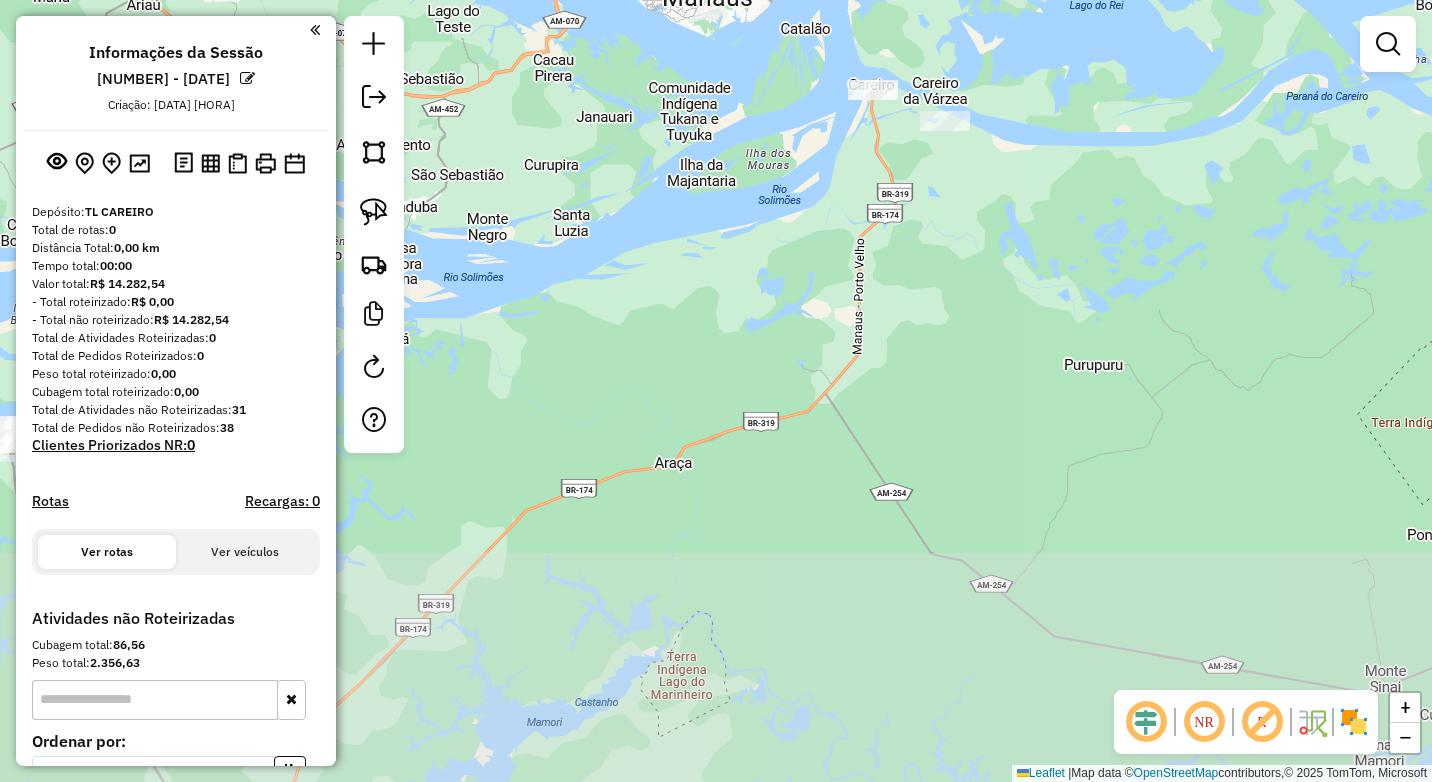 drag, startPoint x: 800, startPoint y: 451, endPoint x: 852, endPoint y: 108, distance: 346.9193 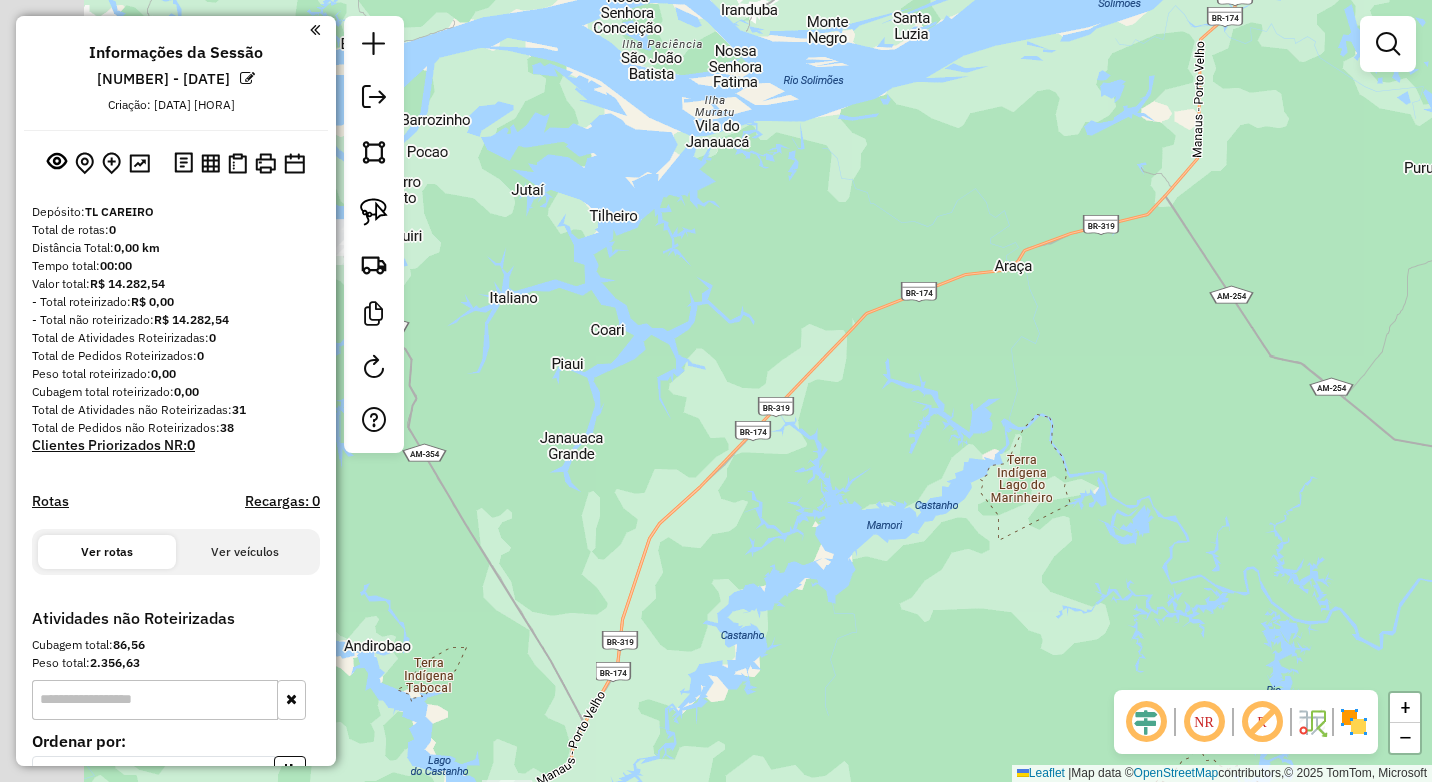 drag, startPoint x: 648, startPoint y: 281, endPoint x: 1046, endPoint y: 172, distance: 412.65604 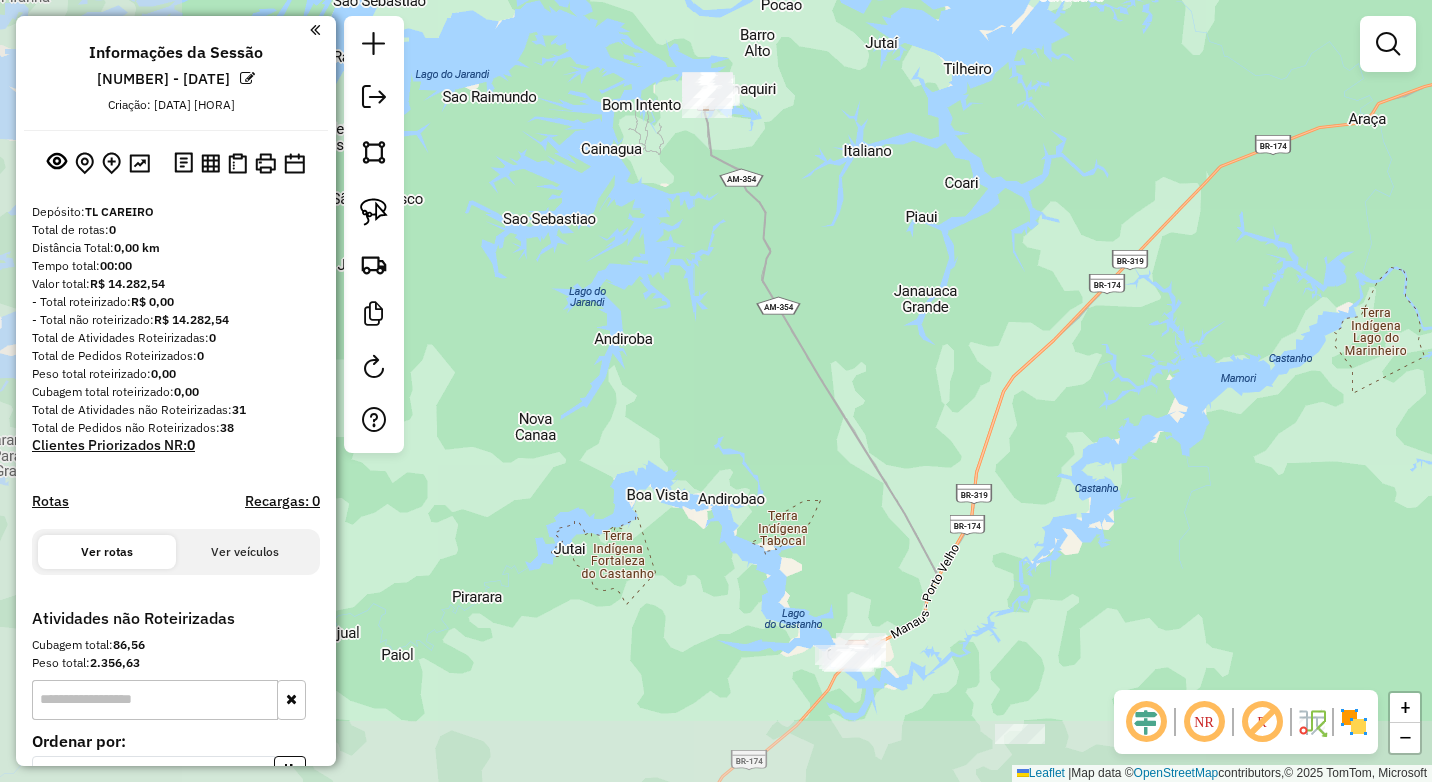 drag, startPoint x: 786, startPoint y: 367, endPoint x: 1062, endPoint y: 222, distance: 311.77075 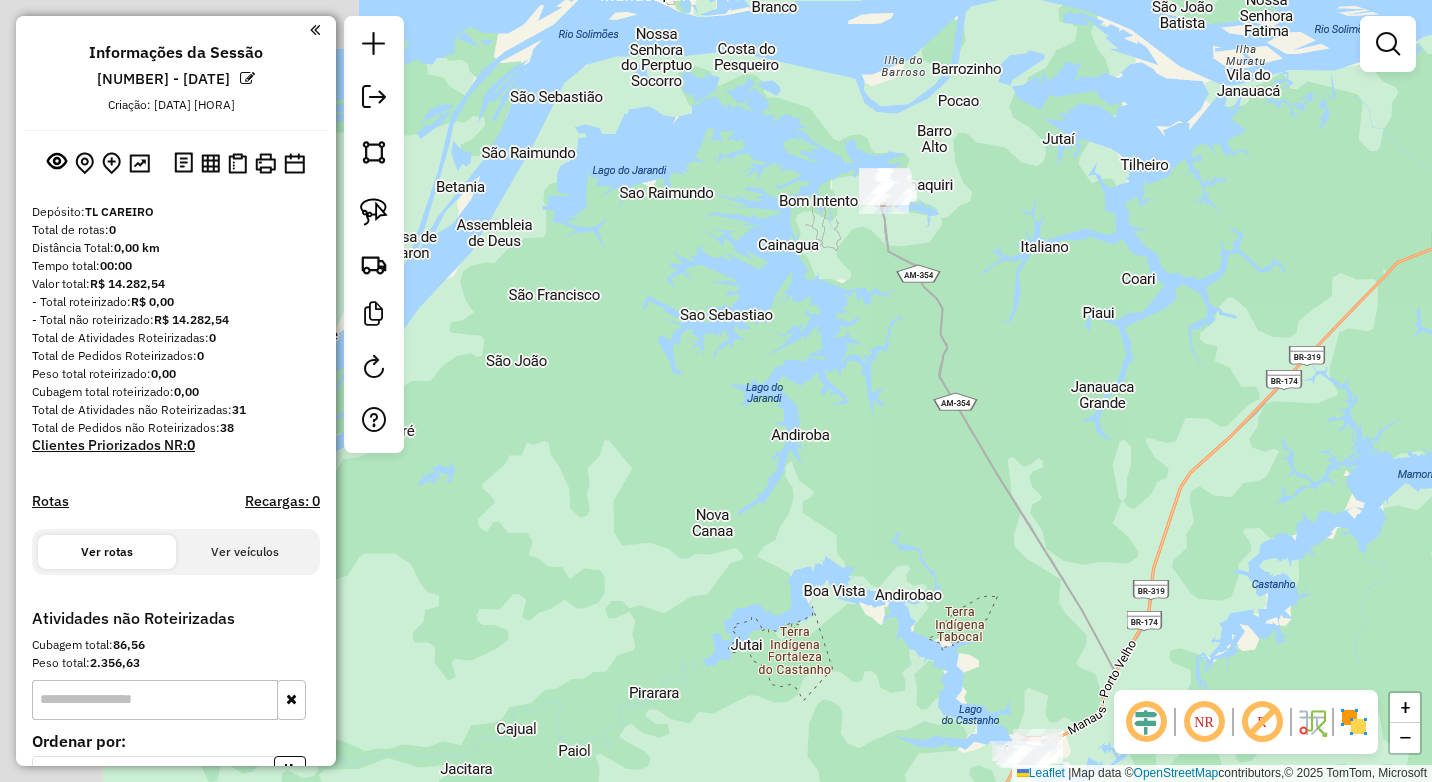 drag, startPoint x: 958, startPoint y: 714, endPoint x: 1179, endPoint y: 674, distance: 224.59074 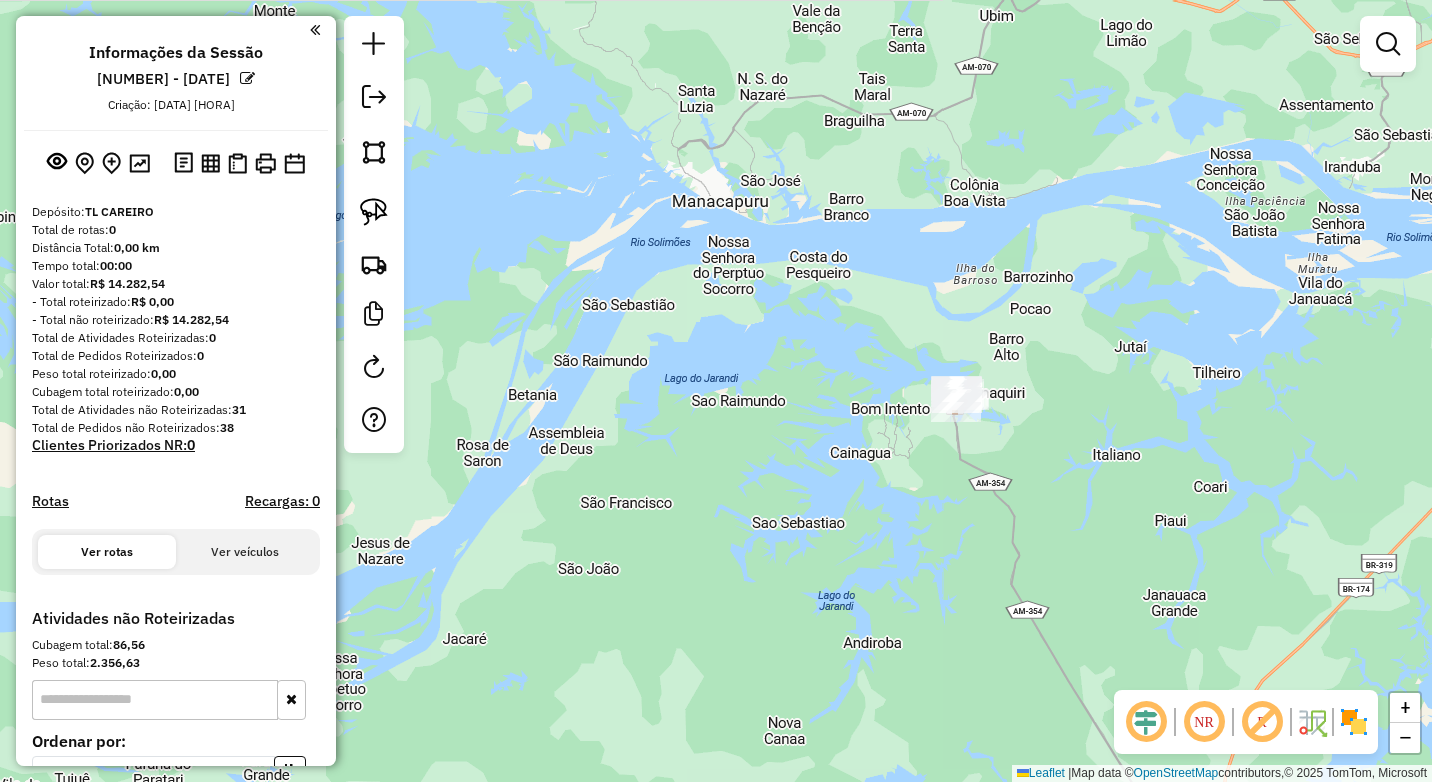 drag, startPoint x: 780, startPoint y: 350, endPoint x: 774, endPoint y: 434, distance: 84.21401 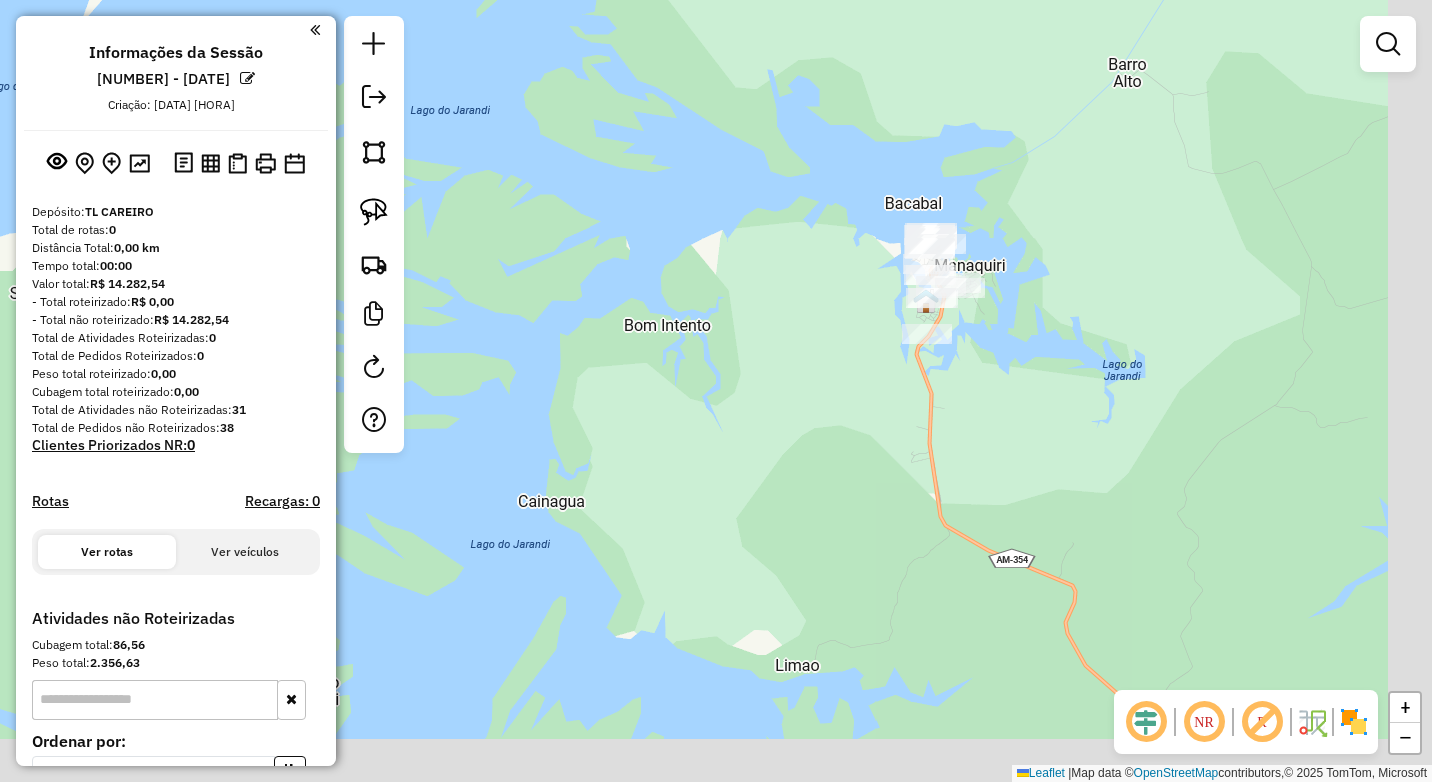 drag, startPoint x: 912, startPoint y: 445, endPoint x: 791, endPoint y: 357, distance: 149.61618 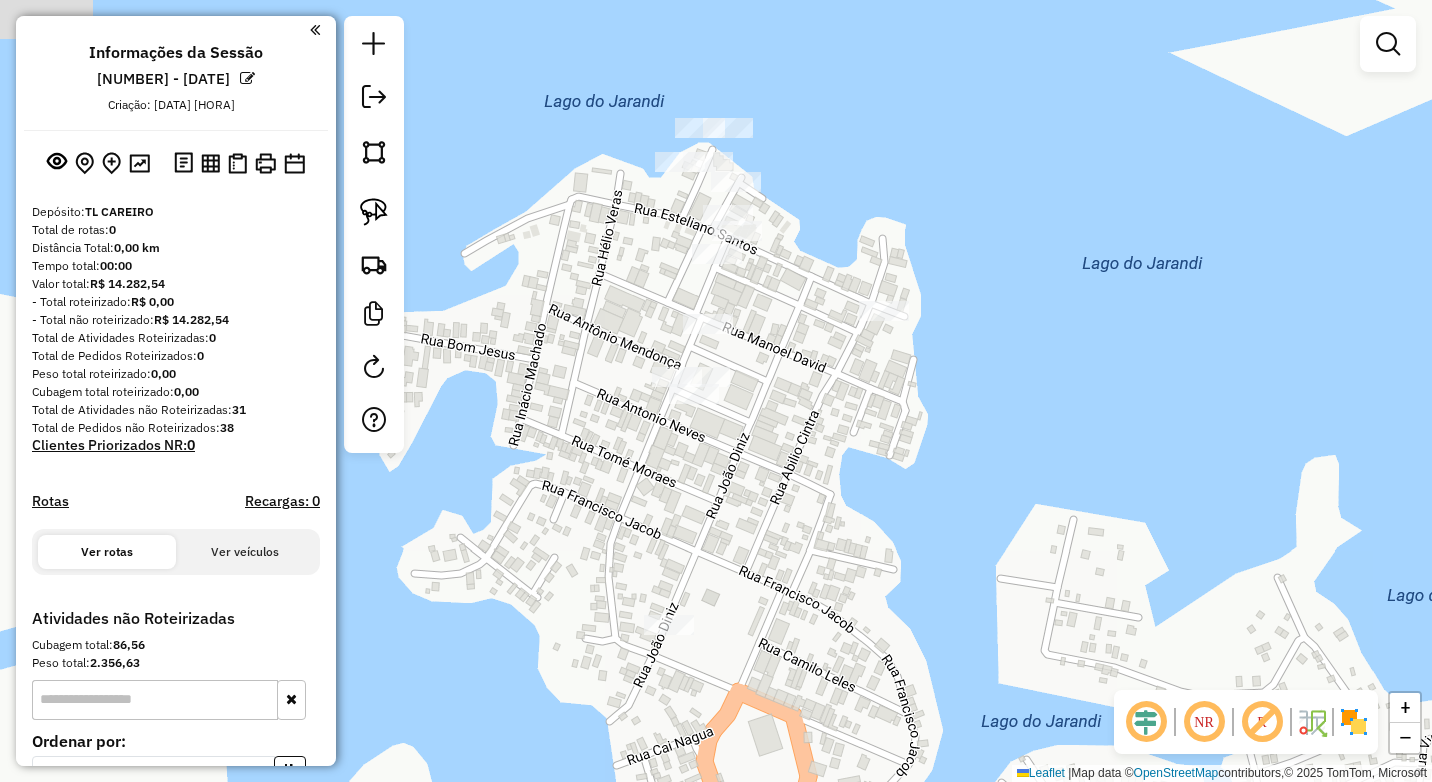 drag, startPoint x: 952, startPoint y: 236, endPoint x: 343, endPoint y: 528, distance: 675.3851 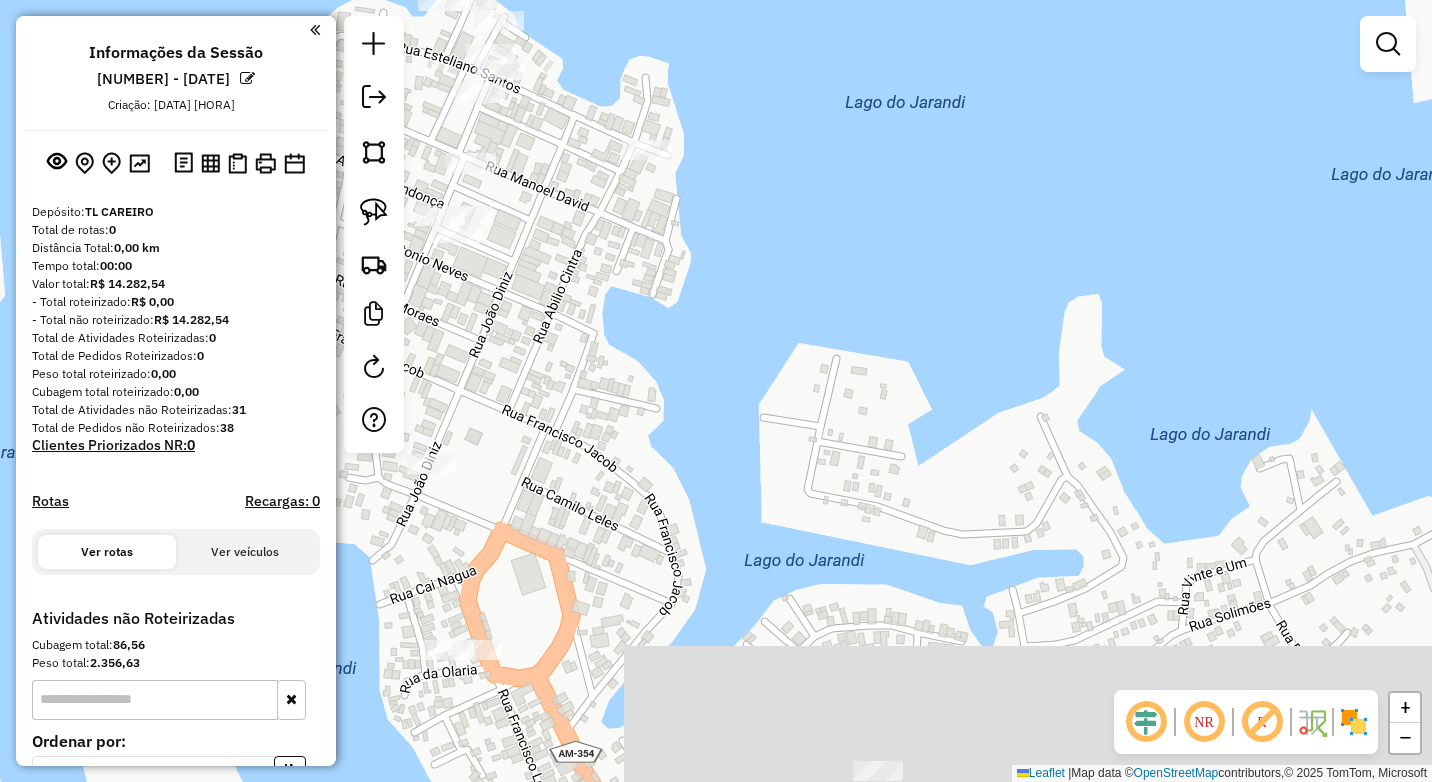drag, startPoint x: 967, startPoint y: 392, endPoint x: 784, endPoint y: 254, distance: 229.20079 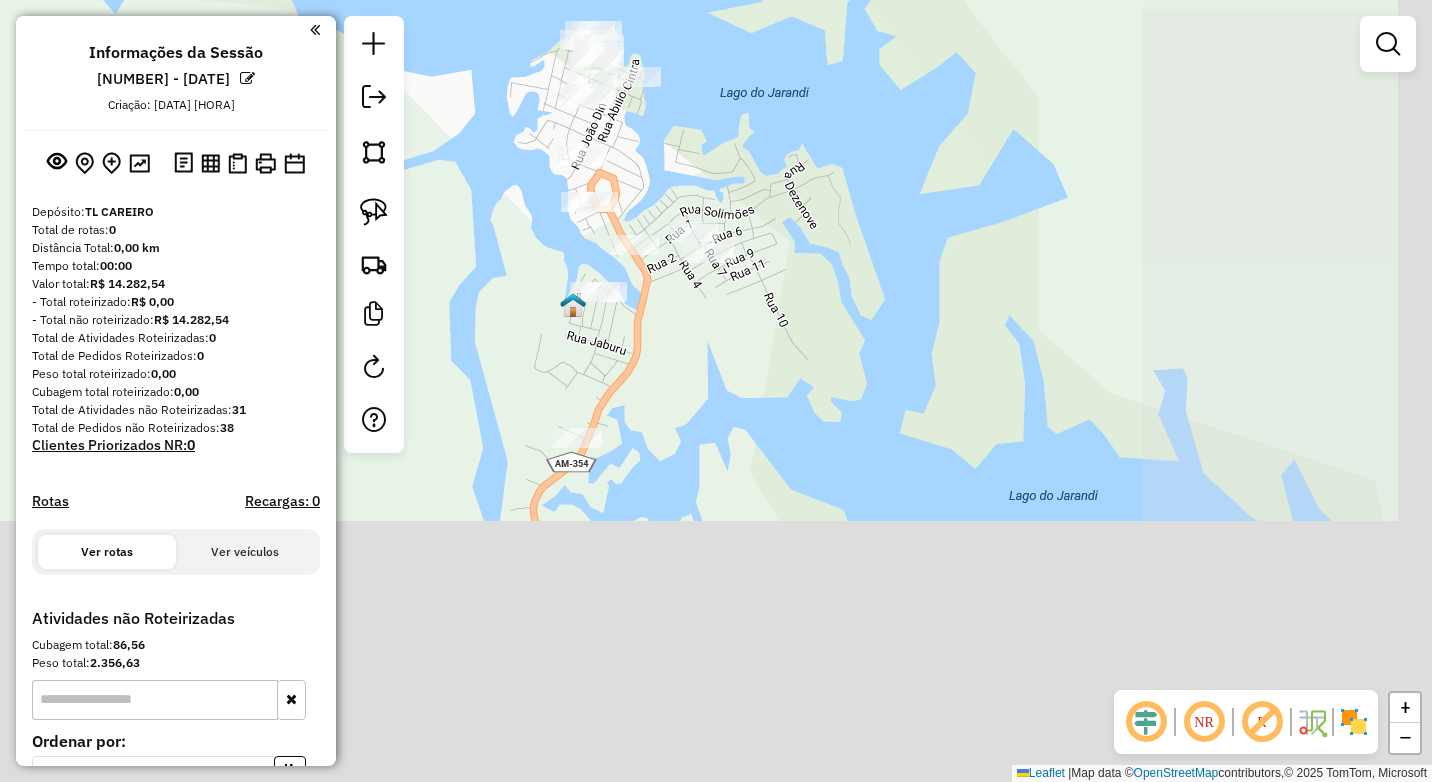 drag, startPoint x: 938, startPoint y: 473, endPoint x: 752, endPoint y: 197, distance: 332.82428 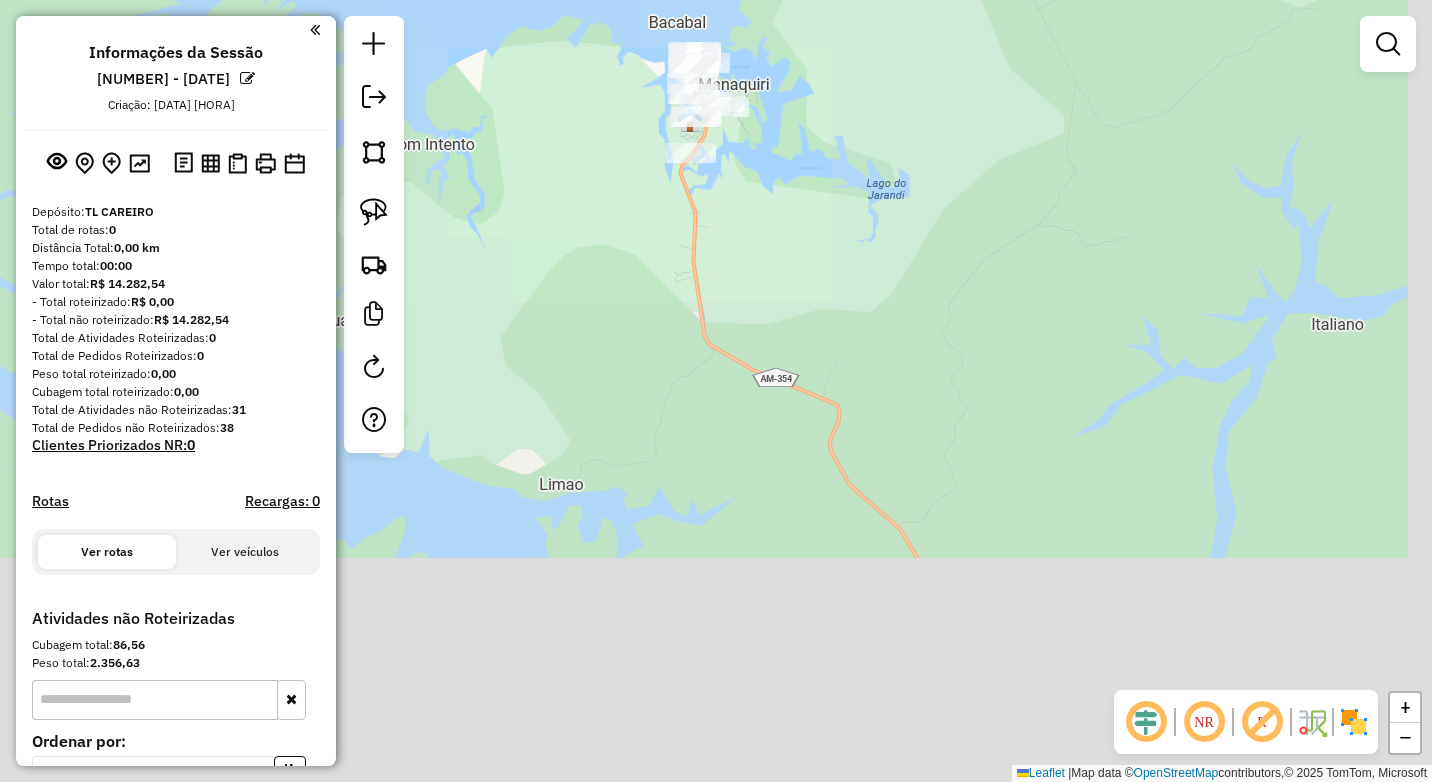 drag, startPoint x: 925, startPoint y: 483, endPoint x: 886, endPoint y: 336, distance: 152.0855 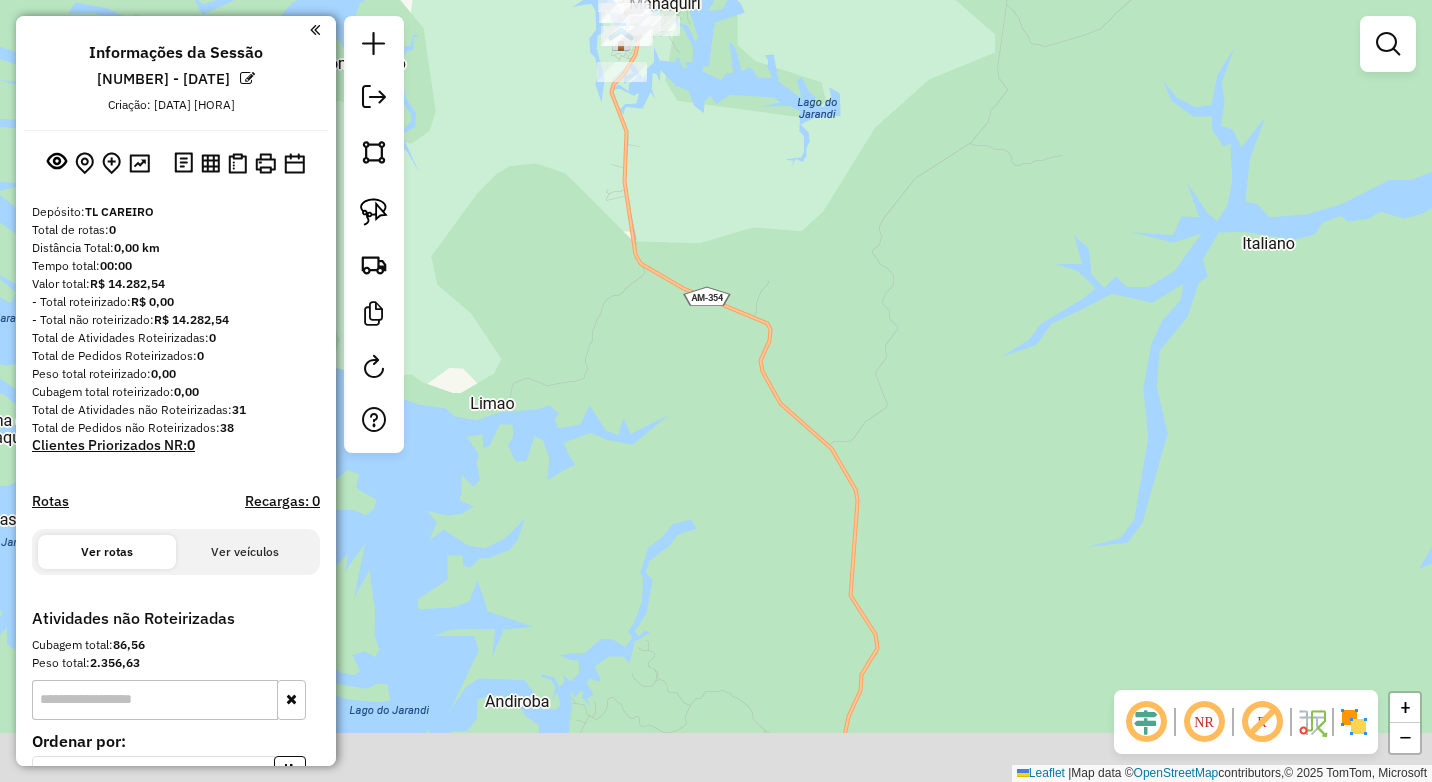 drag, startPoint x: 907, startPoint y: 383, endPoint x: 831, endPoint y: 259, distance: 145.43727 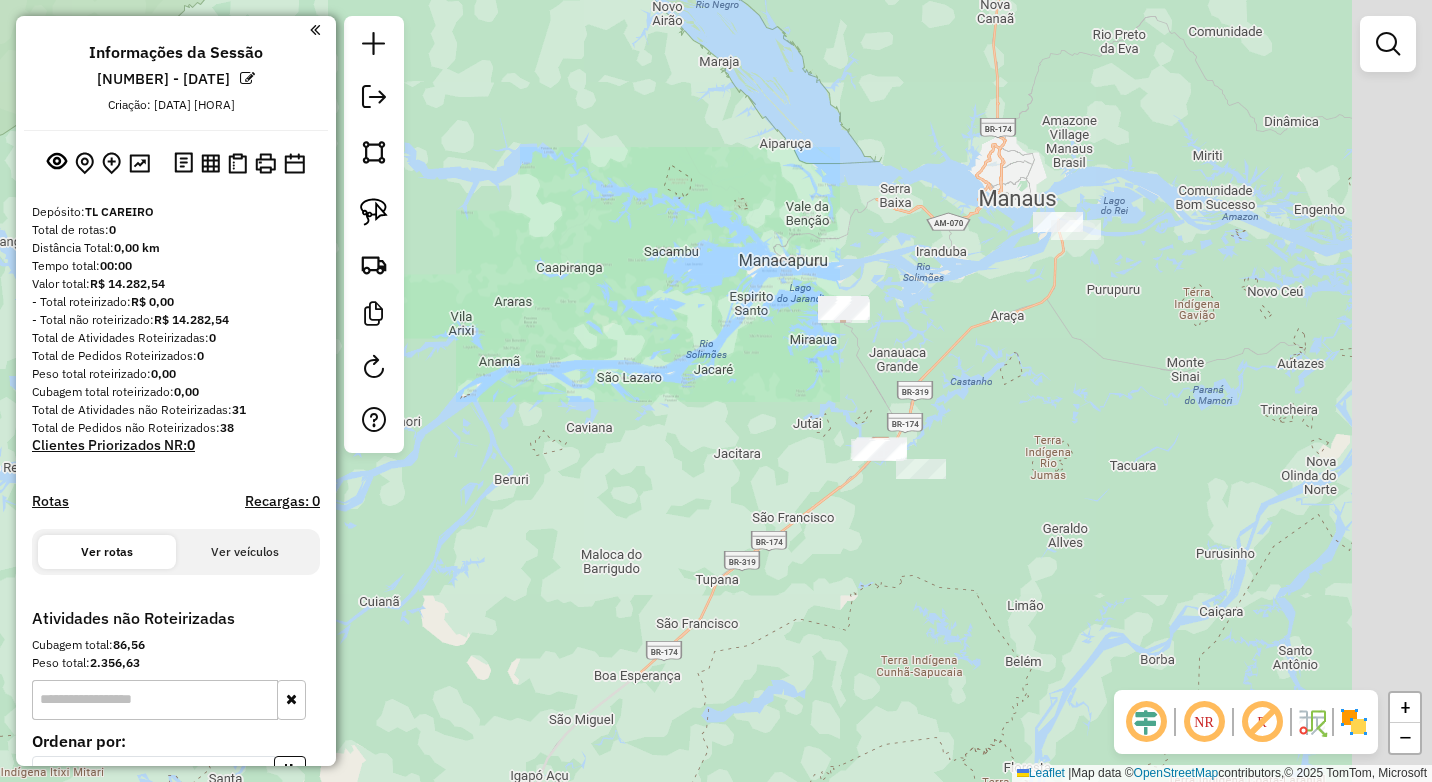 click on "Janela de atendimento Grade de atendimento Capacidade Transportadoras Veículos Cliente Pedidos  Rotas Selecione os dias de semana para filtrar as janelas de atendimento  Seg   Ter   Qua   Qui   Sex   Sáb   Dom  Informe o período da janela de atendimento: De: Até:  Filtrar exatamente a janela do cliente  Considerar janela de atendimento padrão  Selecione os dias de semana para filtrar as grades de atendimento  Seg   Ter   Qua   Qui   Sex   Sáb   Dom   Considerar clientes sem dia de atendimento cadastrado  Clientes fora do dia de atendimento selecionado Filtrar as atividades entre os valores definidos abaixo:  Peso mínimo:   Peso máximo:   Cubagem mínima:   Cubagem máxima:   De:   Até:  Filtrar as atividades entre o tempo de atendimento definido abaixo:  De:   Até:   Considerar capacidade total dos clientes não roteirizados Transportadora: Selecione um ou mais itens Tipo de veículo: Selecione um ou mais itens Veículo: Selecione um ou mais itens Motorista: Selecione um ou mais itens Nome: Rótulo:" 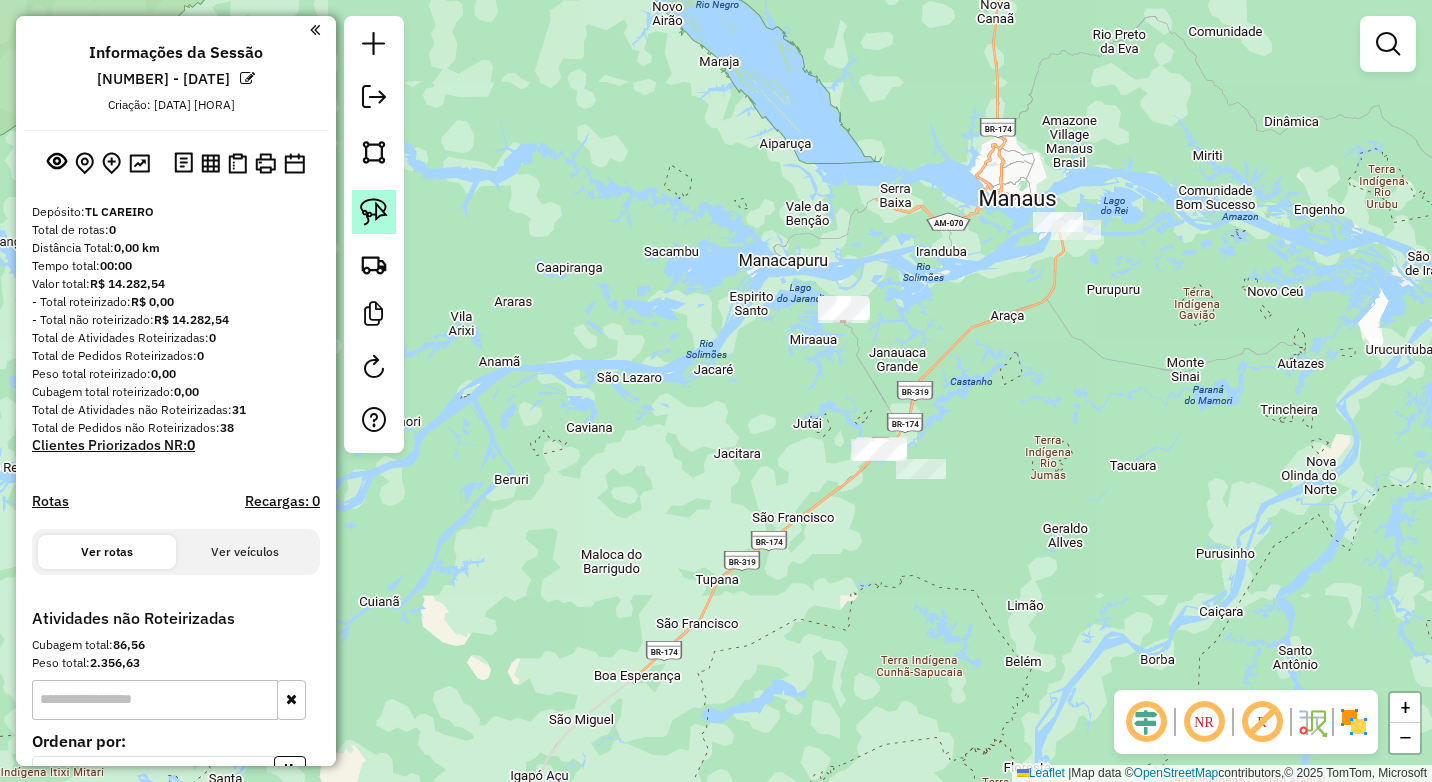 click 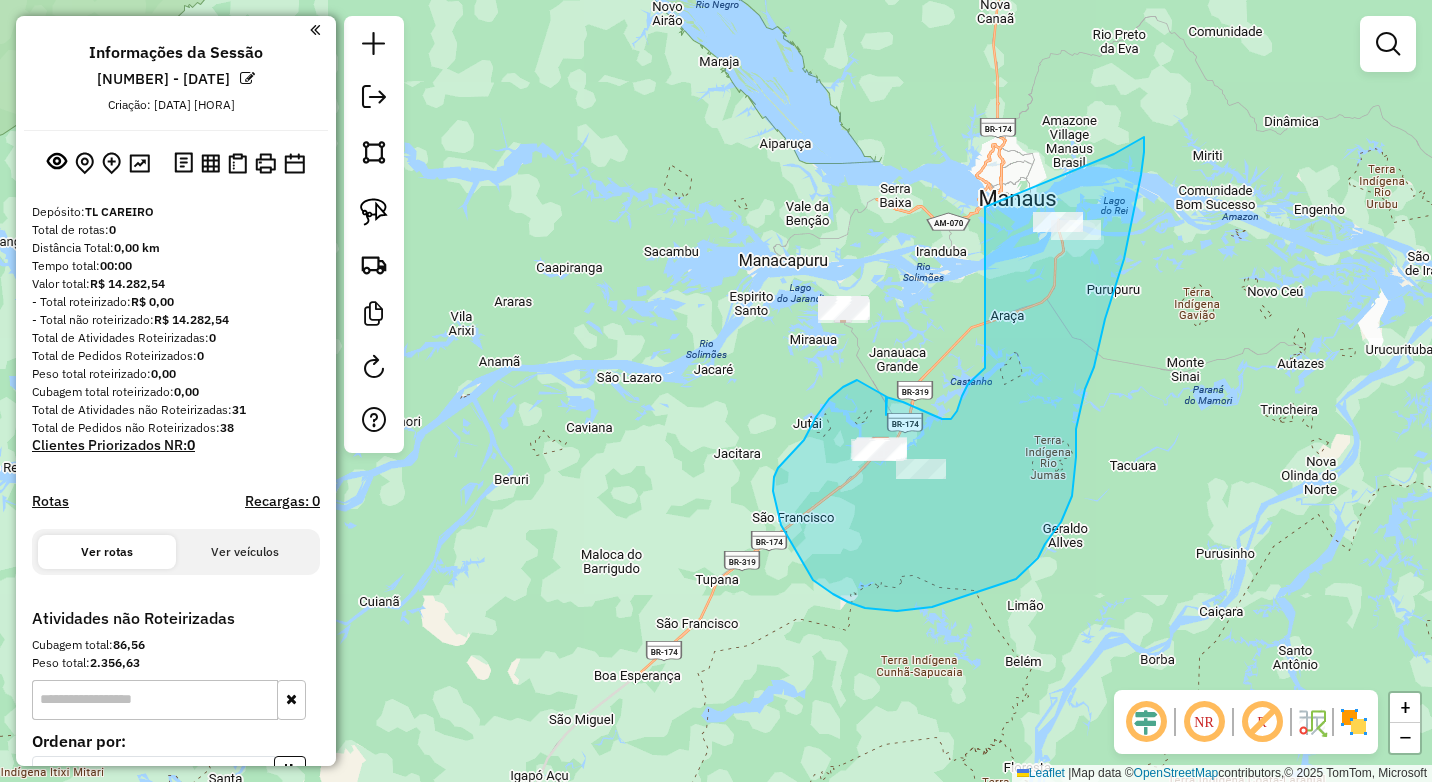 drag, startPoint x: 857, startPoint y: 380, endPoint x: 887, endPoint y: 397, distance: 34.48188 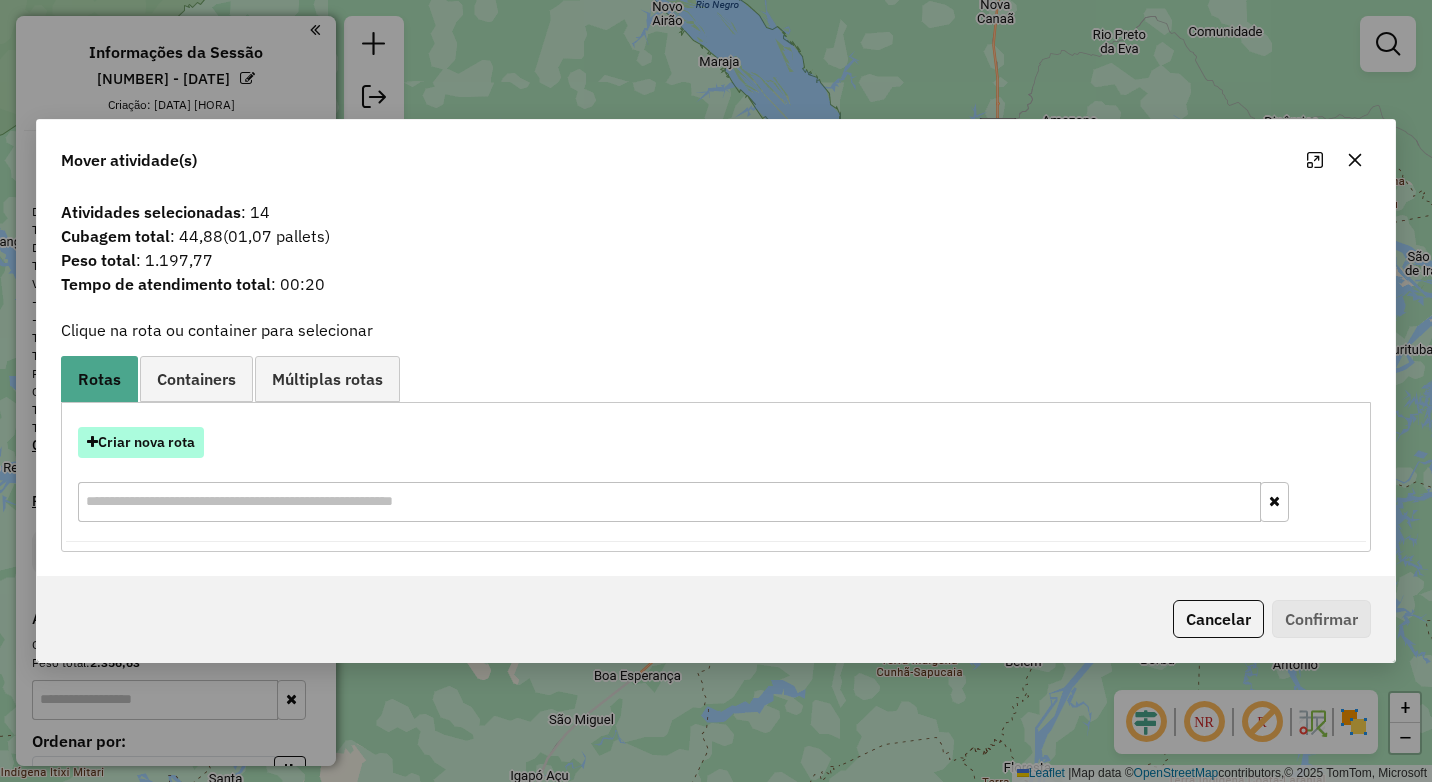 click on "Criar nova rota" at bounding box center [141, 442] 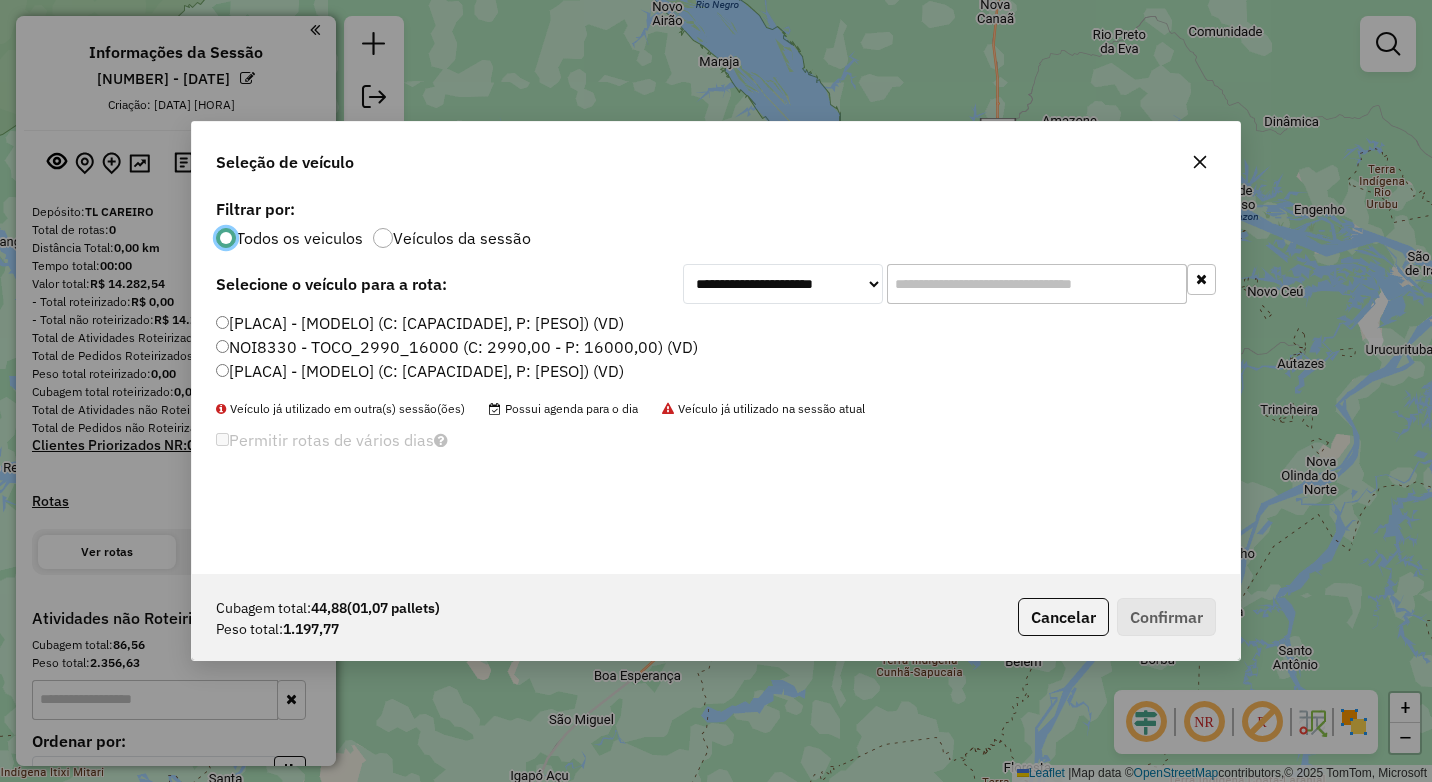 scroll, scrollTop: 11, scrollLeft: 6, axis: both 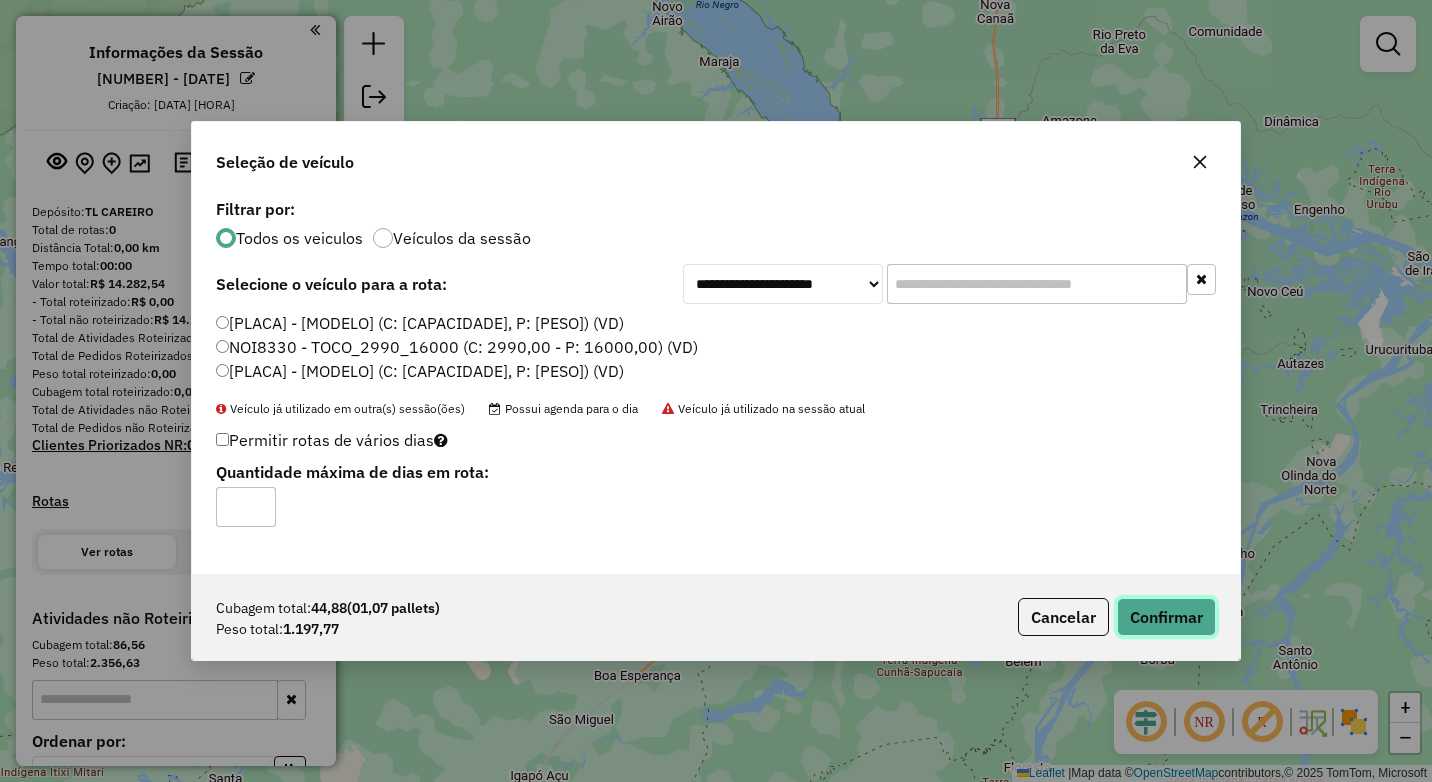 click on "Confirmar" 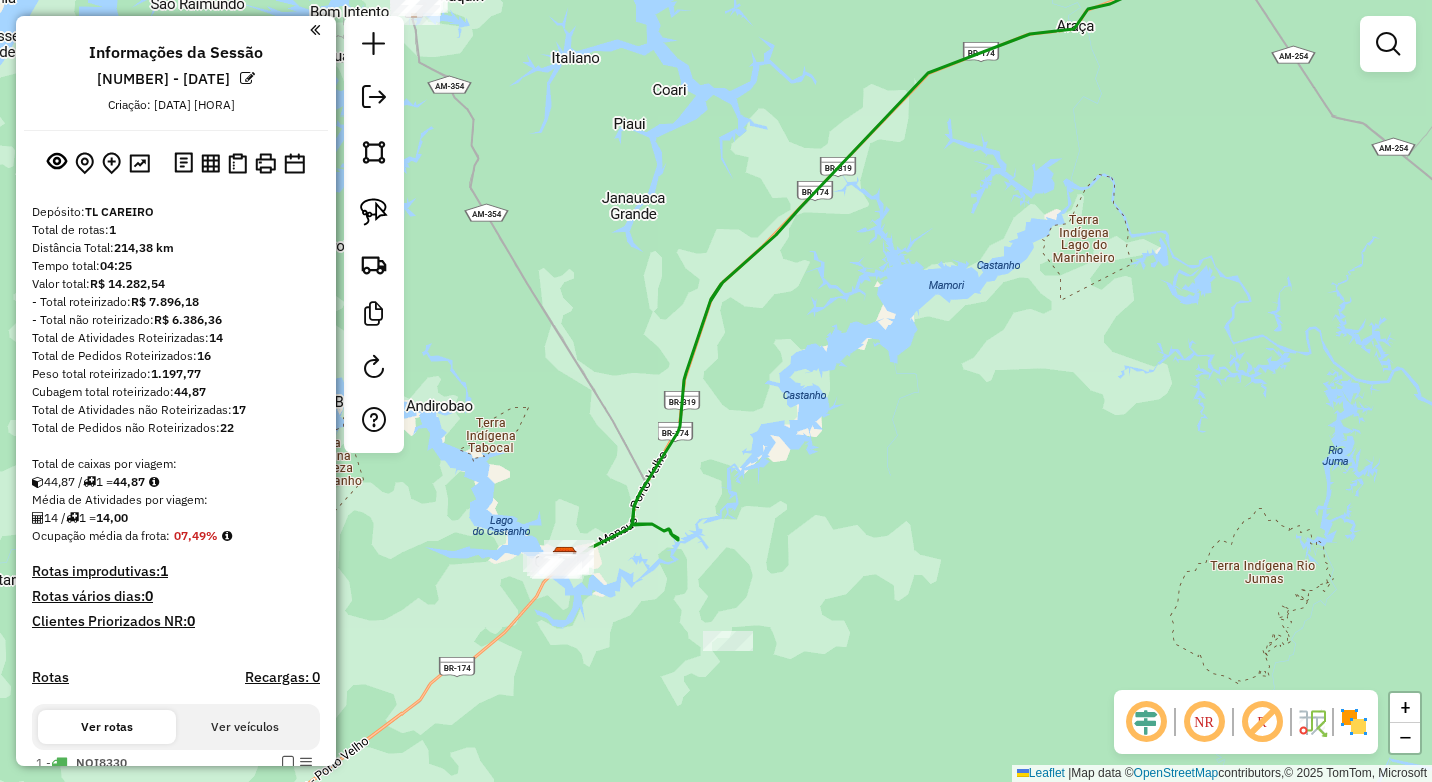 drag, startPoint x: 1164, startPoint y: 343, endPoint x: 1325, endPoint y: 78, distance: 310.0742 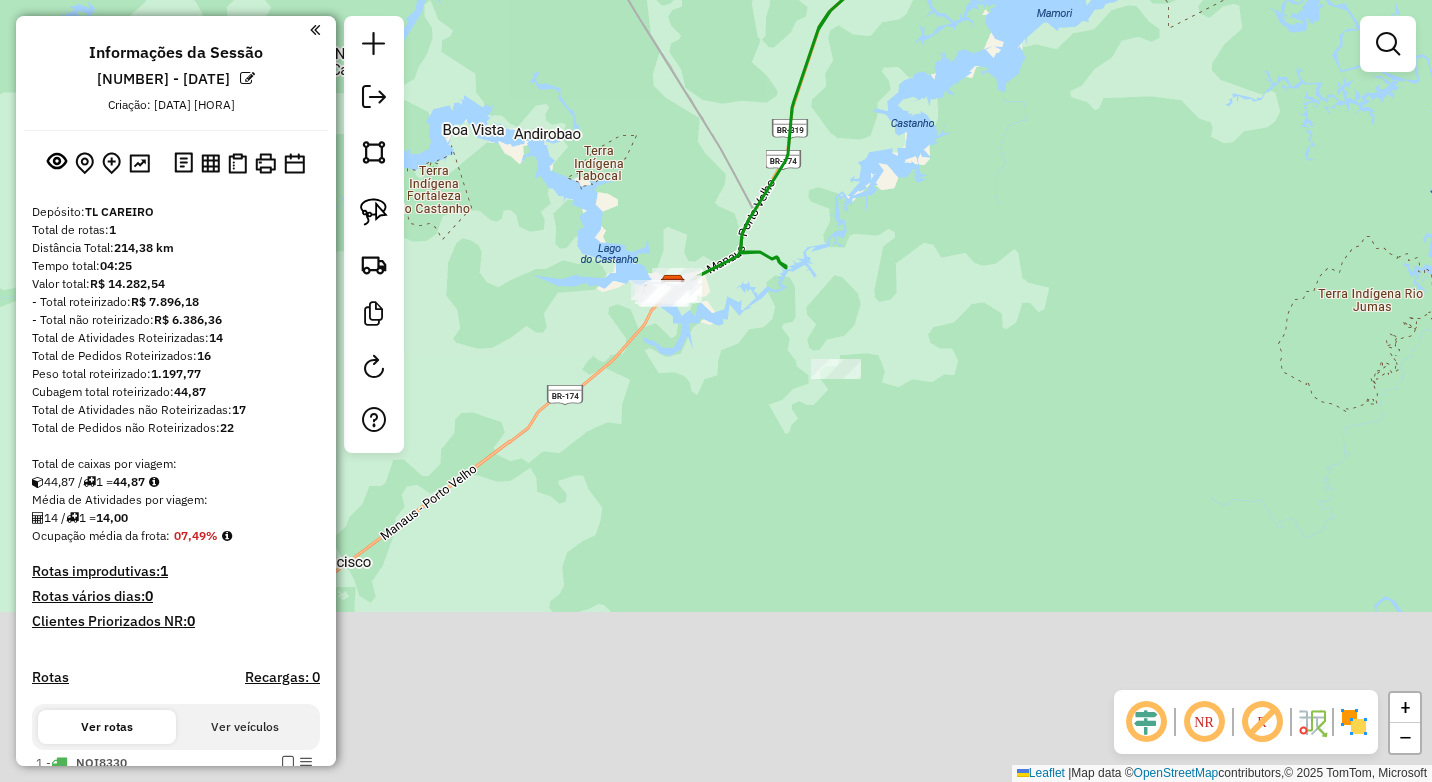 drag, startPoint x: 886, startPoint y: 417, endPoint x: 963, endPoint y: 295, distance: 144.26712 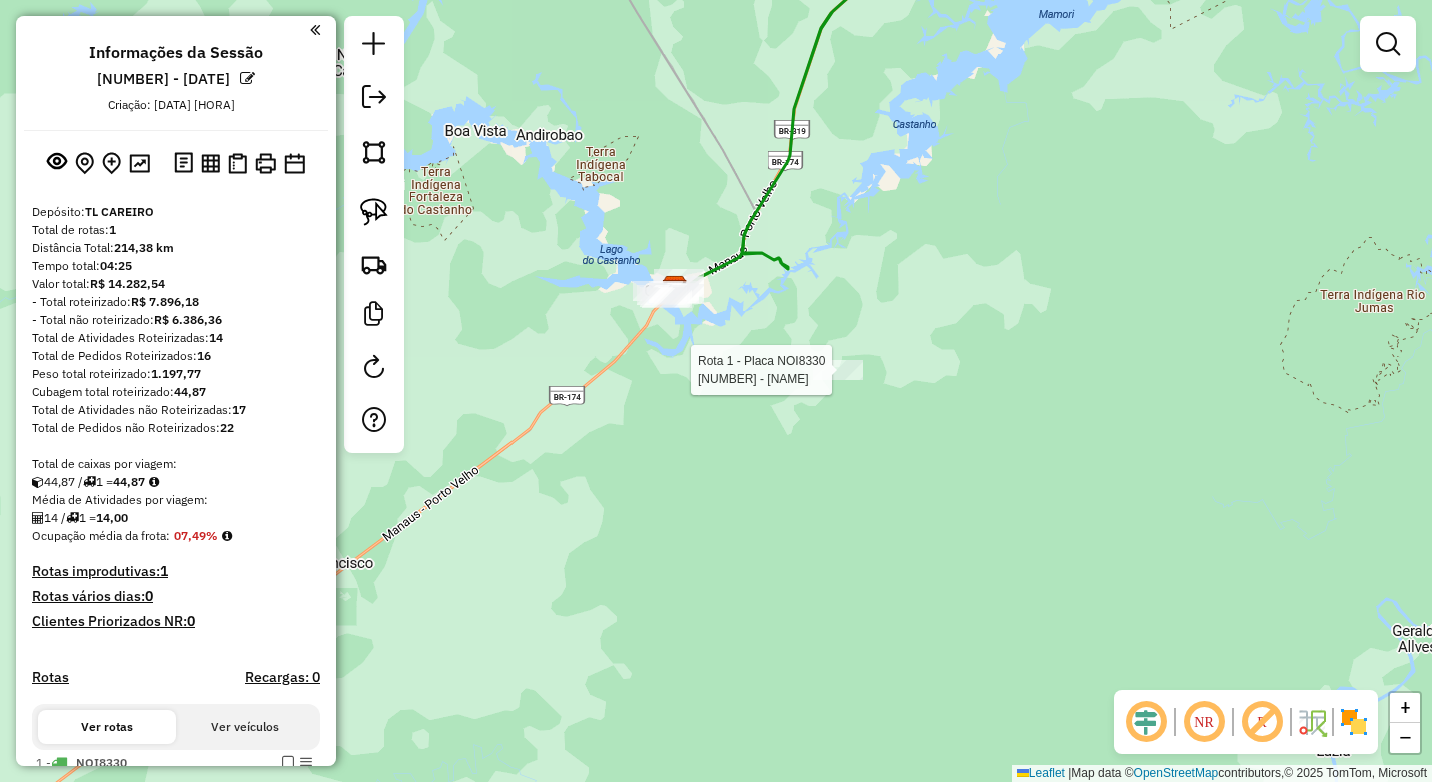 select on "**********" 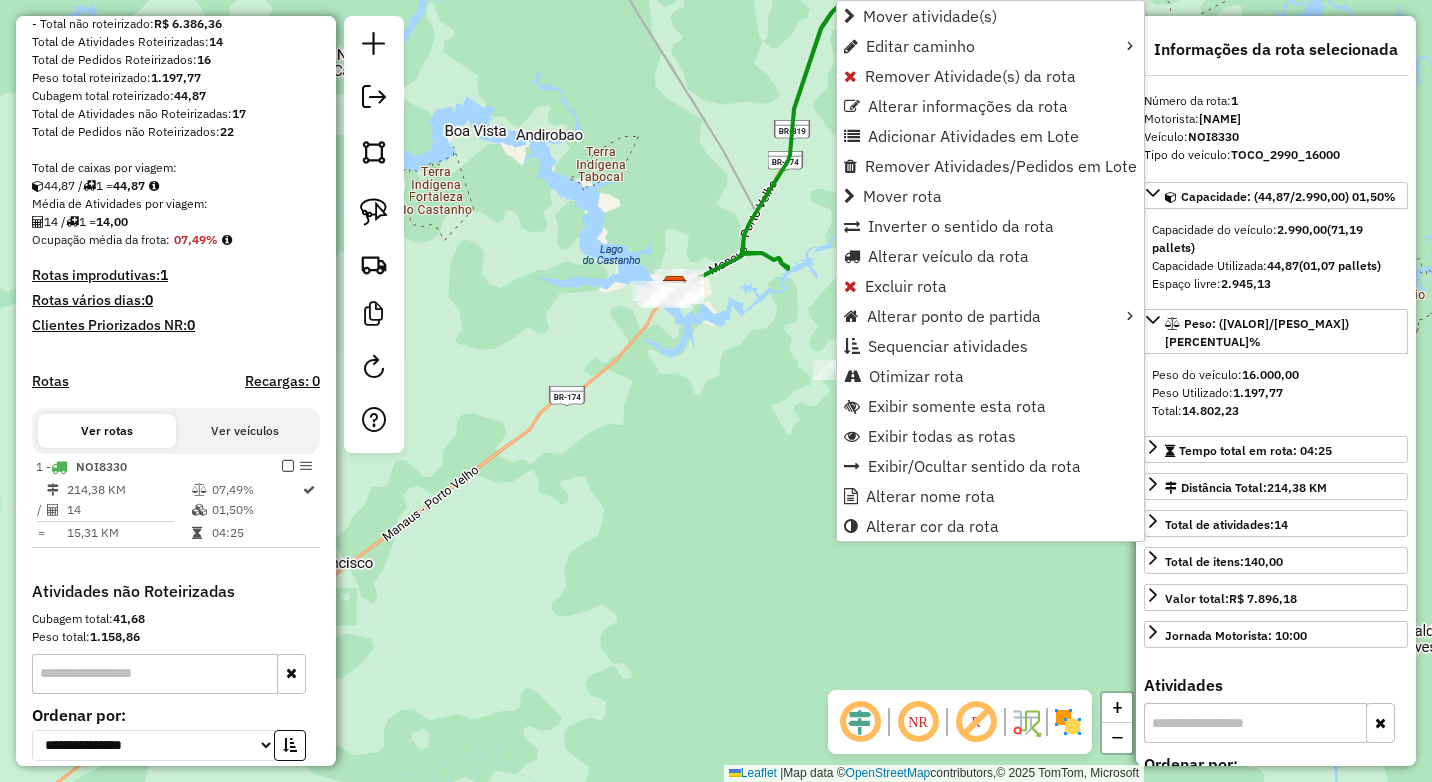 scroll, scrollTop: 472, scrollLeft: 0, axis: vertical 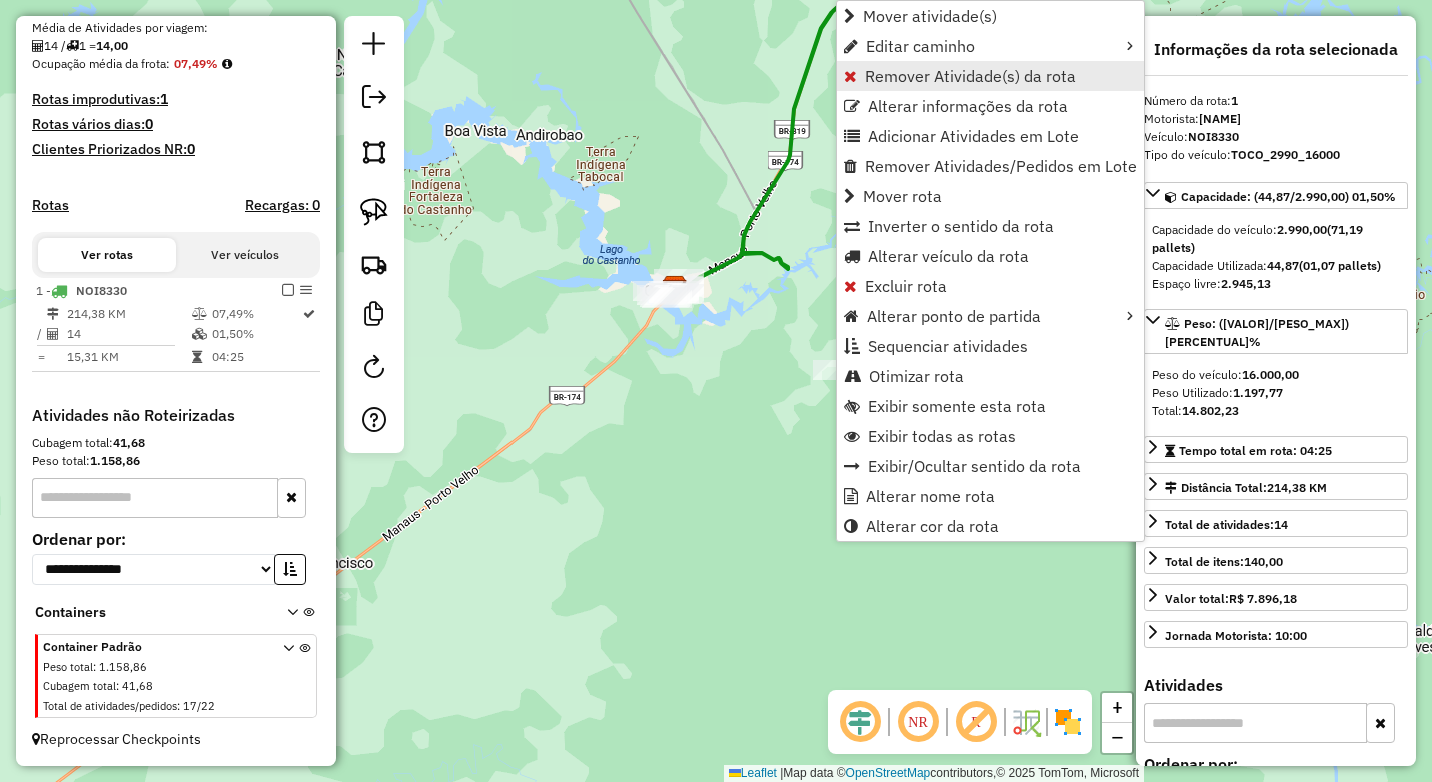 click on "Remover Atividade(s) da rota" at bounding box center [970, 76] 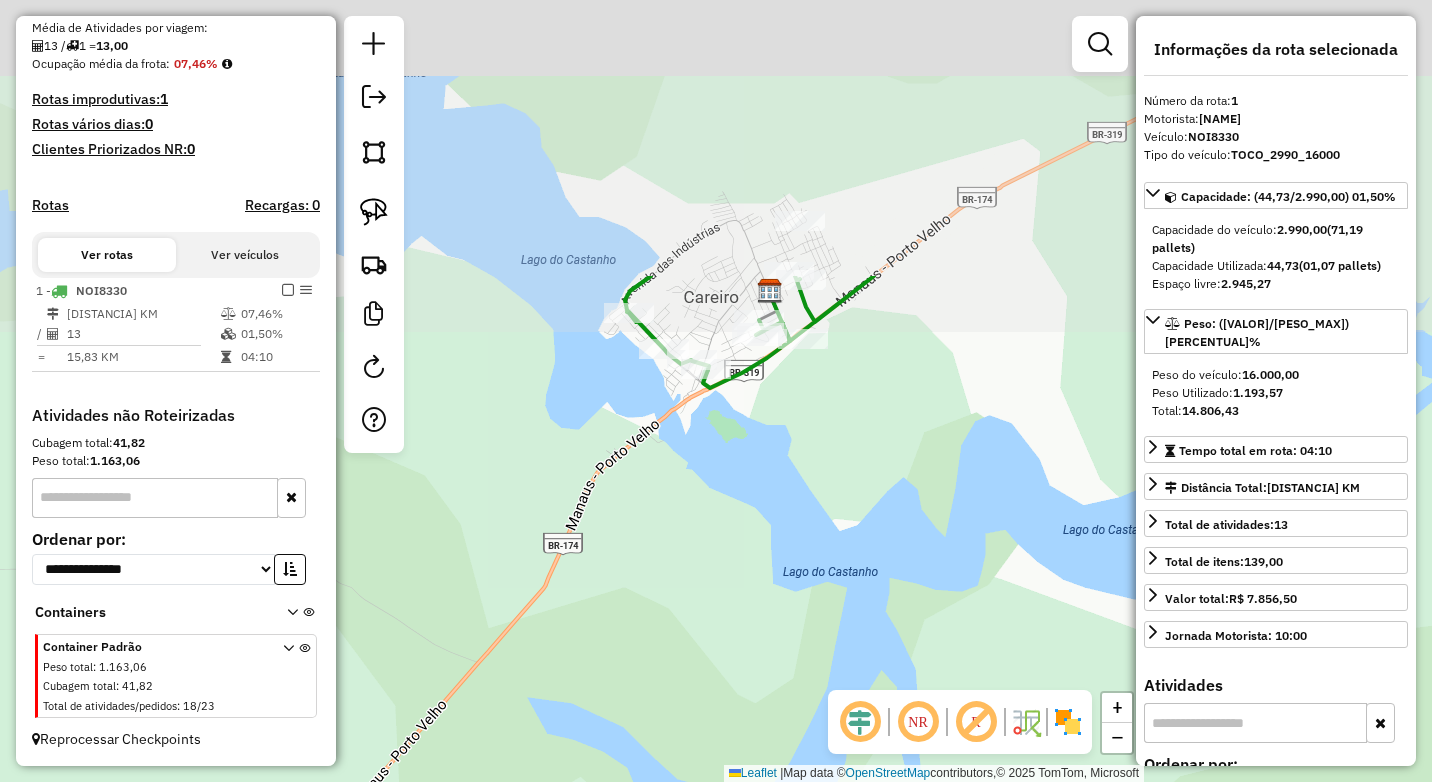 drag, startPoint x: 740, startPoint y: 508, endPoint x: 752, endPoint y: 501, distance: 13.892444 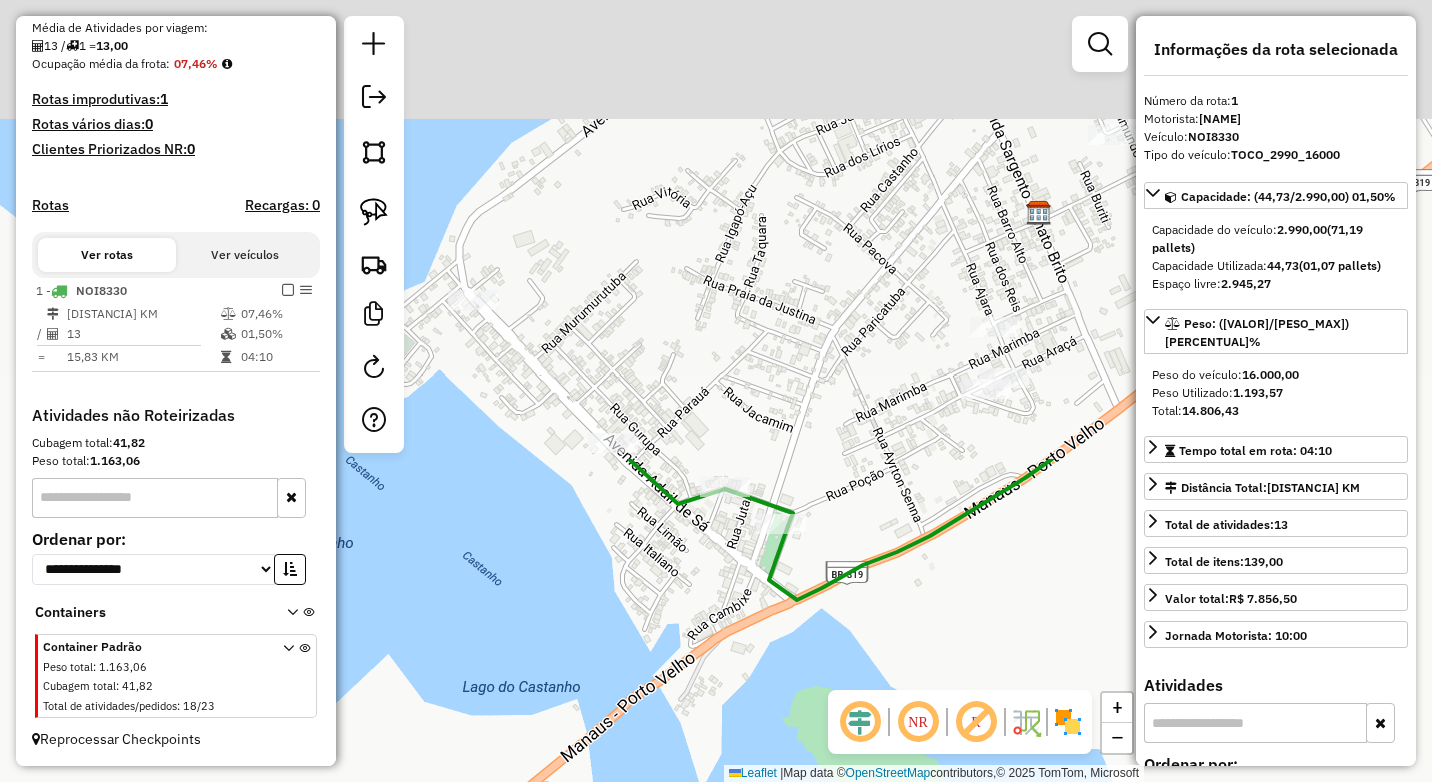 drag, startPoint x: 588, startPoint y: 202, endPoint x: 668, endPoint y: 634, distance: 439.34497 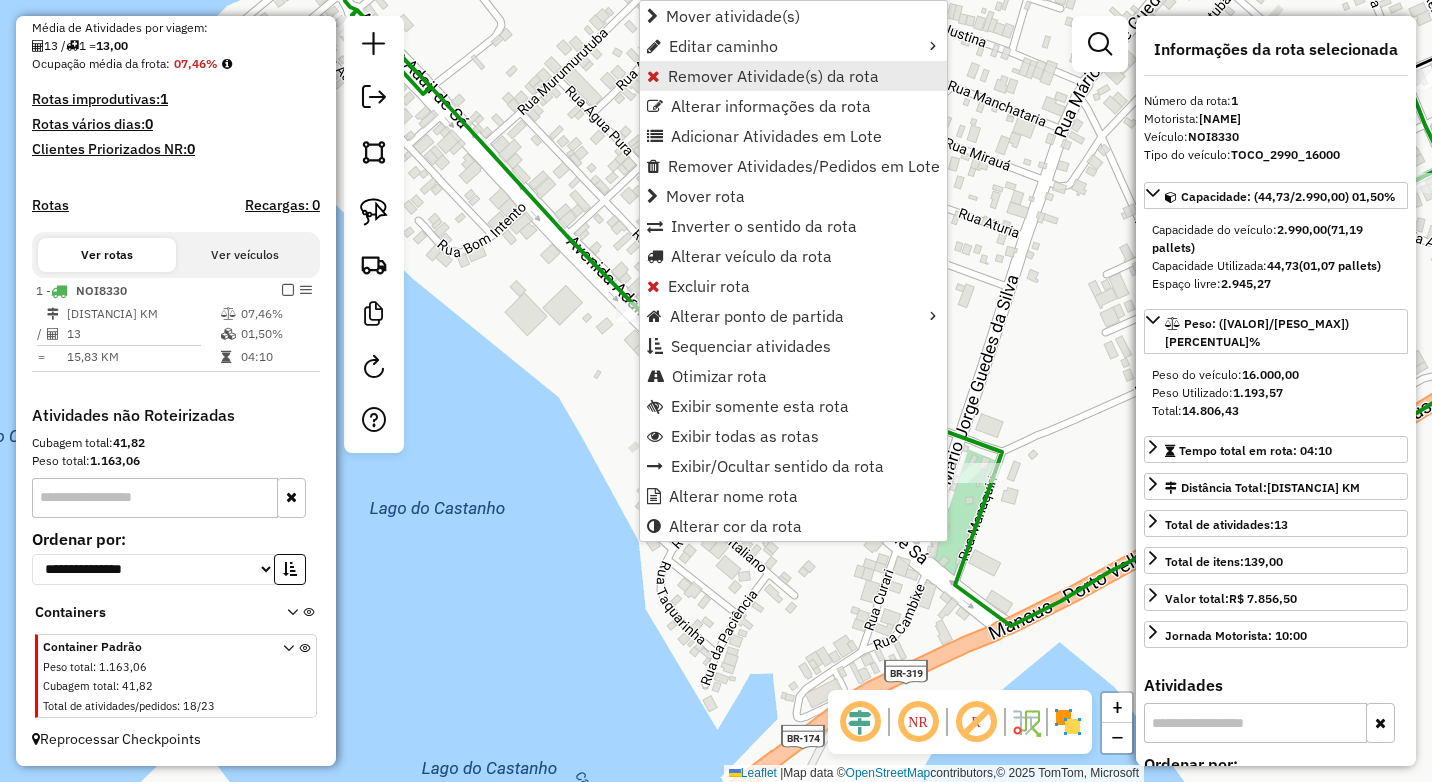 click on "Remover Atividade(s) da rota" at bounding box center (773, 76) 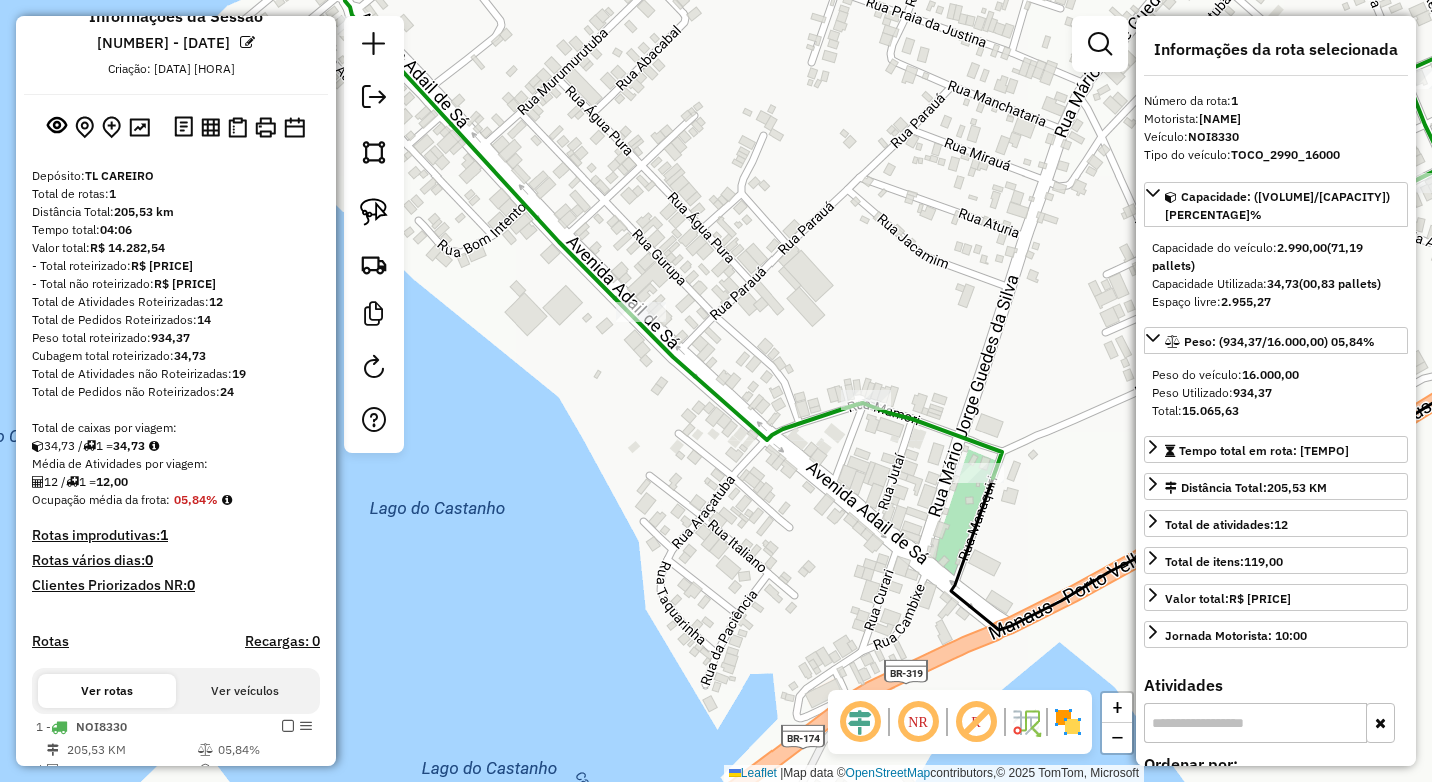 scroll, scrollTop: 0, scrollLeft: 0, axis: both 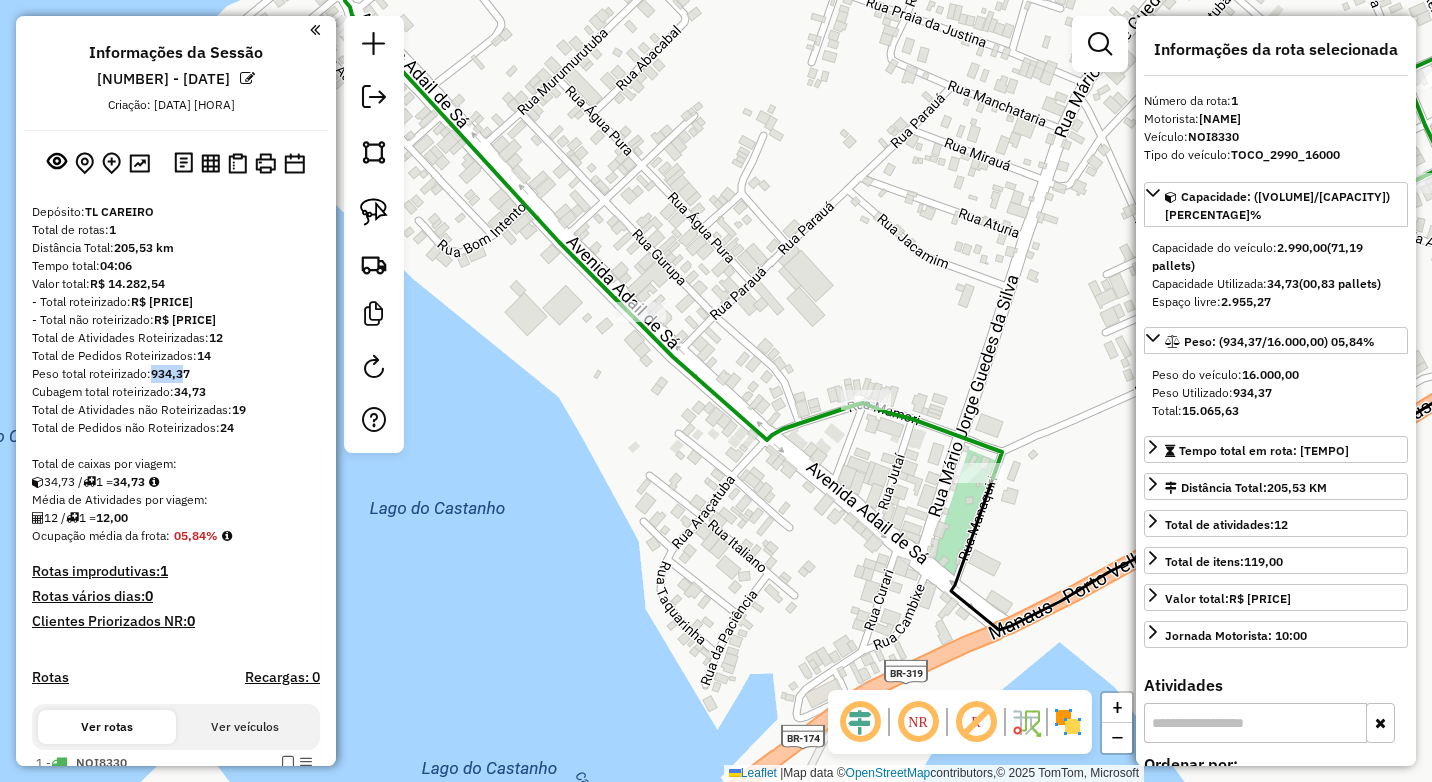 drag, startPoint x: 153, startPoint y: 375, endPoint x: 185, endPoint y: 376, distance: 32.01562 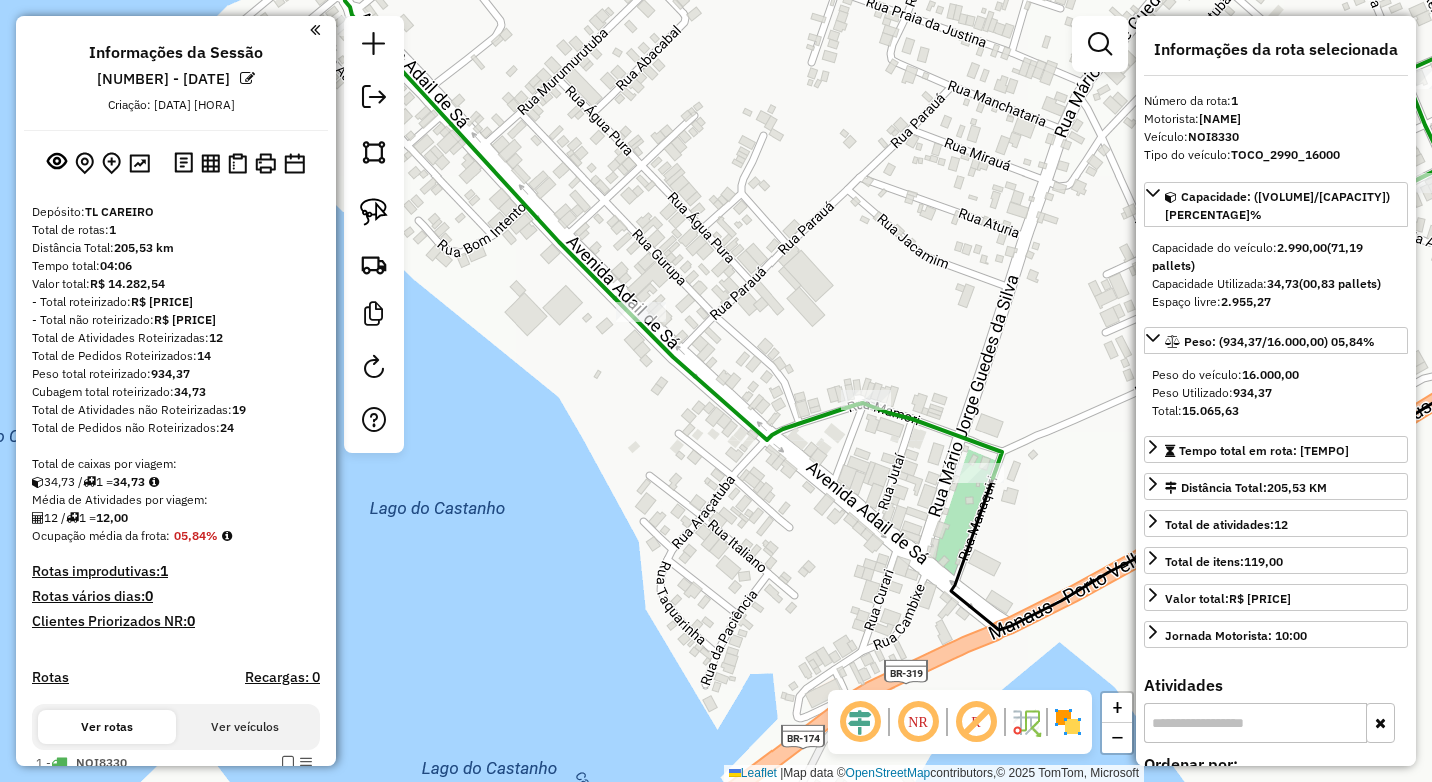 drag, startPoint x: 185, startPoint y: 376, endPoint x: 253, endPoint y: 364, distance: 69.050705 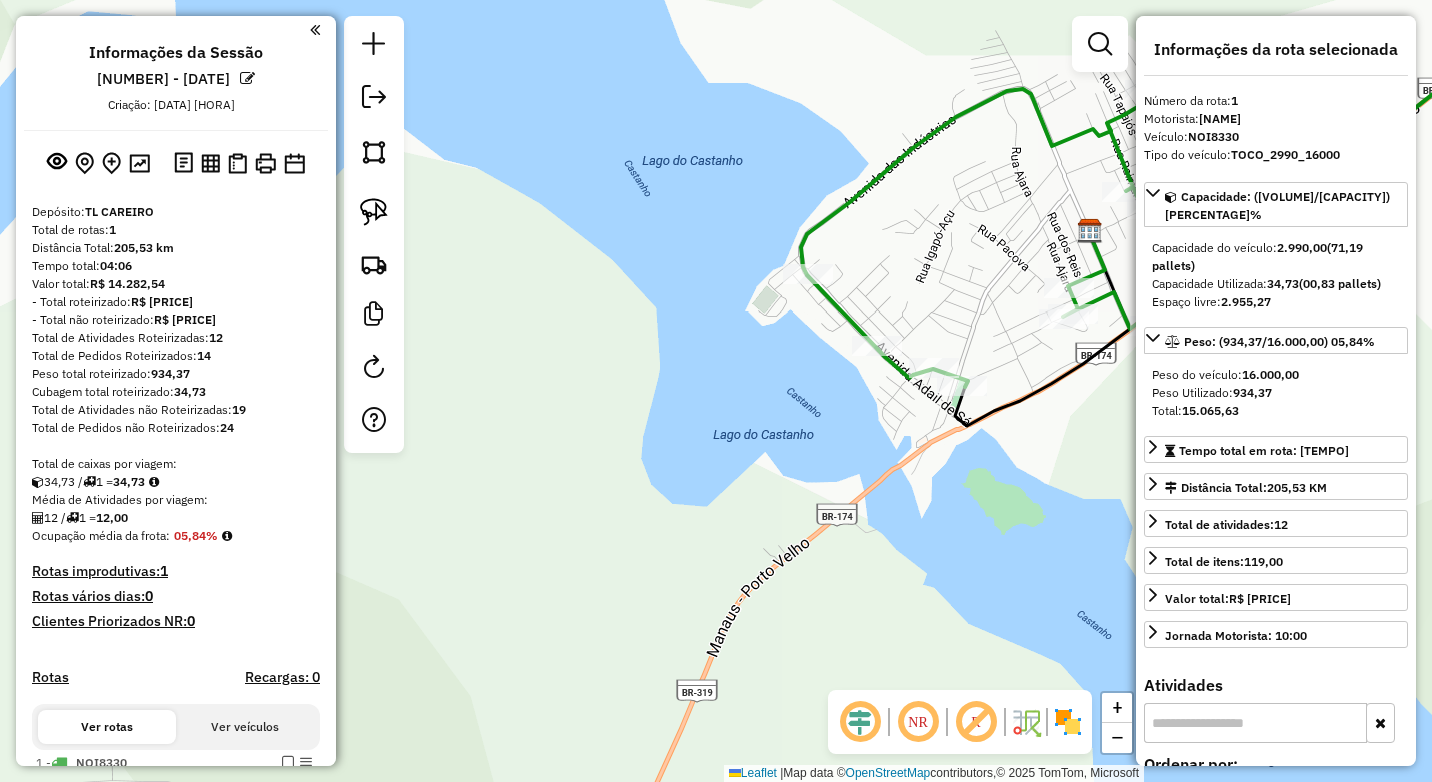 click on "Janela de atendimento Grade de atendimento Capacidade Transportadoras Veículos Cliente Pedidos  Rotas Selecione os dias de semana para filtrar as janelas de atendimento  Seg   Ter   Qua   Qui   Sex   Sáb   Dom  Informe o período da janela de atendimento: De: Até:  Filtrar exatamente a janela do cliente  Considerar janela de atendimento padrão  Selecione os dias de semana para filtrar as grades de atendimento  Seg   Ter   Qua   Qui   Sex   Sáb   Dom   Considerar clientes sem dia de atendimento cadastrado  Clientes fora do dia de atendimento selecionado Filtrar as atividades entre os valores definidos abaixo:  Peso mínimo:   Peso máximo:   Cubagem mínima:   Cubagem máxima:   De:   Até:  Filtrar as atividades entre o tempo de atendimento definido abaixo:  De:   Até:   Considerar capacidade total dos clientes não roteirizados Transportadora: Selecione um ou mais itens Tipo de veículo: Selecione um ou mais itens Veículo: Selecione um ou mais itens Motorista: Selecione um ou mais itens Nome: Rótulo:" 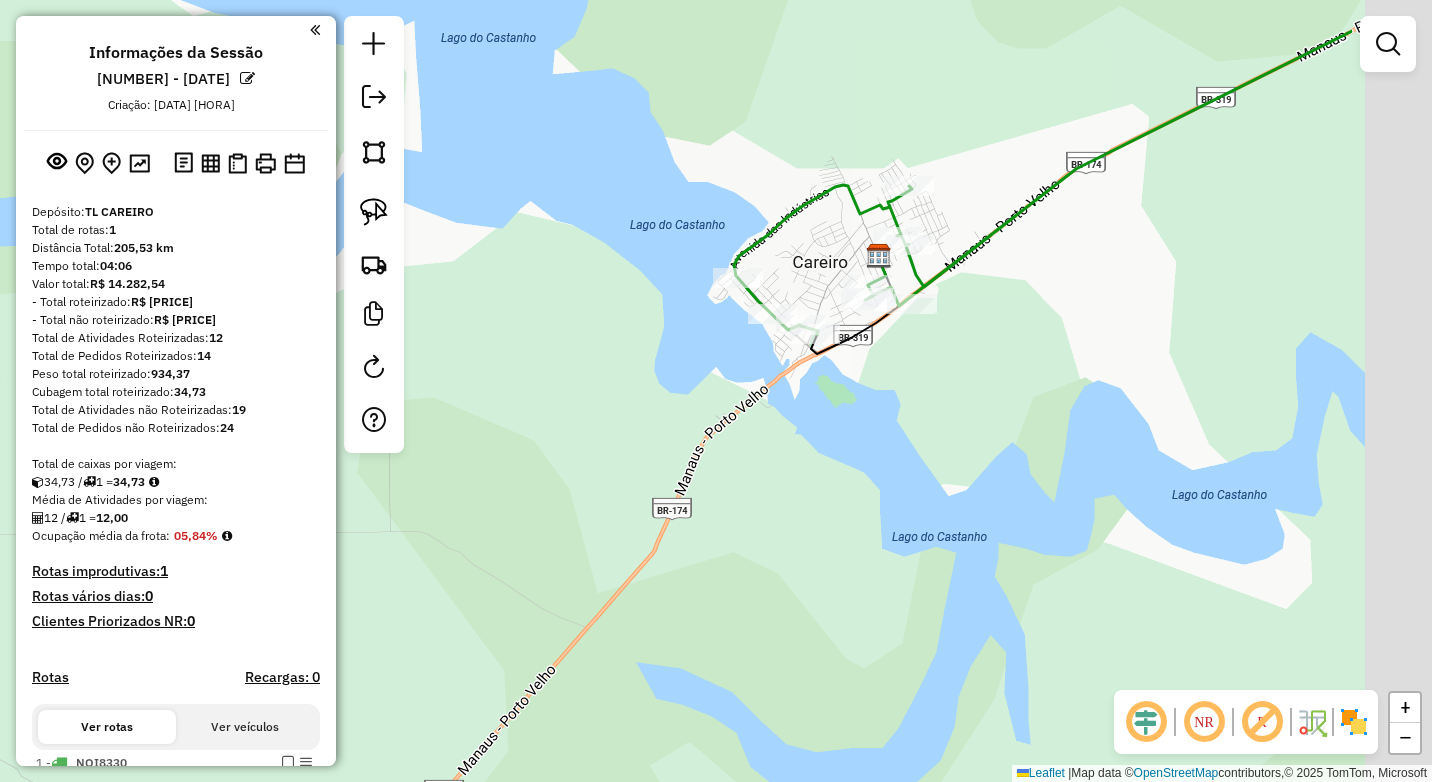 drag, startPoint x: 1073, startPoint y: 448, endPoint x: 1057, endPoint y: 429, distance: 24.839485 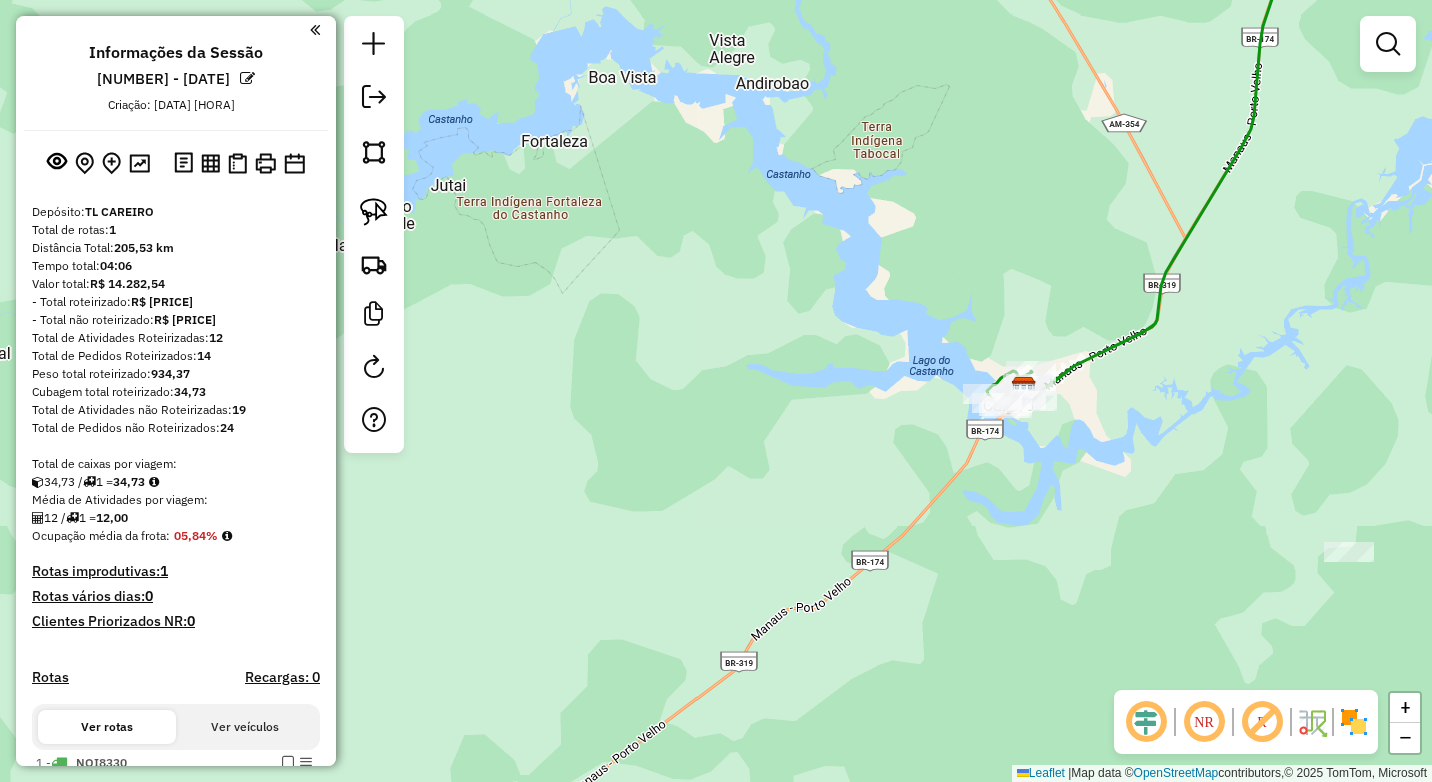 drag, startPoint x: 1280, startPoint y: 496, endPoint x: 1148, endPoint y: 459, distance: 137.08757 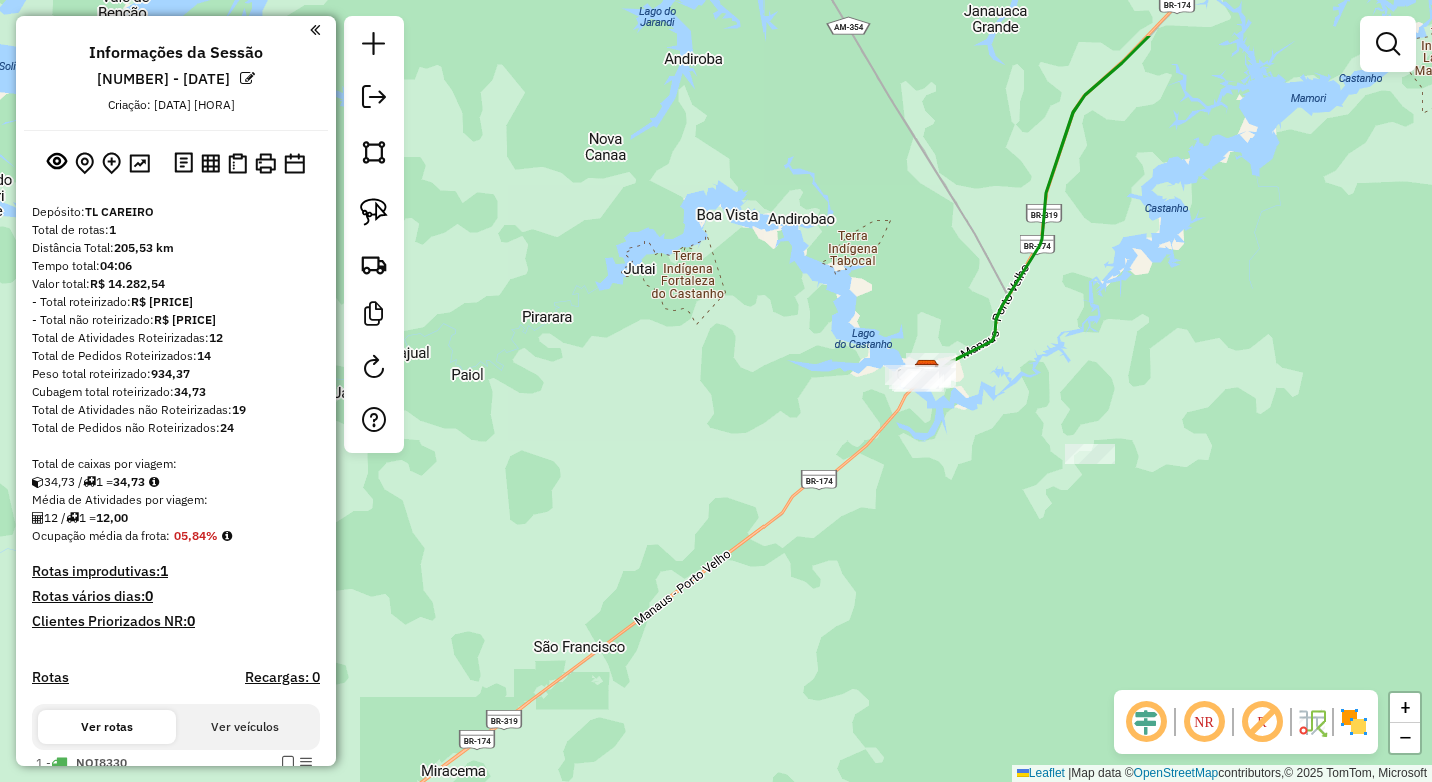 drag, startPoint x: 825, startPoint y: 167, endPoint x: 919, endPoint y: 431, distance: 280.23563 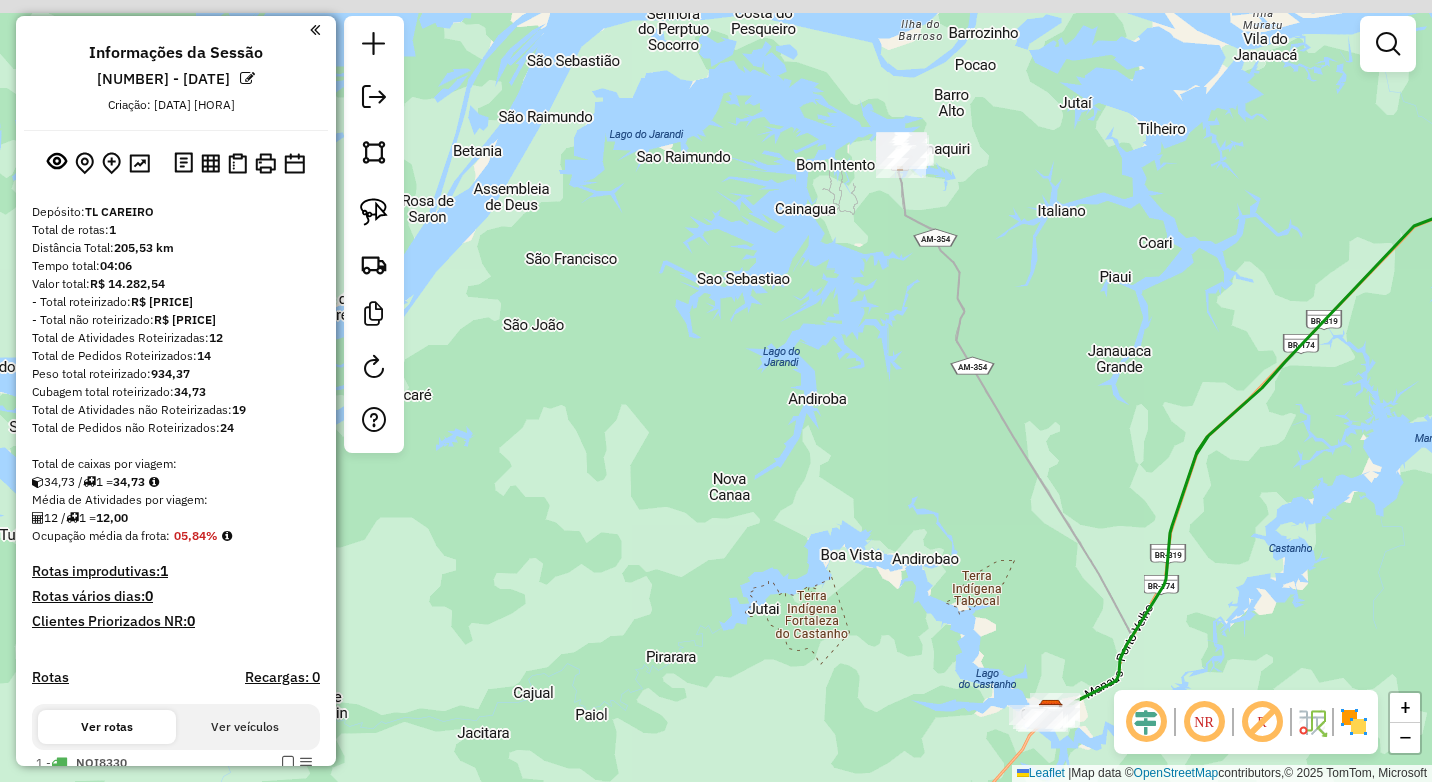drag, startPoint x: 705, startPoint y: 201, endPoint x: 934, endPoint y: 472, distance: 354.79852 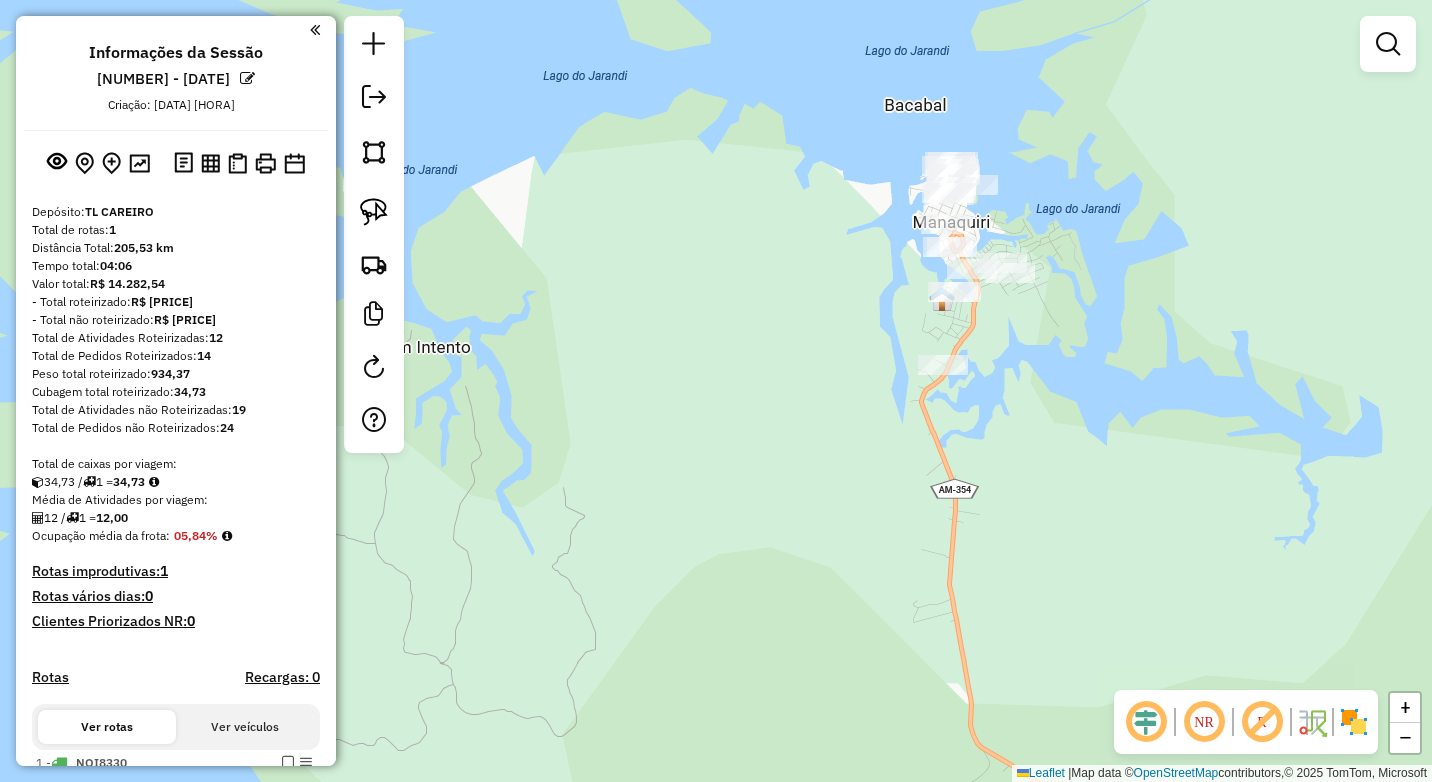 drag, startPoint x: 967, startPoint y: 232, endPoint x: 973, endPoint y: 322, distance: 90.199776 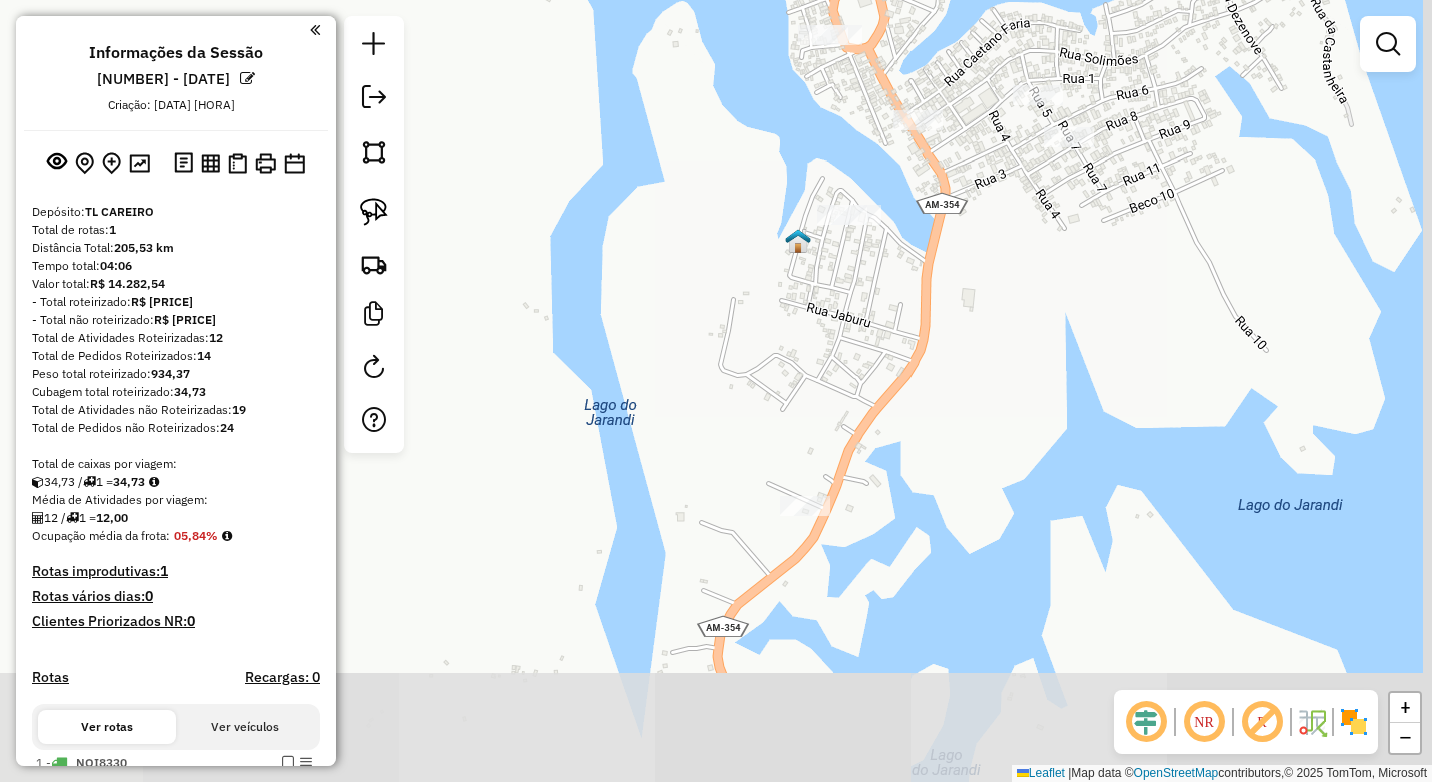 drag, startPoint x: 744, startPoint y: 247, endPoint x: 695, endPoint y: -17, distance: 268.50885 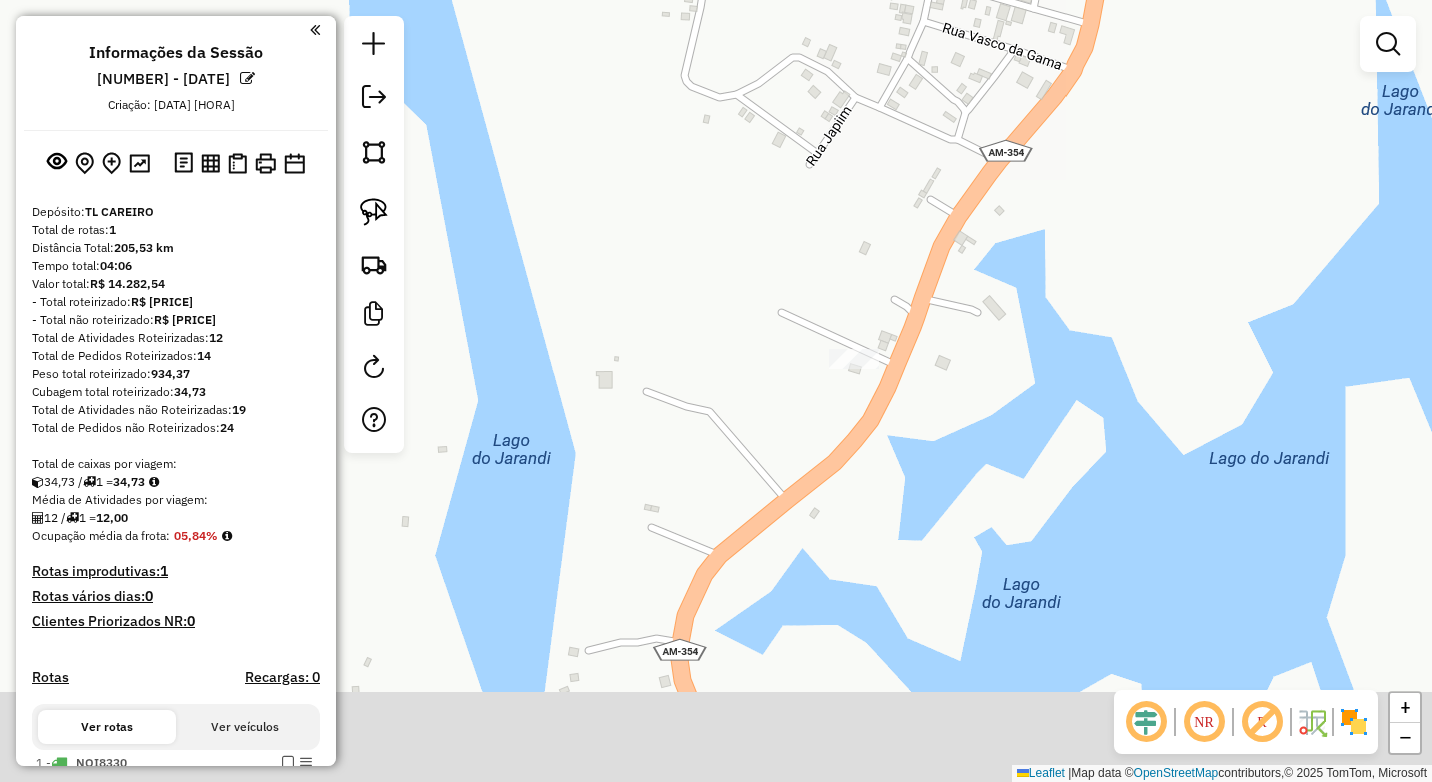 drag, startPoint x: 766, startPoint y: 210, endPoint x: 765, endPoint y: 225, distance: 15.033297 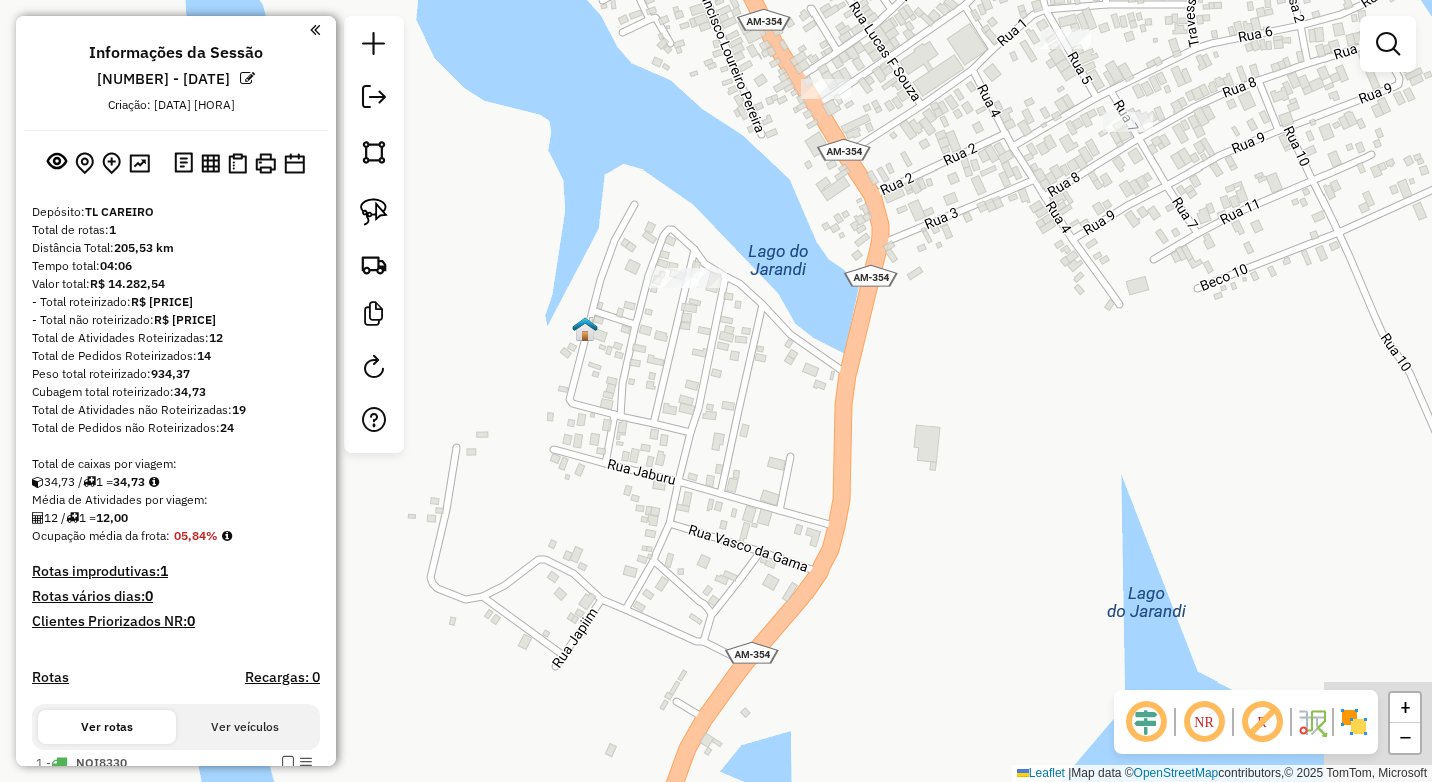 drag, startPoint x: 878, startPoint y: 242, endPoint x: 643, endPoint y: 734, distance: 545.2421 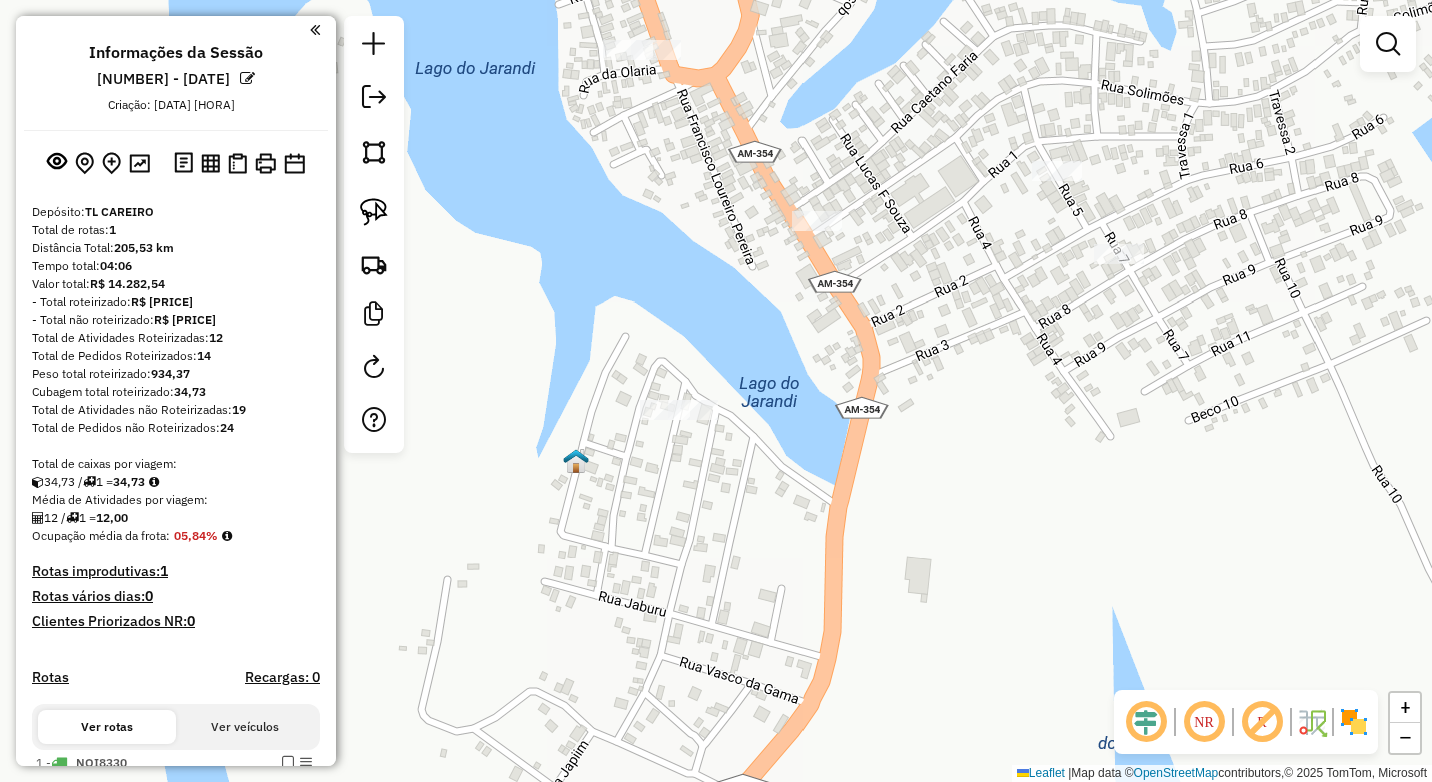 drag, startPoint x: 786, startPoint y: 170, endPoint x: 734, endPoint y: 249, distance: 94.57801 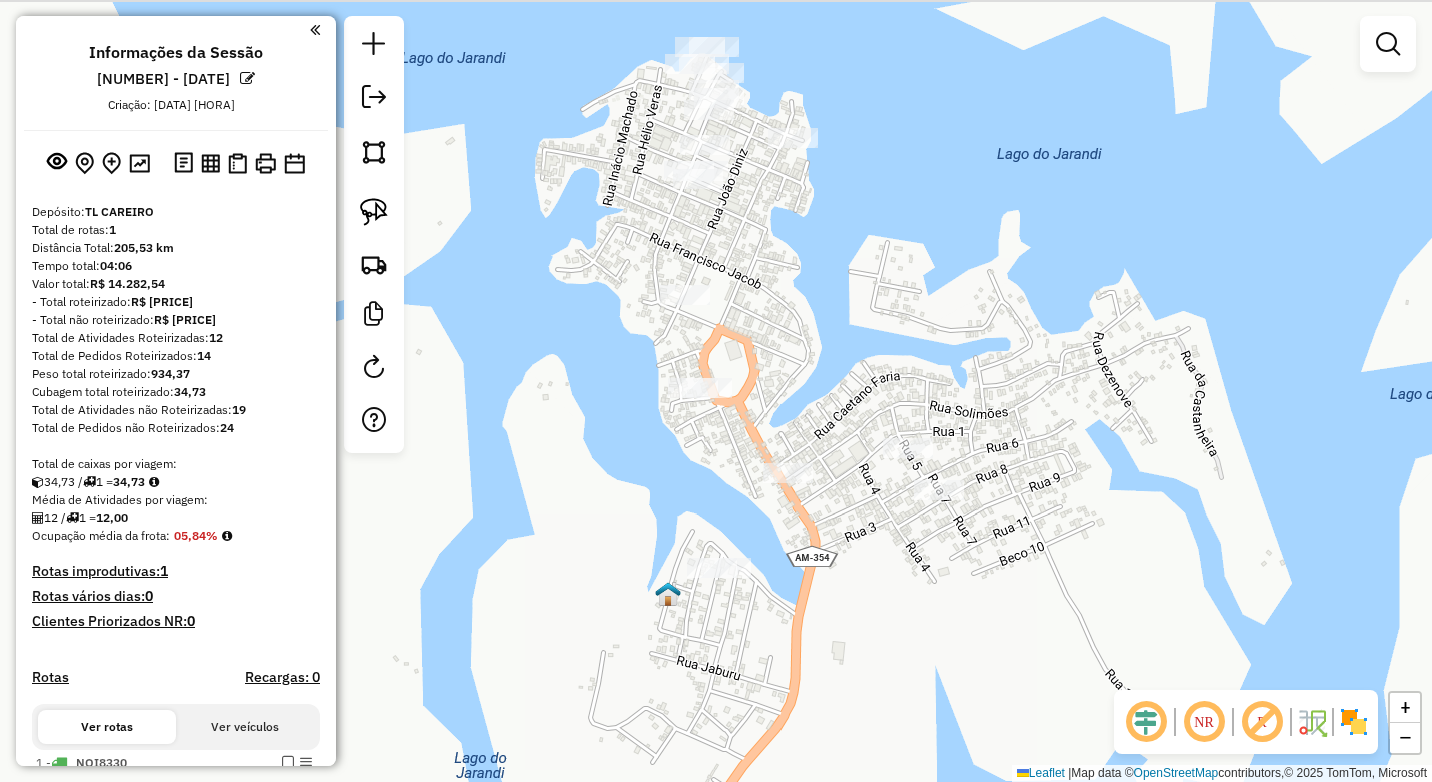 drag, startPoint x: 724, startPoint y: 313, endPoint x: 742, endPoint y: 525, distance: 212.76277 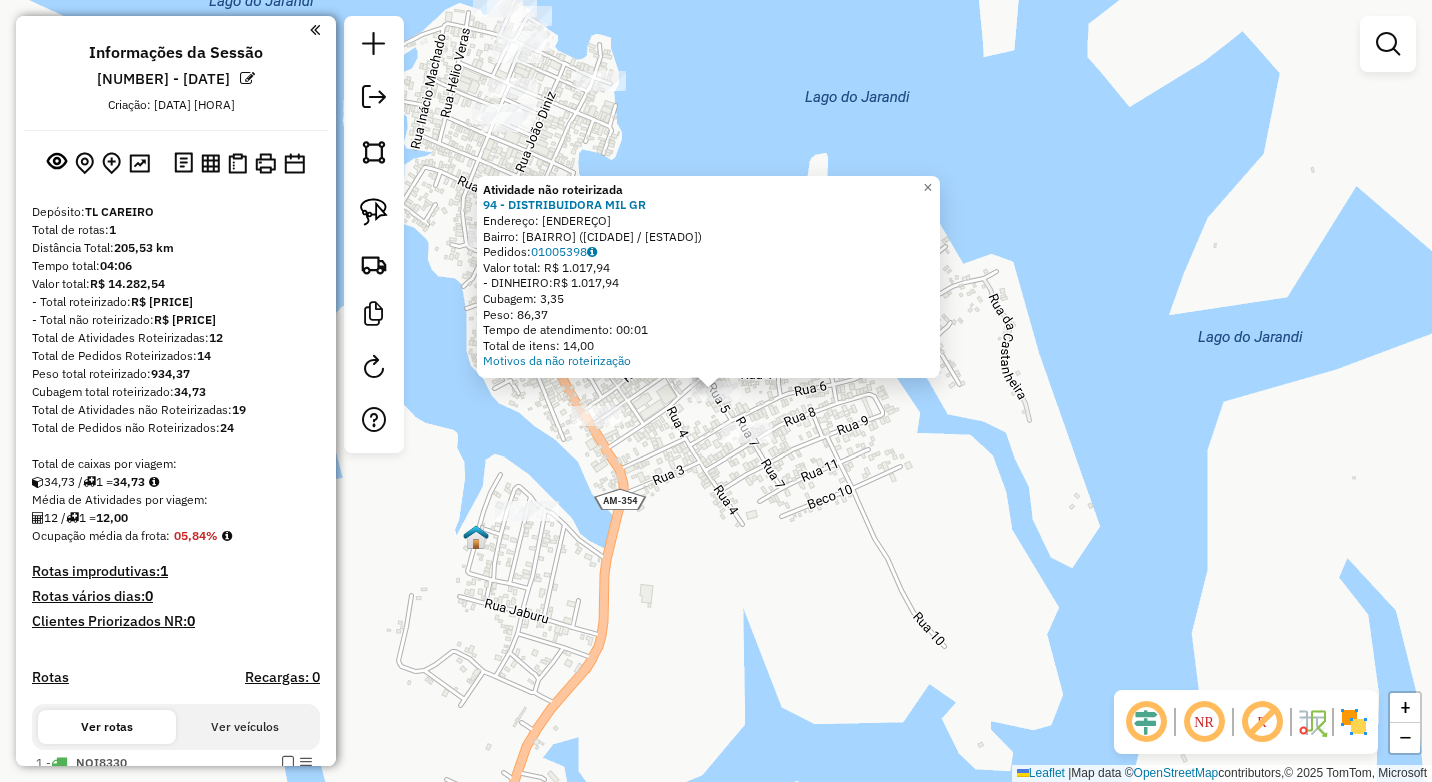 click on "Atividade não roteirizada [NUM] - [CLIENTE]  Endereço:  [ENDEREÇO]   Bairro: [BAIRRO] ([CIDADE] / [ESTADO])   Pedidos:  [PEDIDO]   Valor total: R$ [VALOR]   - [TIPO_PAGAMENTO]:  R$ [VALOR]   Cubagem: [VALOR]   Peso: [VALOR]   Tempo de atendimento: [TEMPO]   Total de itens: [ITENS]  Motivos da não roteirização × Janela de atendimento Grade de atendimento Capacidade Transportadoras Veículos Cliente Pedidos  Rotas Selecione os dias de semana para filtrar as janelas de atendimento  Seg   Ter   Qua   Qui   Sex   Sáb   Dom  Informe o período da janela de atendimento: De: Até:  Filtrar exatamente a janela do cliente  Considerar janela de atendimento padrão  Selecione os dias de semana para filtrar as grades de atendimento  Seg   Ter   Qua   Qui   Sex   Sáb   Dom   Considerar clientes sem dia de atendimento cadastrado  Clientes fora do dia de atendimento selecionado Filtrar as atividades entre os valores definidos abaixo:  Peso mínimo:   Peso máximo:   Cubagem mínima:   Cubagem máxima:   De:   Até:   De:  Nome:" 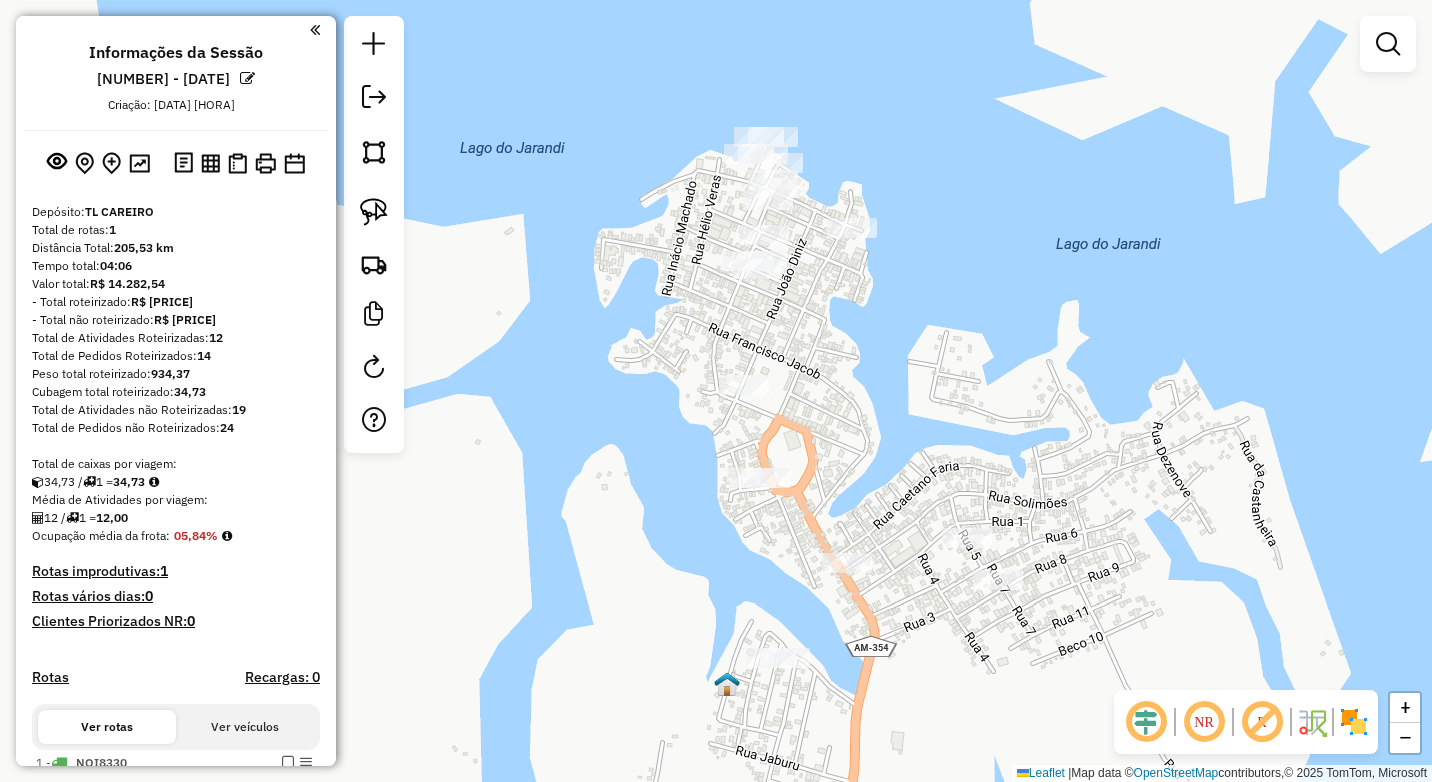 drag, startPoint x: 587, startPoint y: 387, endPoint x: 818, endPoint y: 524, distance: 268.57028 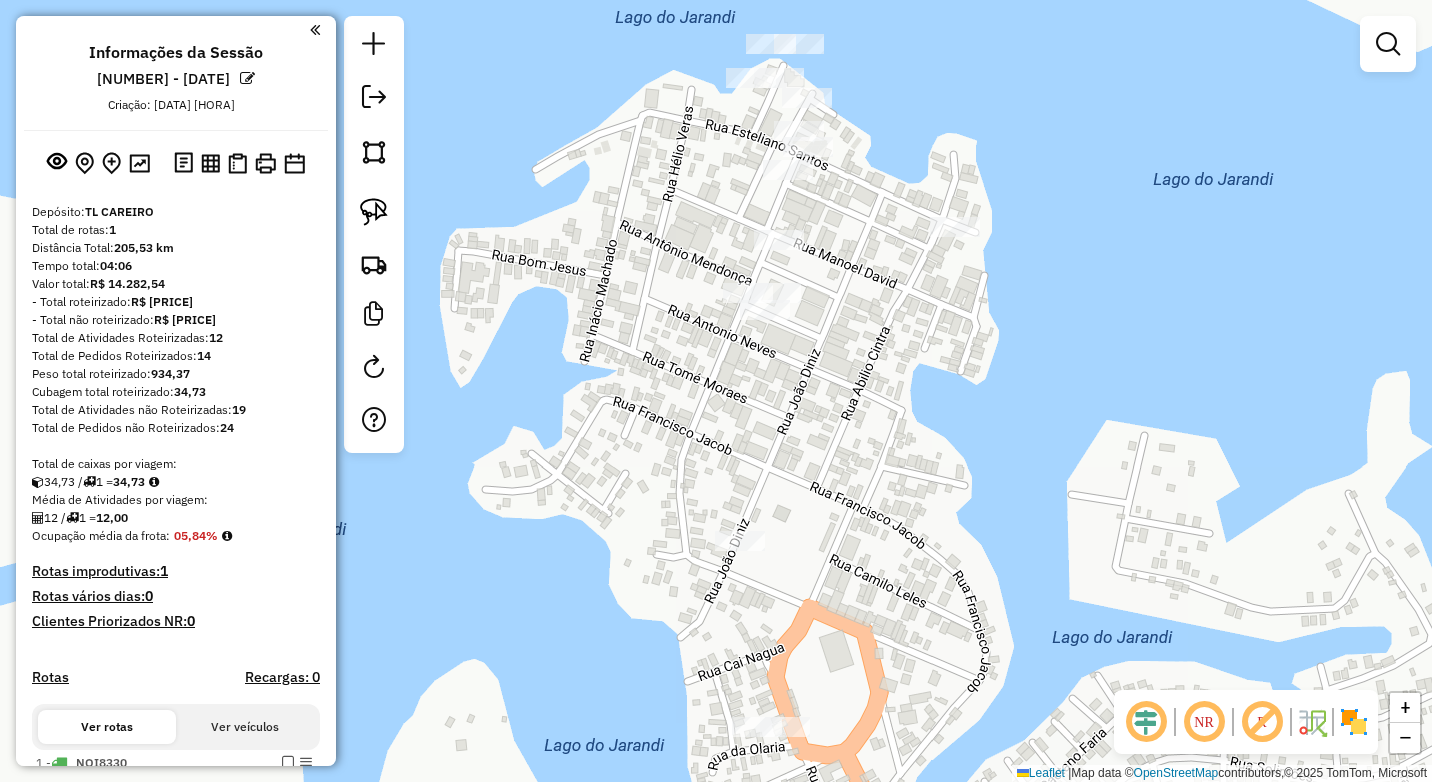 click on "Janela de atendimento Grade de atendimento Capacidade Transportadoras Veículos Cliente Pedidos  Rotas Selecione os dias de semana para filtrar as janelas de atendimento  Seg   Ter   Qua   Qui   Sex   Sáb   Dom  Informe o período da janela de atendimento: De: Até:  Filtrar exatamente a janela do cliente  Considerar janela de atendimento padrão  Selecione os dias de semana para filtrar as grades de atendimento  Seg   Ter   Qua   Qui   Sex   Sáb   Dom   Considerar clientes sem dia de atendimento cadastrado  Clientes fora do dia de atendimento selecionado Filtrar as atividades entre os valores definidos abaixo:  Peso mínimo:   Peso máximo:   Cubagem mínima:   Cubagem máxima:   De:   Até:  Filtrar as atividades entre o tempo de atendimento definido abaixo:  De:   Até:   Considerar capacidade total dos clientes não roteirizados Transportadora: Selecione um ou mais itens Tipo de veículo: Selecione um ou mais itens Veículo: Selecione um ou mais itens Motorista: Selecione um ou mais itens Nome: Rótulo:" 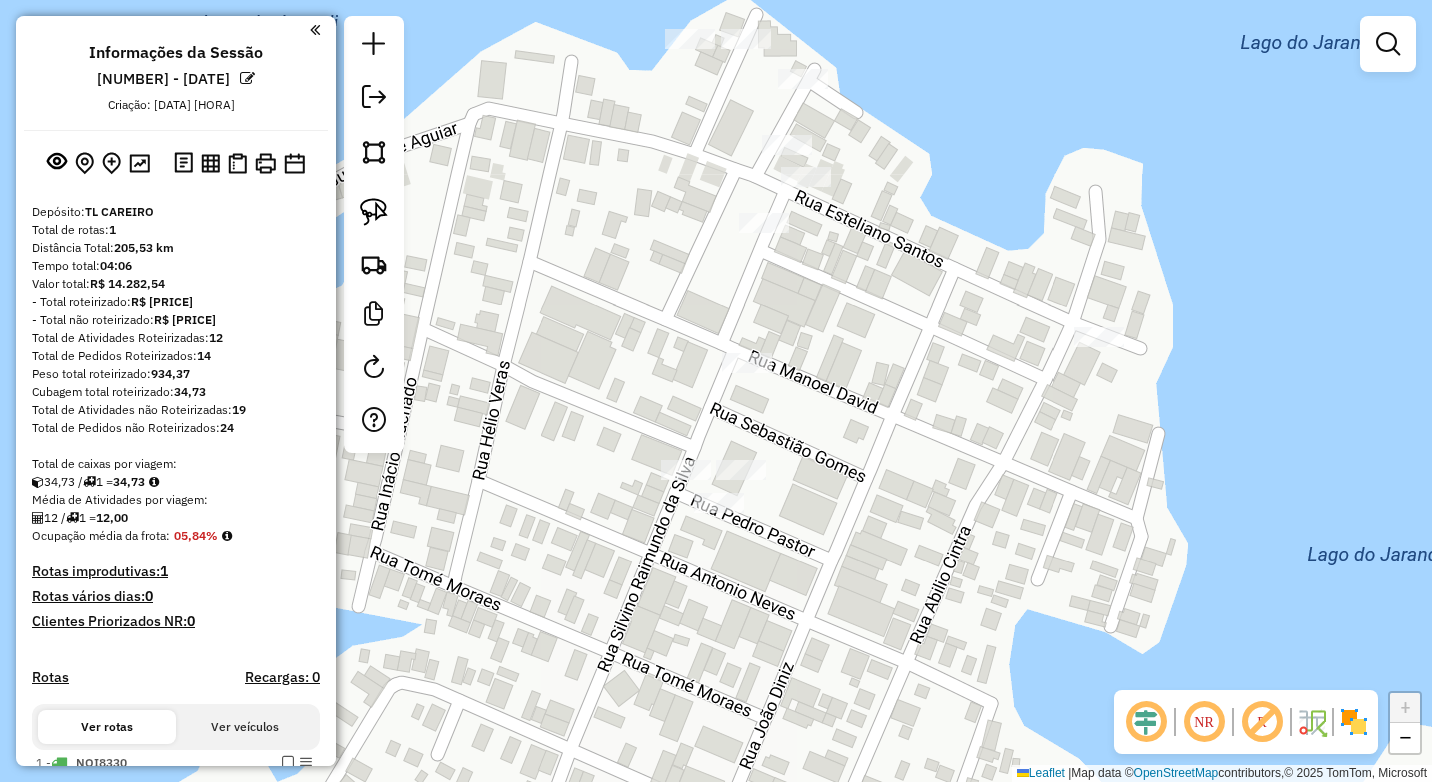 drag, startPoint x: 762, startPoint y: 298, endPoint x: 745, endPoint y: 565, distance: 267.54065 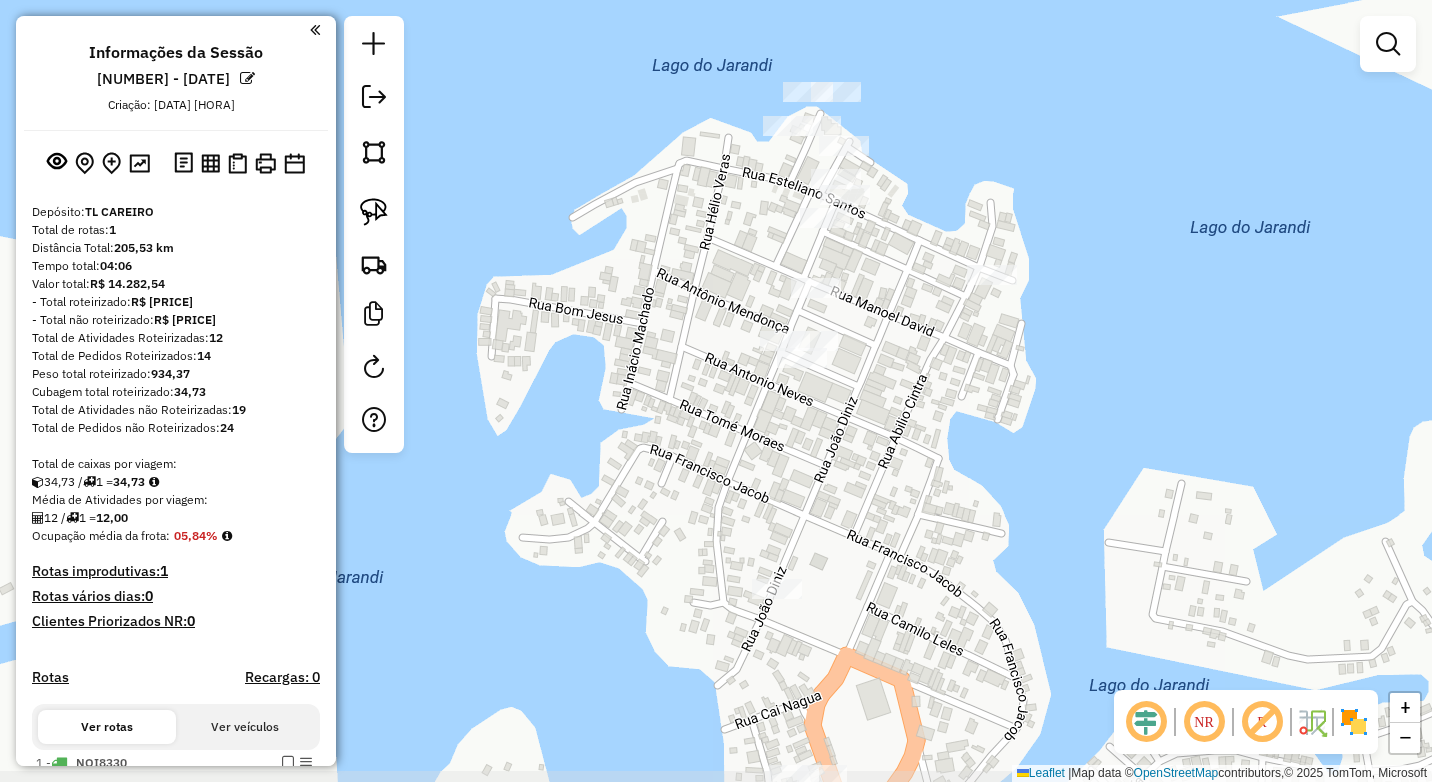 drag, startPoint x: 898, startPoint y: 320, endPoint x: 898, endPoint y: 295, distance: 25 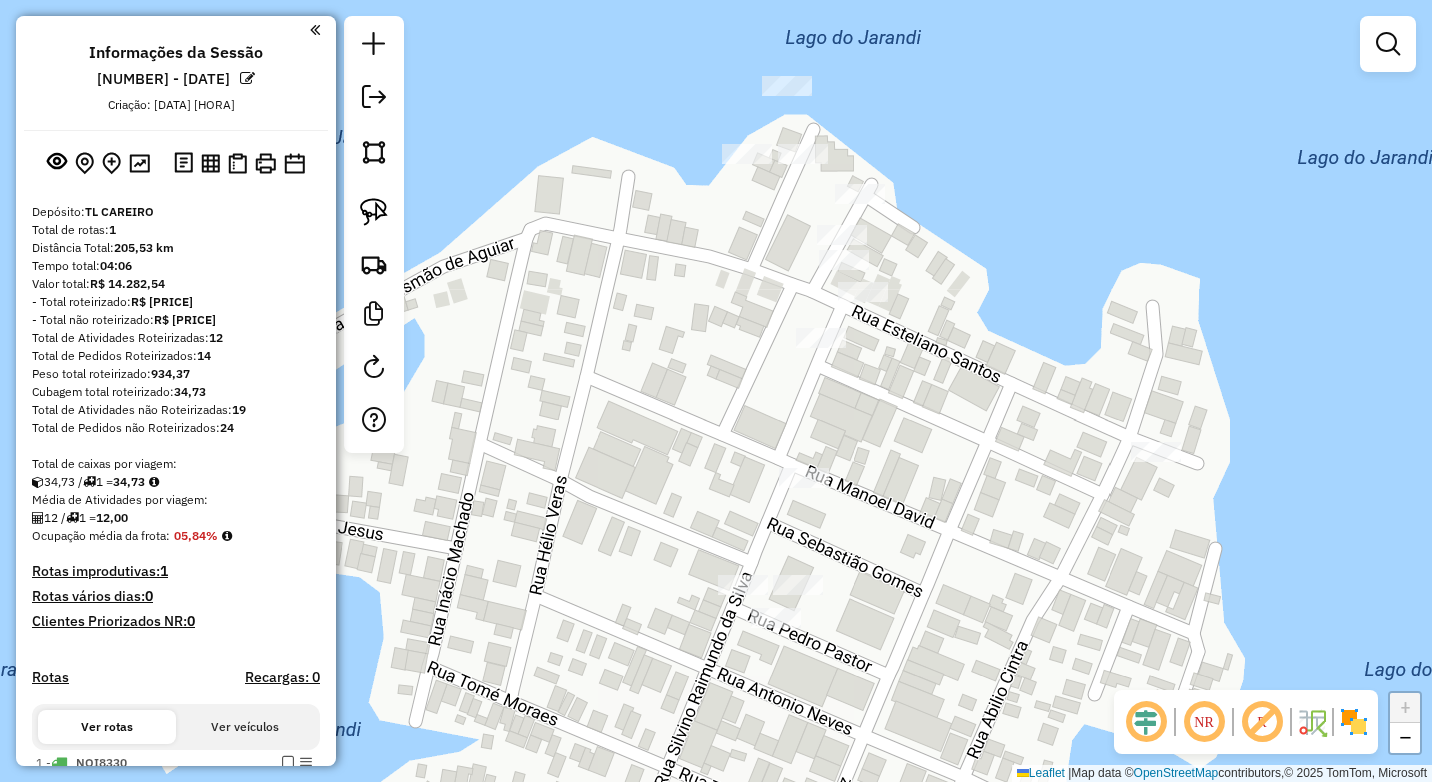 drag, startPoint x: 831, startPoint y: 103, endPoint x: 830, endPoint y: 241, distance: 138.00362 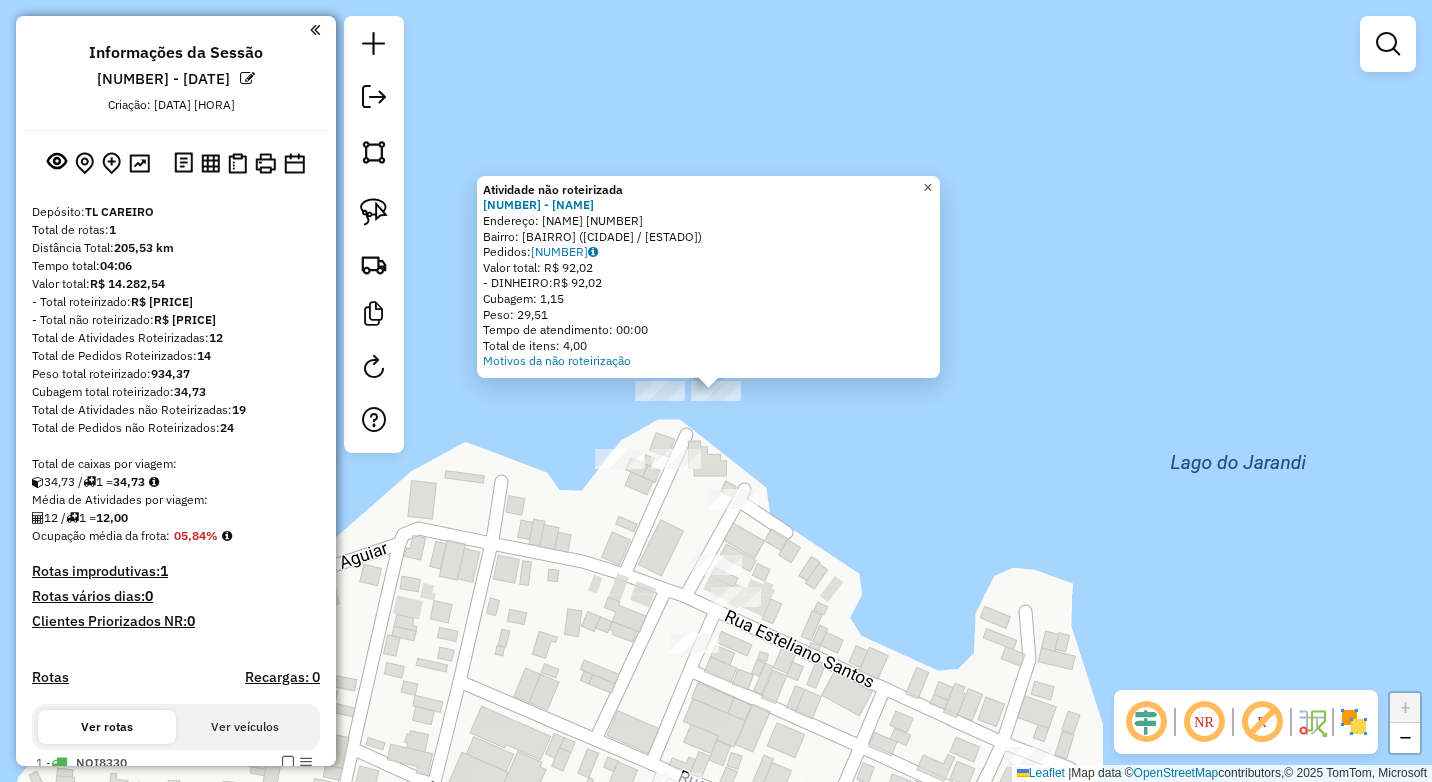click on "×" 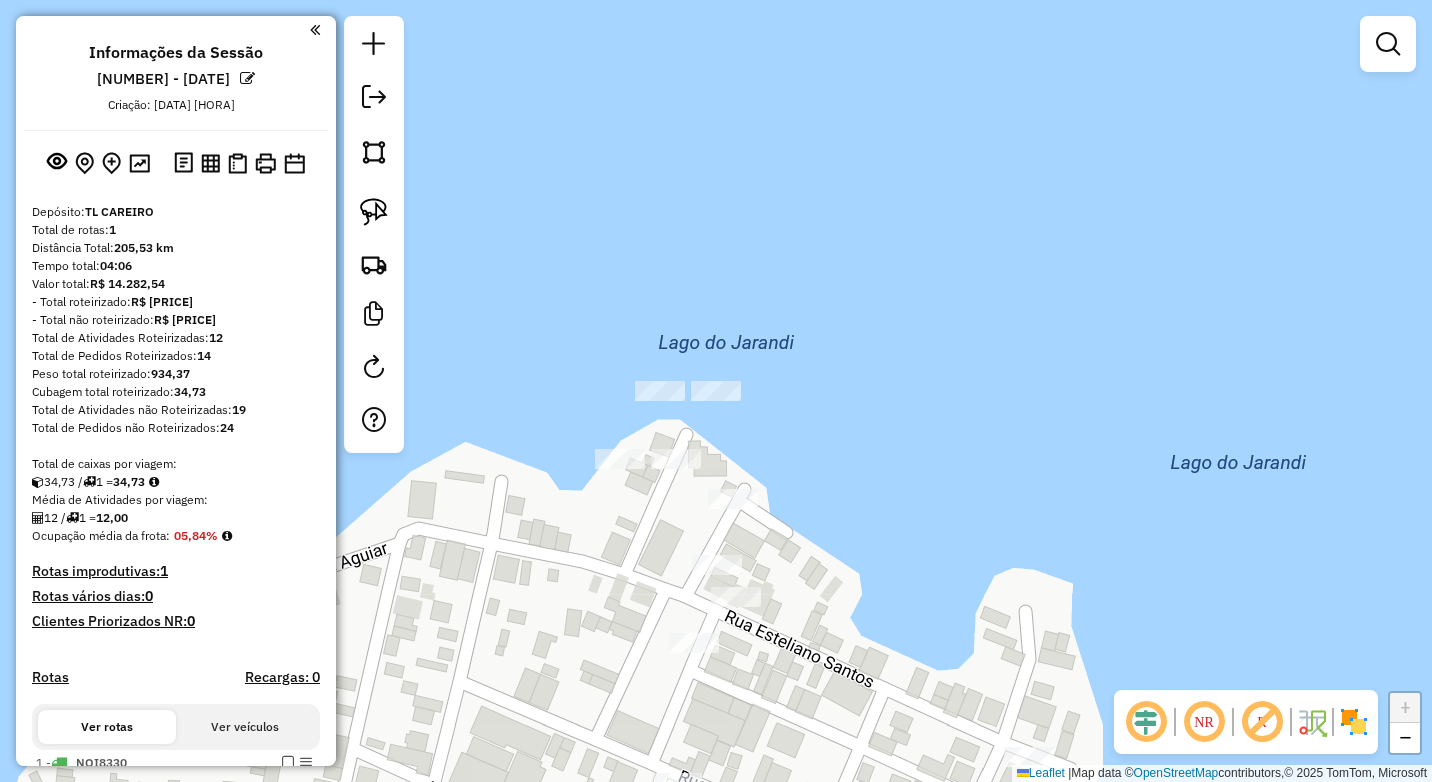 click on "Janela de atendimento Grade de atendimento Capacidade Transportadoras Veículos Cliente Pedidos  Rotas Selecione os dias de semana para filtrar as janelas de atendimento  Seg   Ter   Qua   Qui   Sex   Sáb   Dom  Informe o período da janela de atendimento: De: Até:  Filtrar exatamente a janela do cliente  Considerar janela de atendimento padrão  Selecione os dias de semana para filtrar as grades de atendimento  Seg   Ter   Qua   Qui   Sex   Sáb   Dom   Considerar clientes sem dia de atendimento cadastrado  Clientes fora do dia de atendimento selecionado Filtrar as atividades entre os valores definidos abaixo:  Peso mínimo:   Peso máximo:   Cubagem mínima:   Cubagem máxima:   De:   Até:  Filtrar as atividades entre o tempo de atendimento definido abaixo:  De:   Até:   Considerar capacidade total dos clientes não roteirizados Transportadora: Selecione um ou mais itens Tipo de veículo: Selecione um ou mais itens Veículo: Selecione um ou mais itens Motorista: Selecione um ou mais itens Nome: Rótulo:" 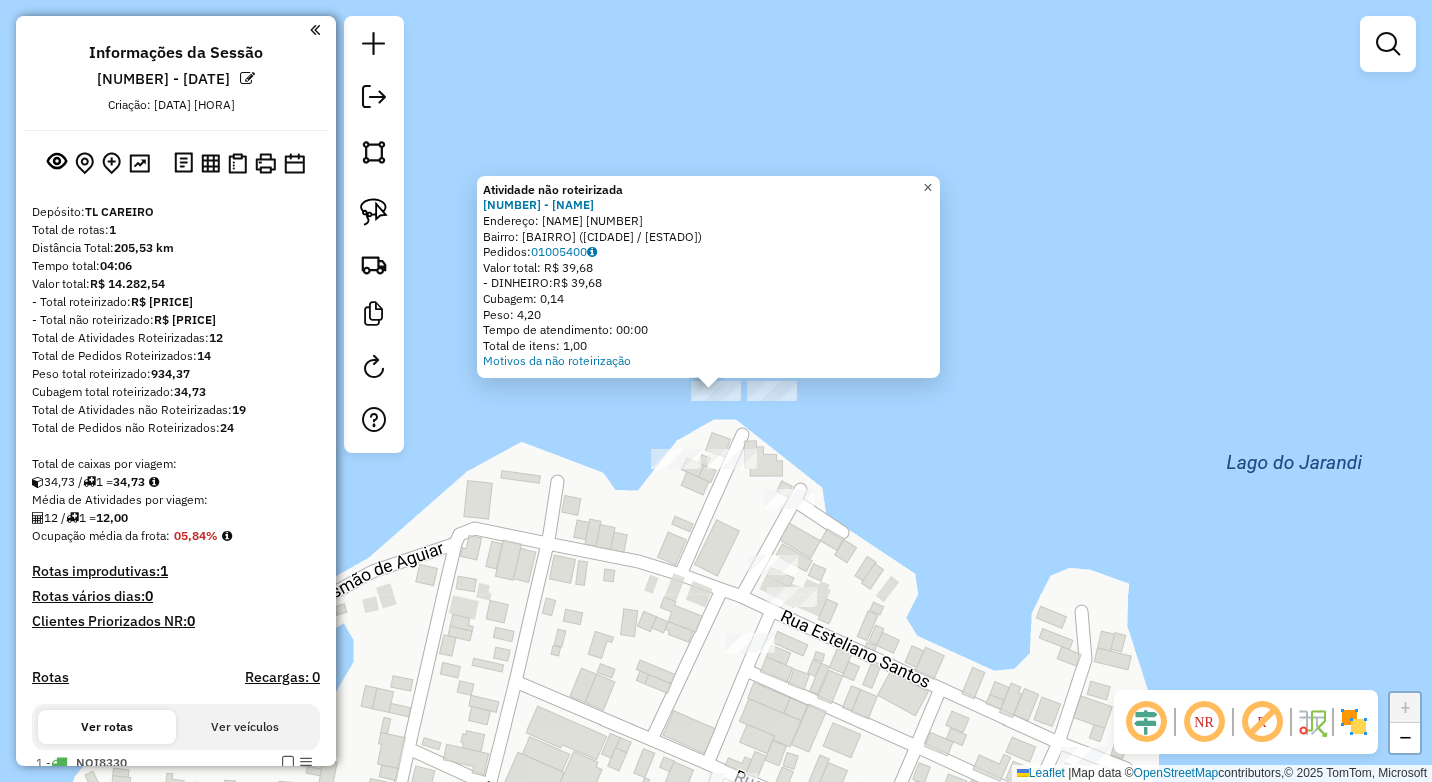 click on "×" 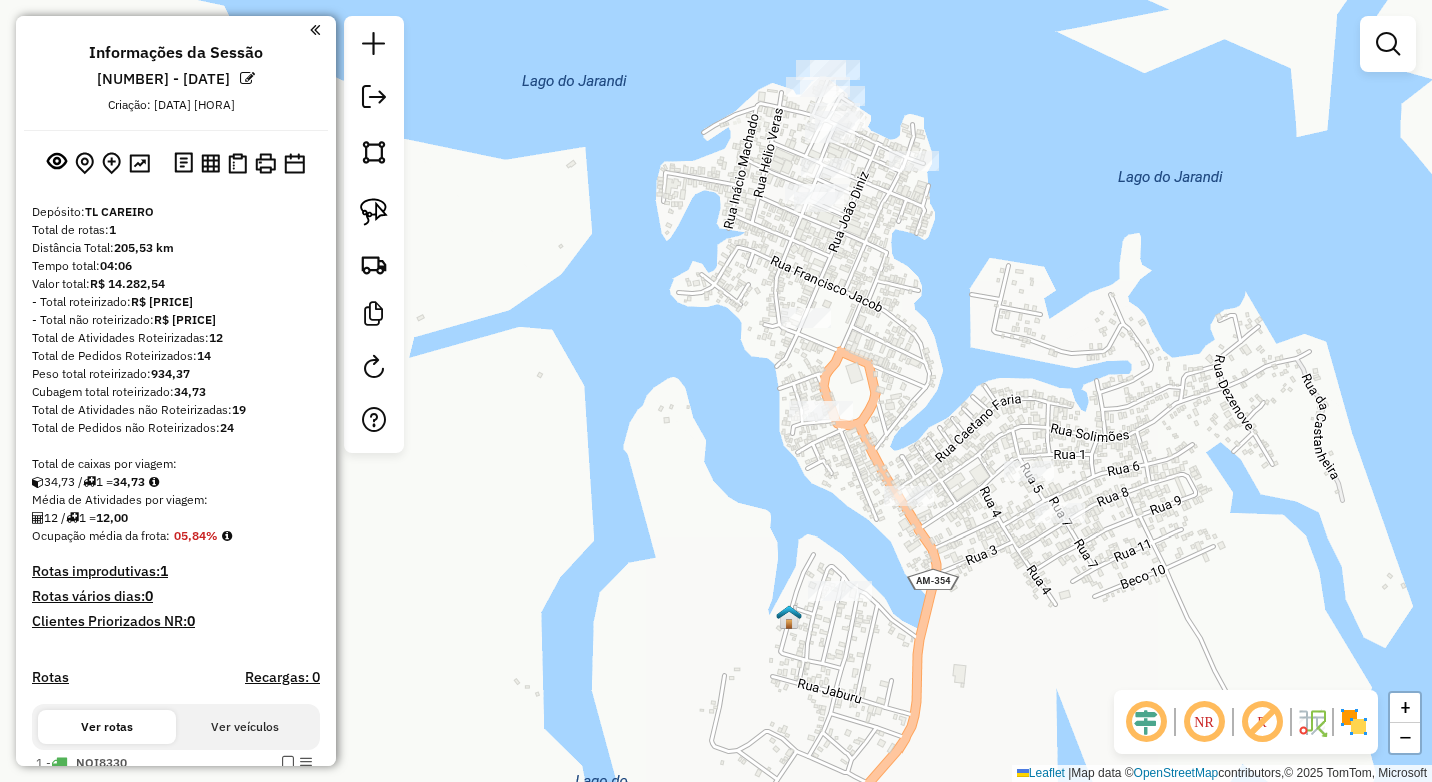 drag, startPoint x: 1028, startPoint y: 300, endPoint x: 935, endPoint y: 85, distance: 234.252 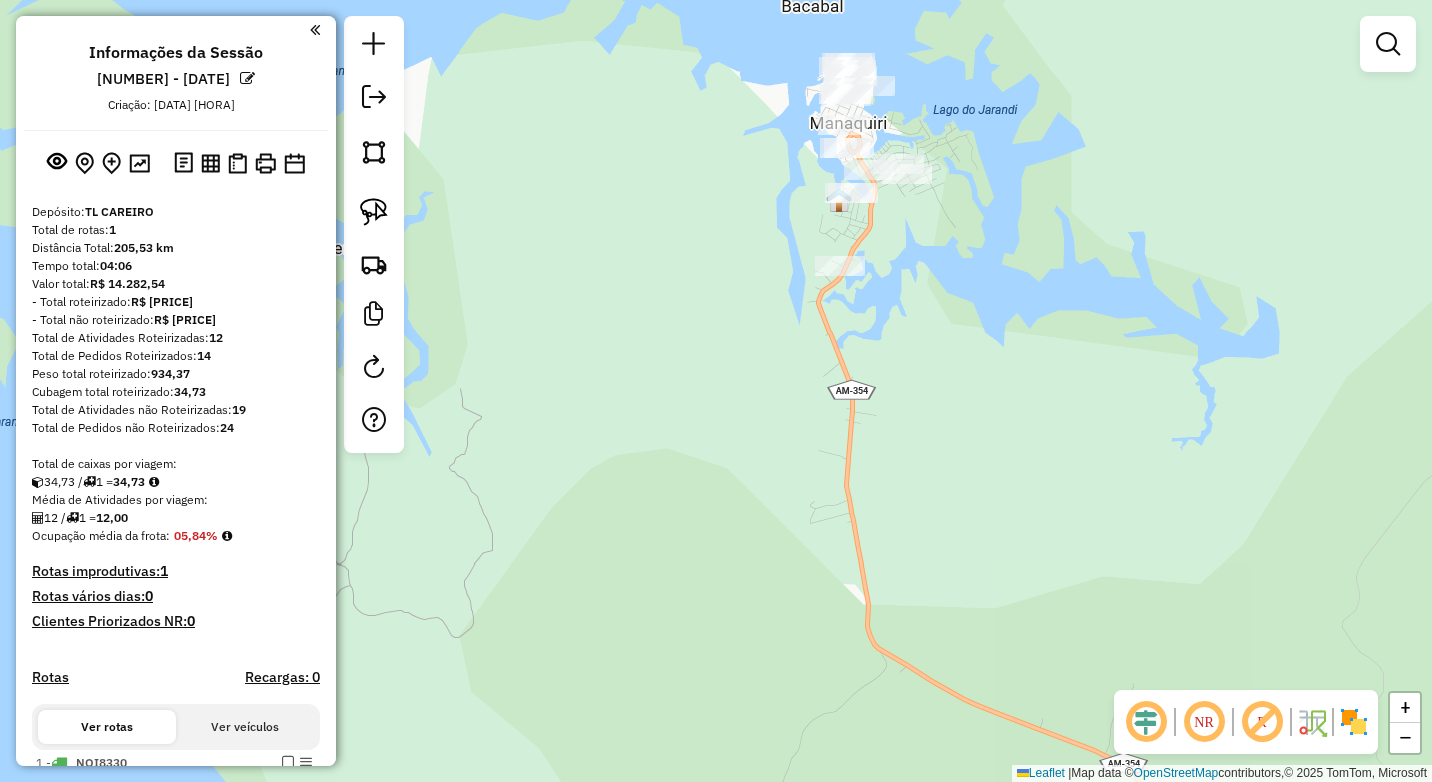 drag, startPoint x: 1133, startPoint y: 336, endPoint x: 1019, endPoint y: 277, distance: 128.36276 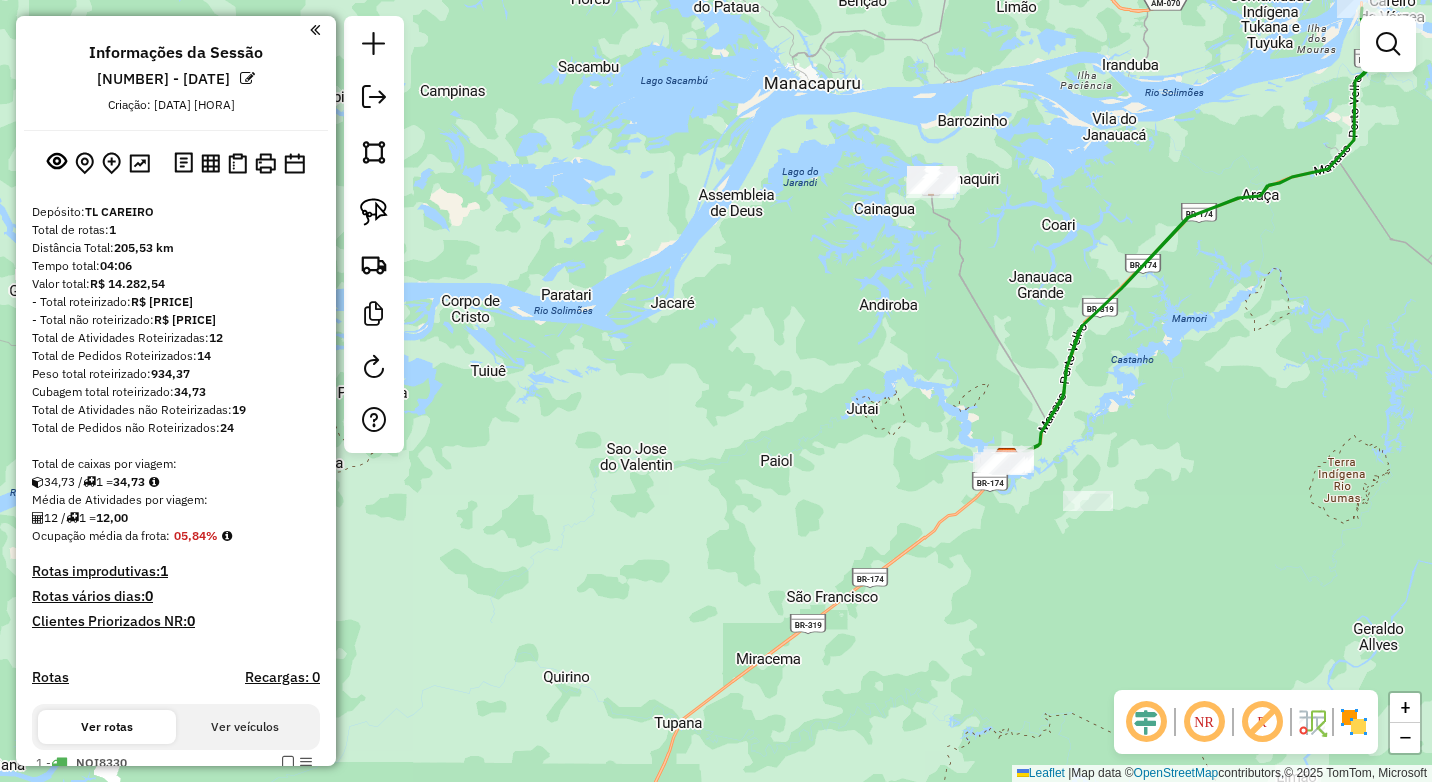drag, startPoint x: 986, startPoint y: 359, endPoint x: 924, endPoint y: 289, distance: 93.50936 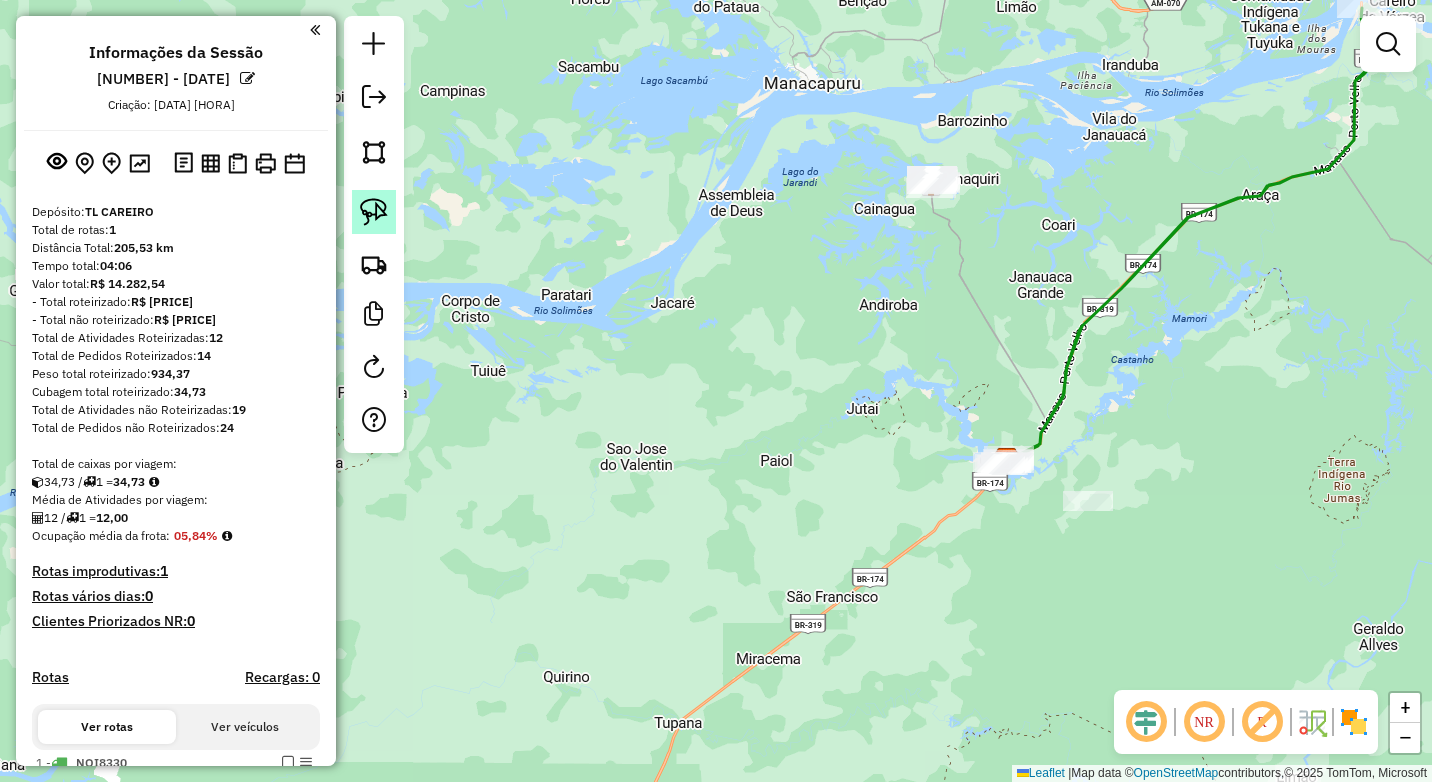 click 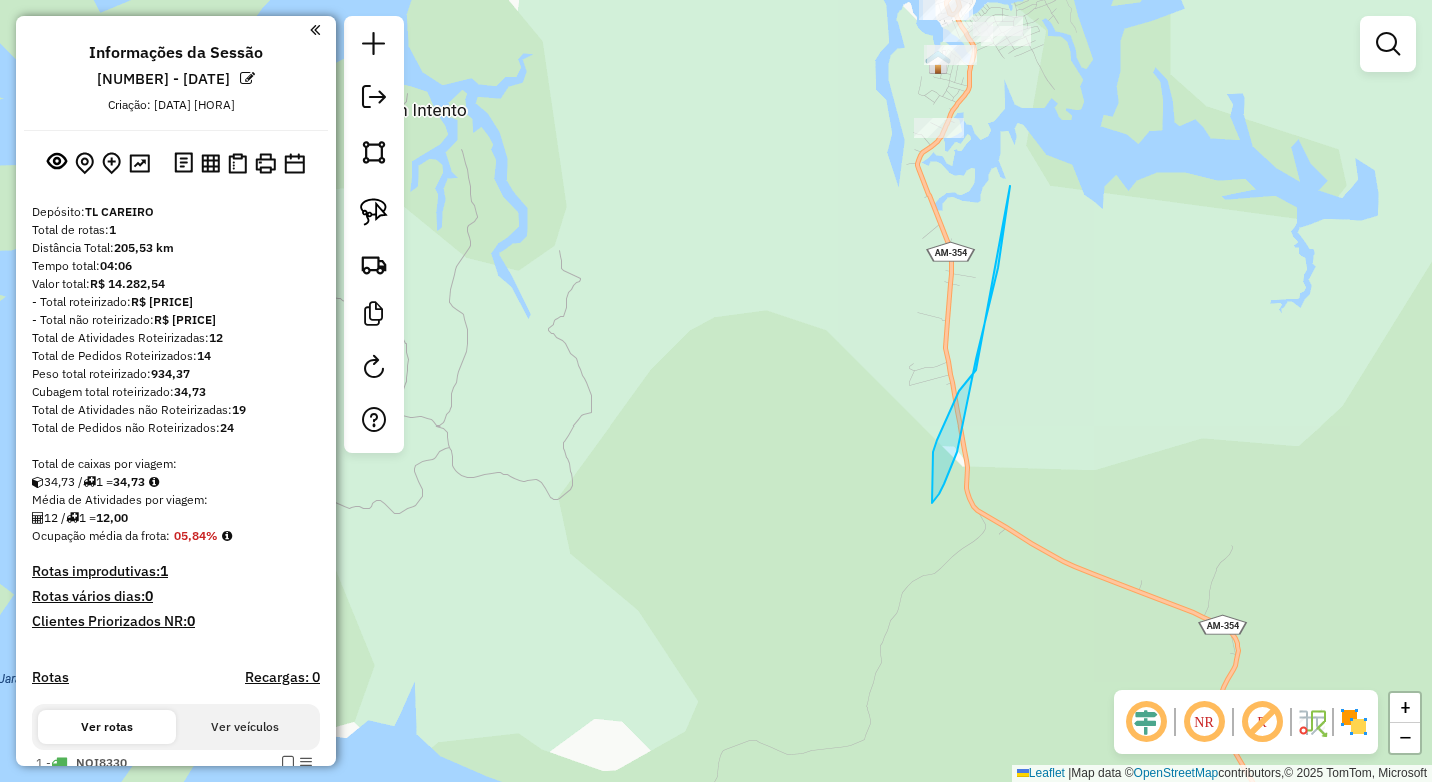 drag, startPoint x: 1003, startPoint y: 240, endPoint x: 979, endPoint y: 366, distance: 128.26535 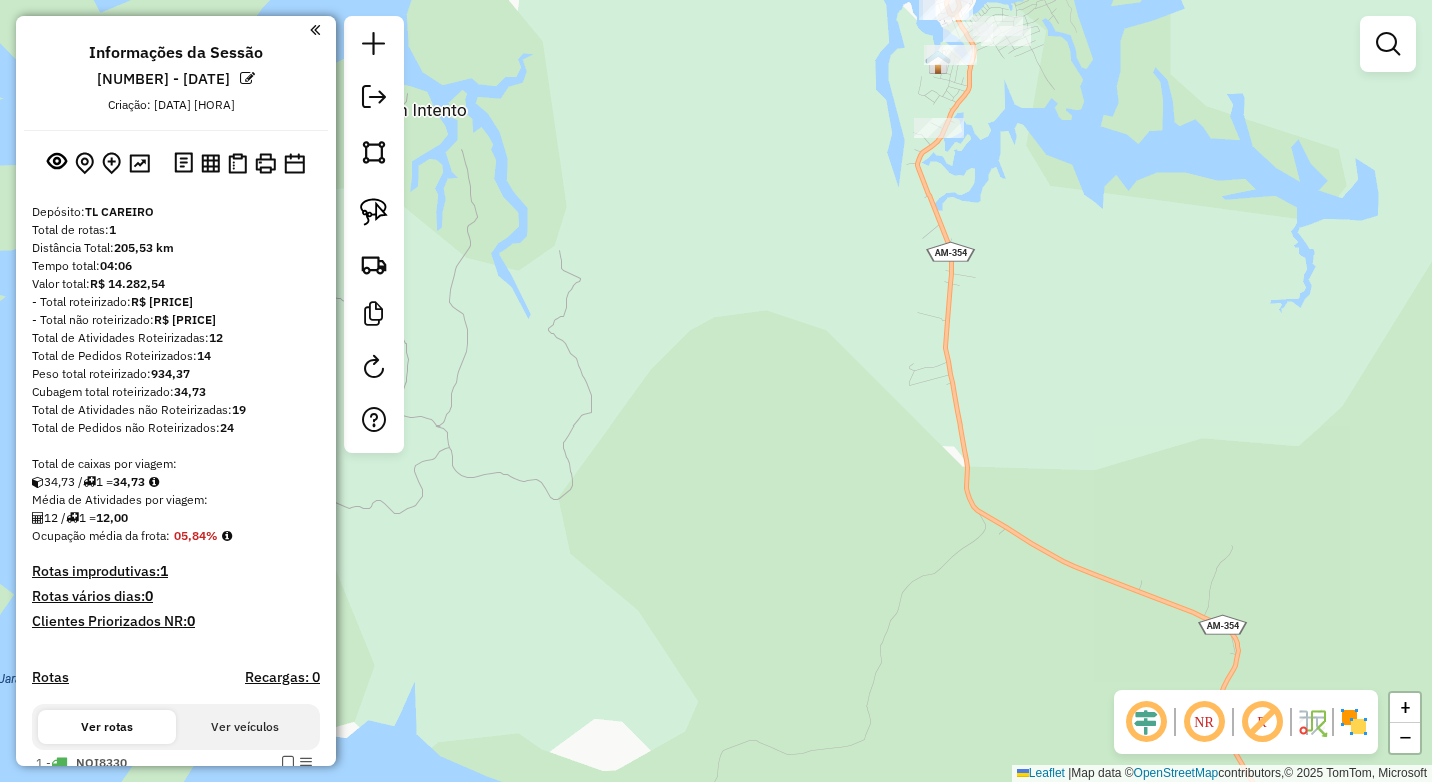 click on "Janela de atendimento Grade de atendimento Capacidade Transportadoras Veículos Cliente Pedidos  Rotas Selecione os dias de semana para filtrar as janelas de atendimento  Seg   Ter   Qua   Qui   Sex   Sáb   Dom  Informe o período da janela de atendimento: De: Até:  Filtrar exatamente a janela do cliente  Considerar janela de atendimento padrão  Selecione os dias de semana para filtrar as grades de atendimento  Seg   Ter   Qua   Qui   Sex   Sáb   Dom   Considerar clientes sem dia de atendimento cadastrado  Clientes fora do dia de atendimento selecionado Filtrar as atividades entre os valores definidos abaixo:  Peso mínimo:   Peso máximo:   Cubagem mínima:   Cubagem máxima:   De:   Até:  Filtrar as atividades entre o tempo de atendimento definido abaixo:  De:   Até:   Considerar capacidade total dos clientes não roteirizados Transportadora: Selecione um ou mais itens Tipo de veículo: Selecione um ou mais itens Veículo: Selecione um ou mais itens Motorista: Selecione um ou mais itens Nome: Rótulo:" 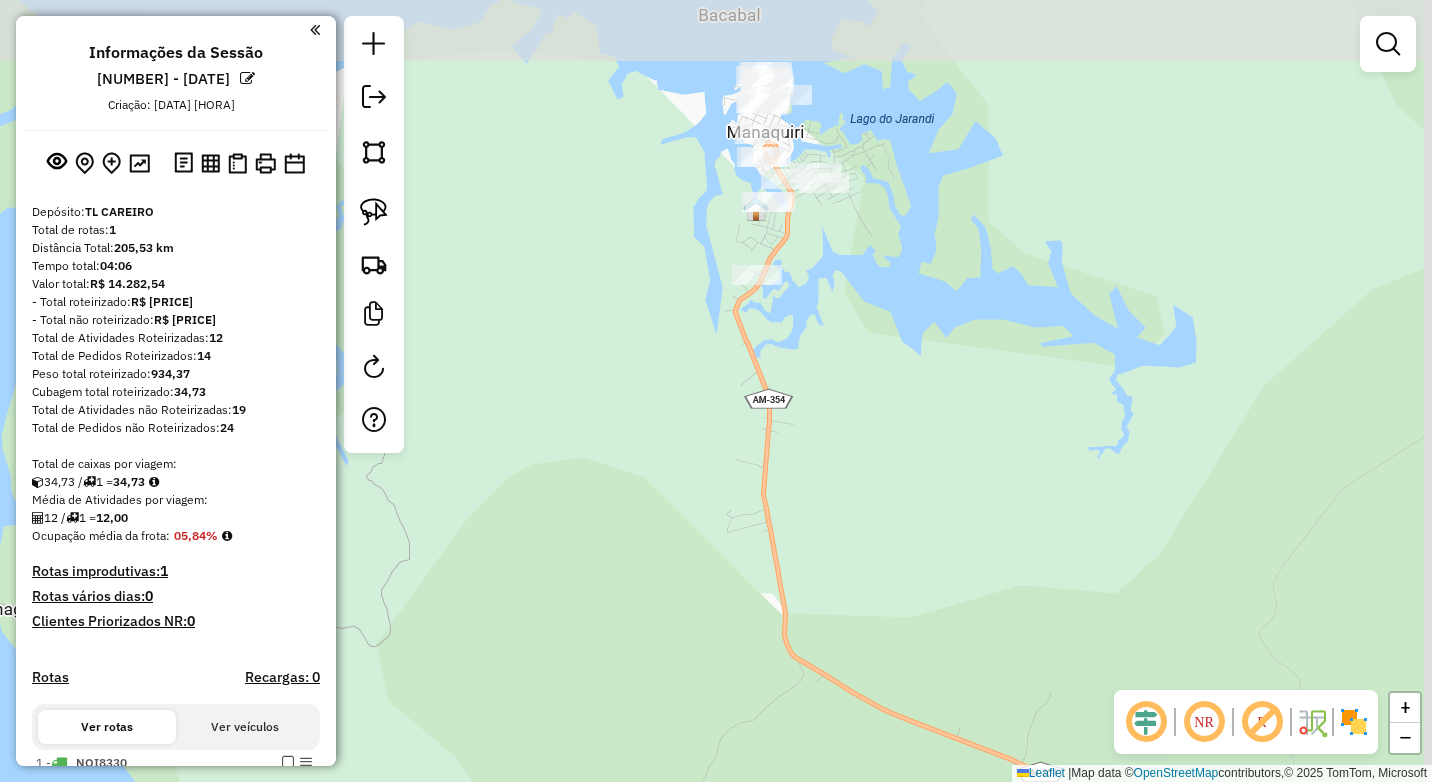 drag, startPoint x: 857, startPoint y: 207, endPoint x: 675, endPoint y: 354, distance: 233.95085 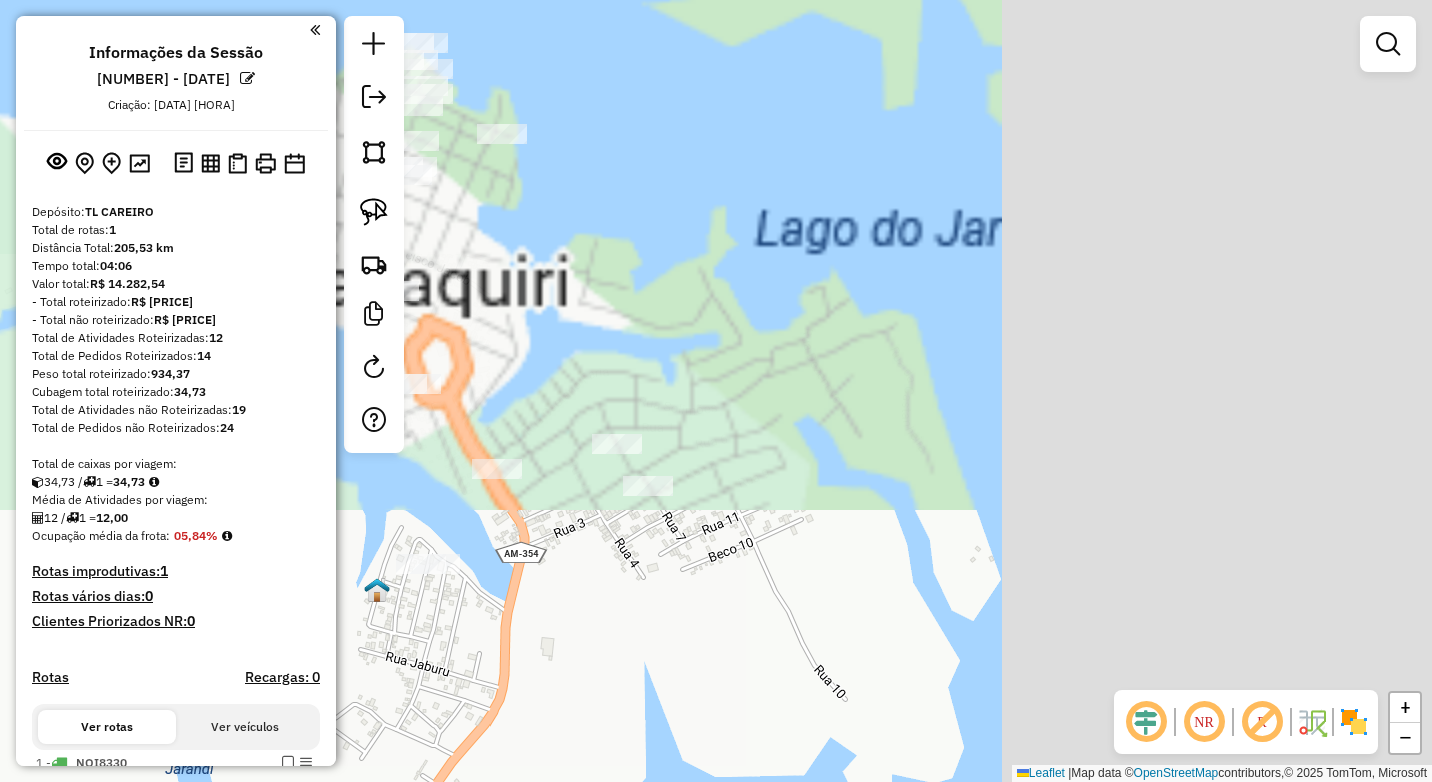 drag, startPoint x: 36, startPoint y: 453, endPoint x: 68, endPoint y: 700, distance: 249.06425 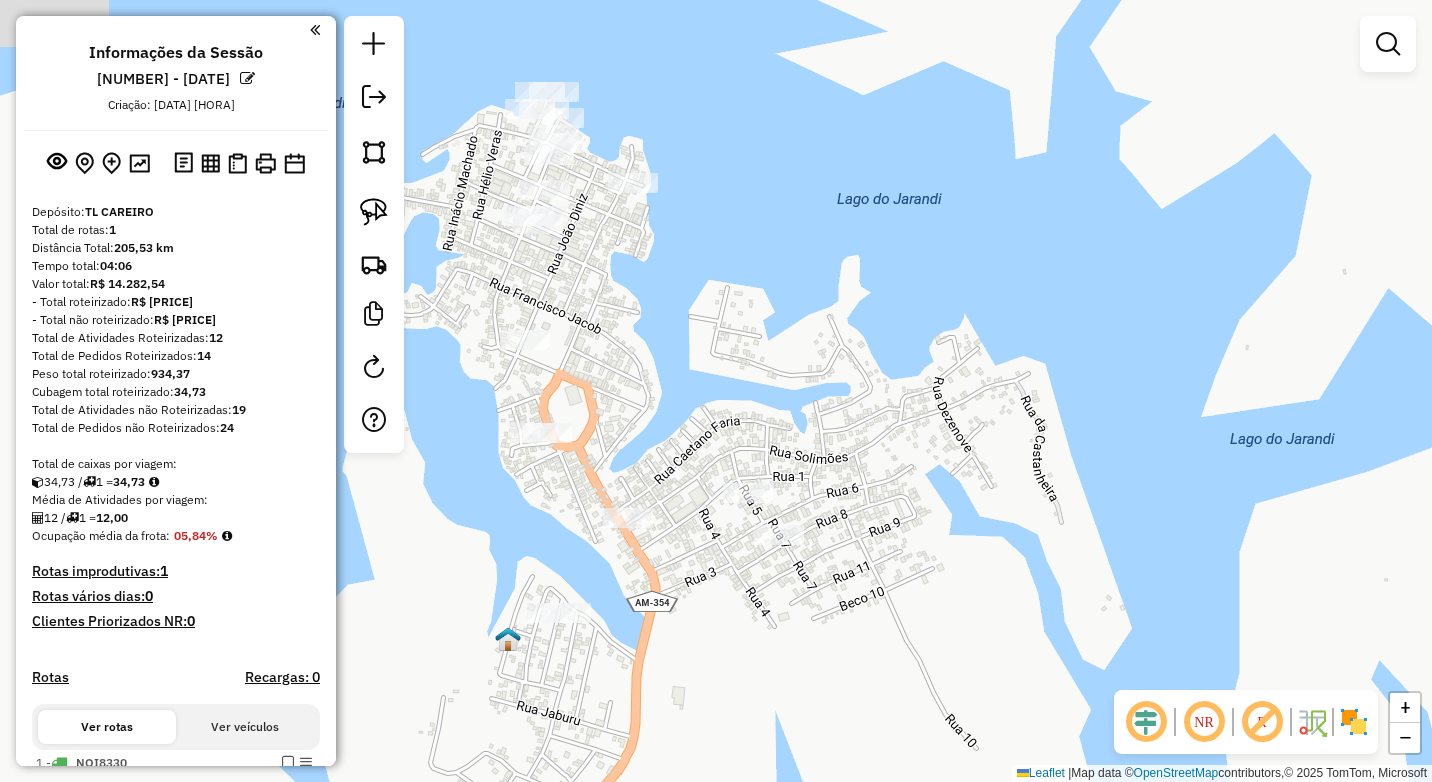 drag, startPoint x: 520, startPoint y: 431, endPoint x: 559, endPoint y: 556, distance: 130.94273 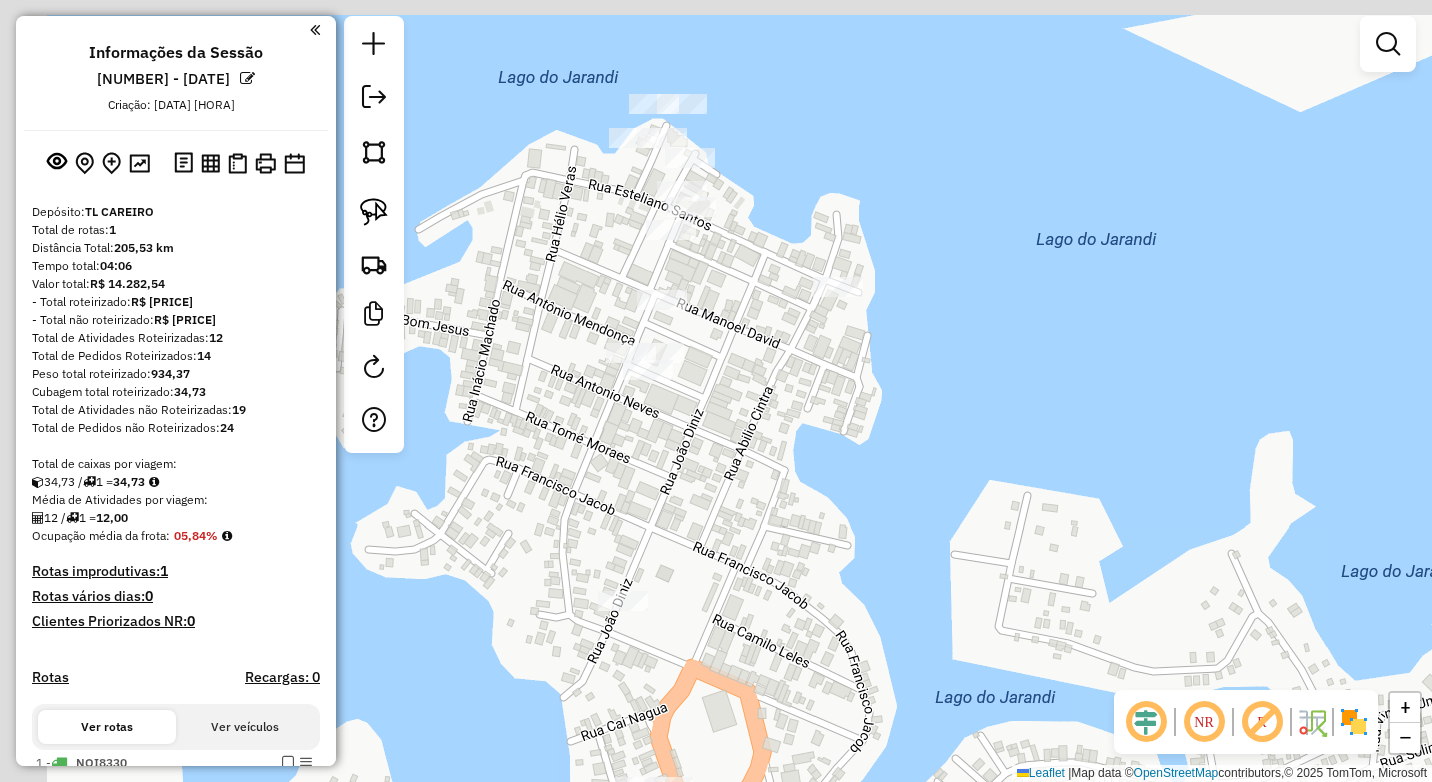 drag, startPoint x: 721, startPoint y: 364, endPoint x: 742, endPoint y: 240, distance: 125.765656 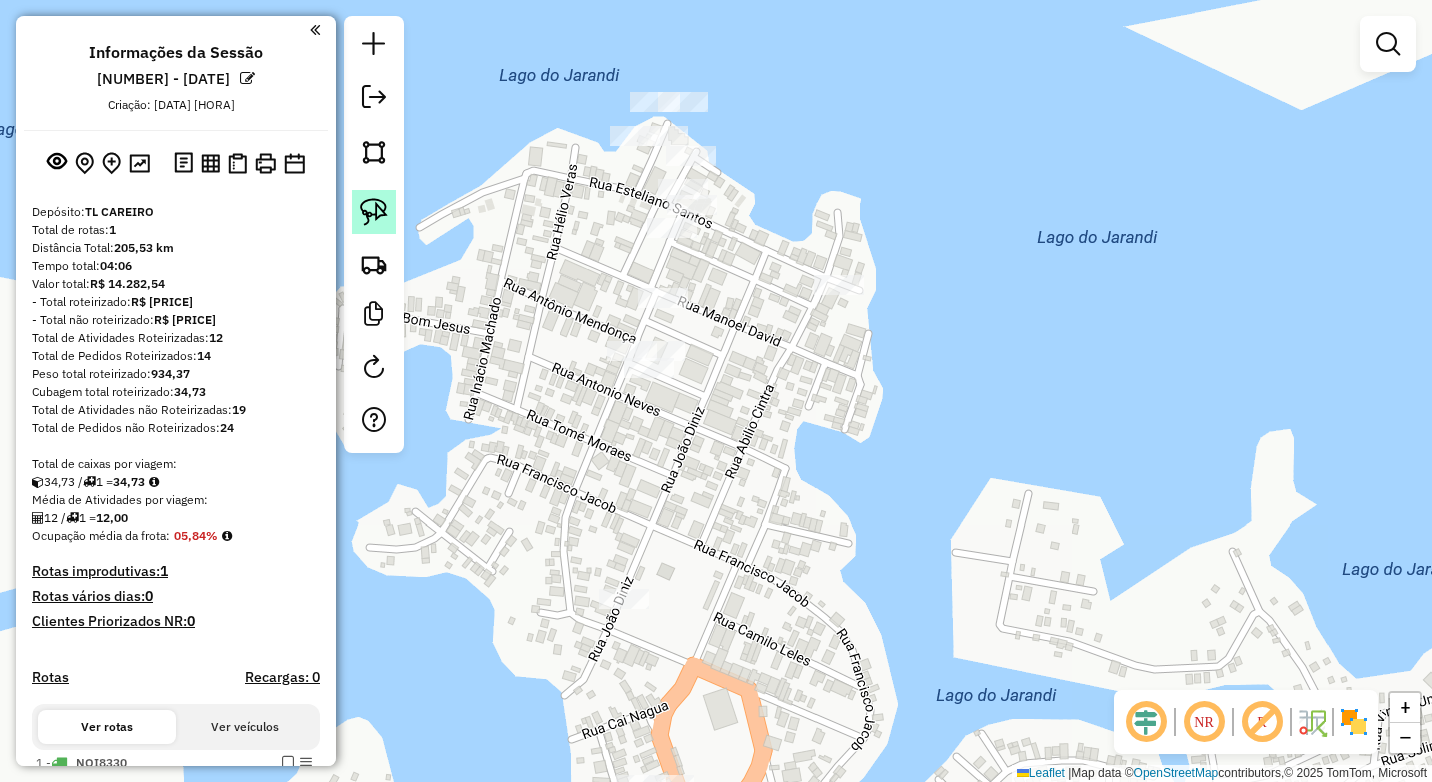 click 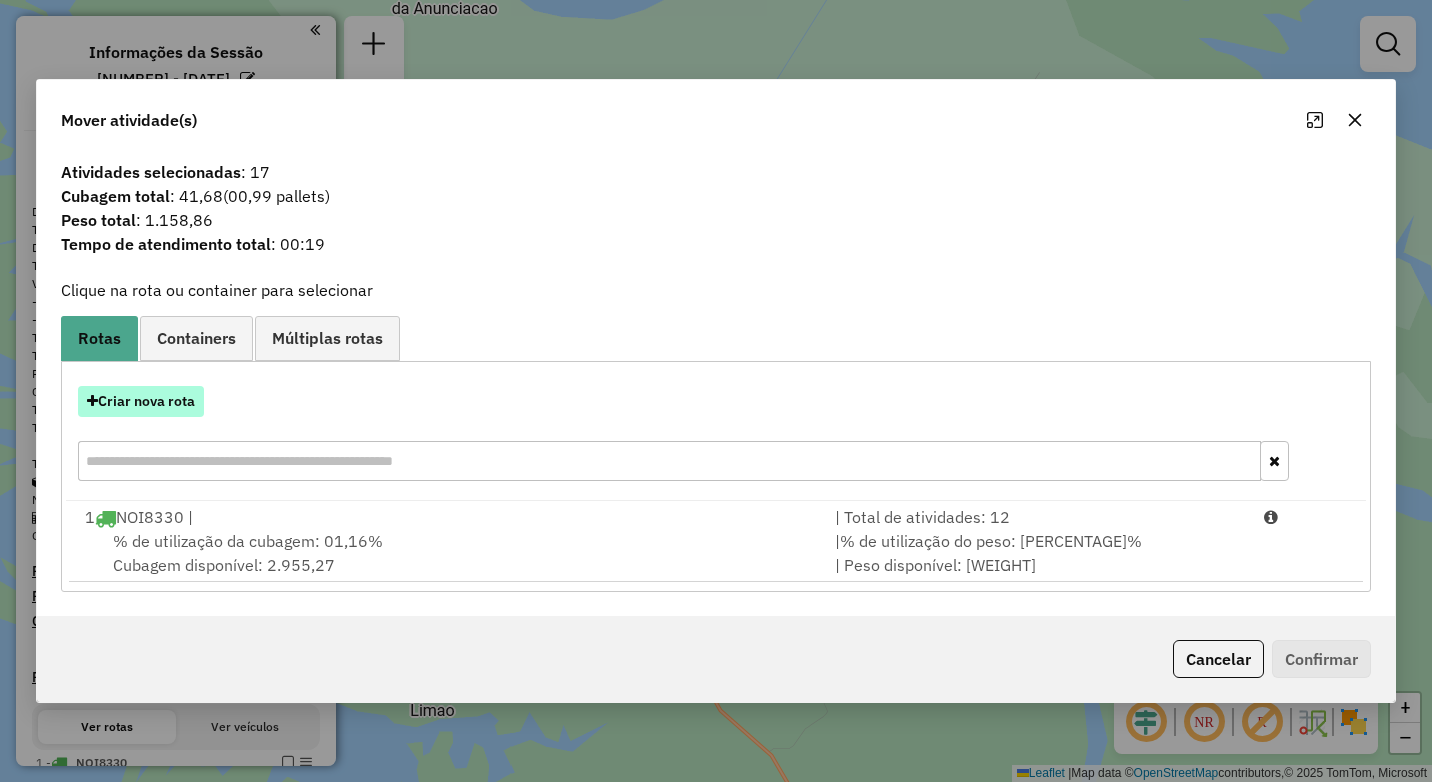 click on "Criar nova rota" at bounding box center (141, 401) 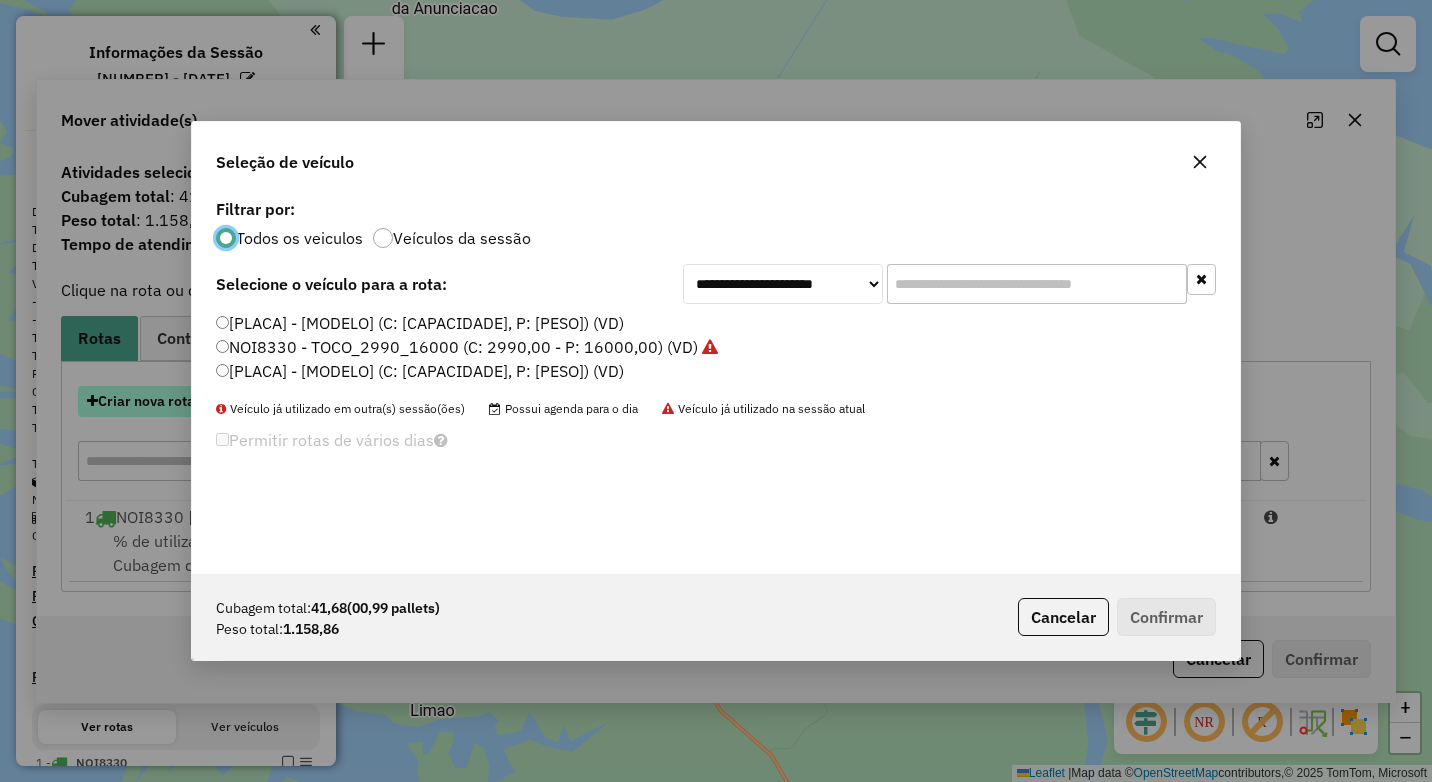 scroll, scrollTop: 11, scrollLeft: 6, axis: both 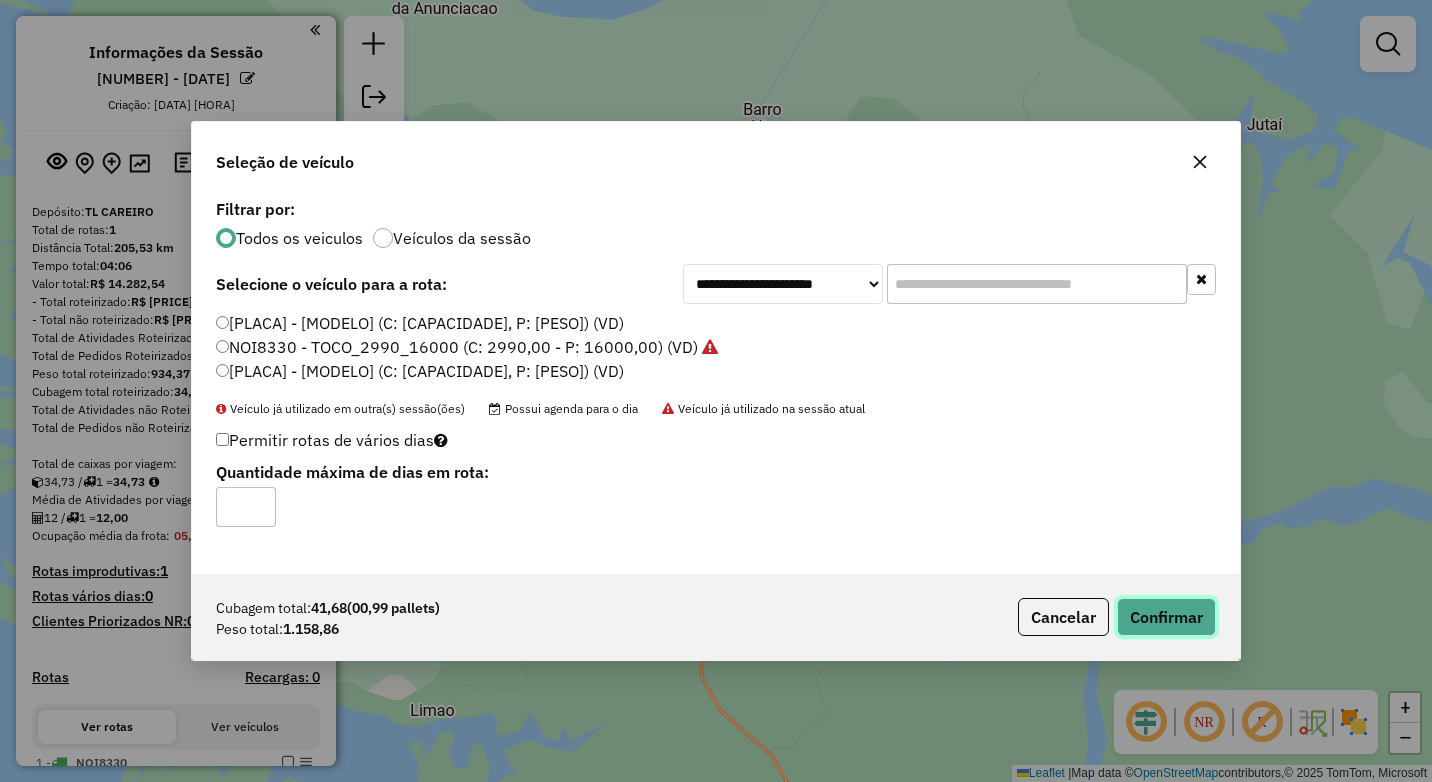 click on "Confirmar" 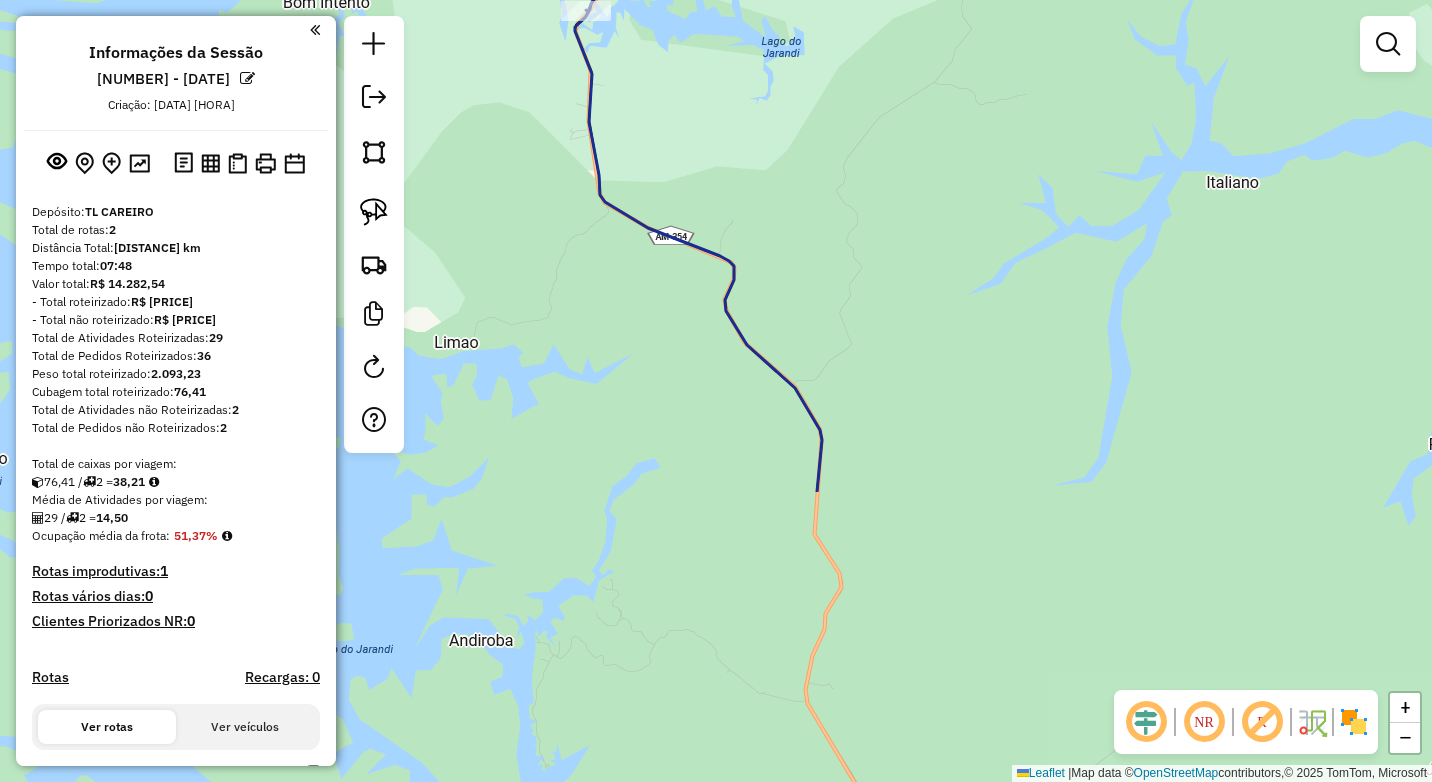 drag, startPoint x: 934, startPoint y: 548, endPoint x: 968, endPoint y: 182, distance: 367.57584 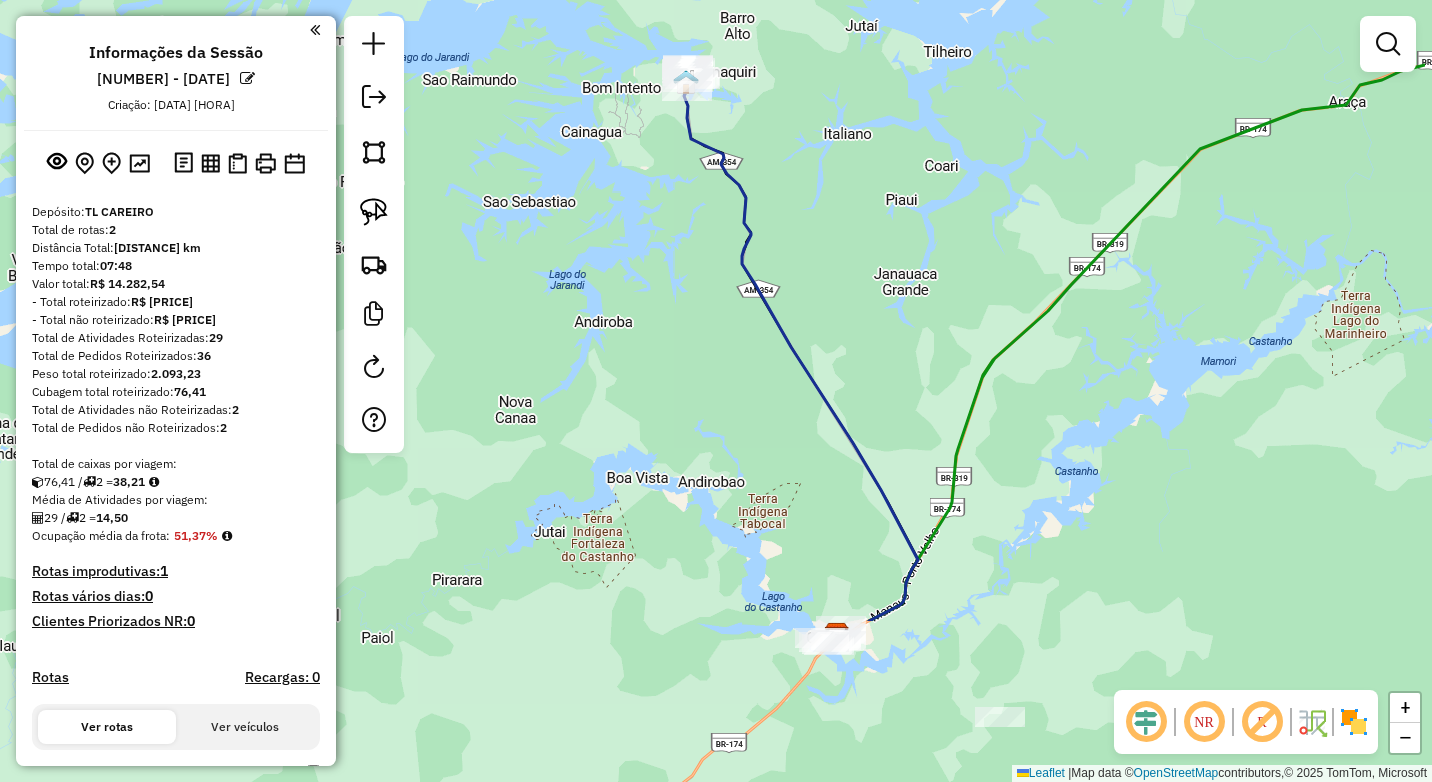 drag, startPoint x: 726, startPoint y: 345, endPoint x: 666, endPoint y: 260, distance: 104.04326 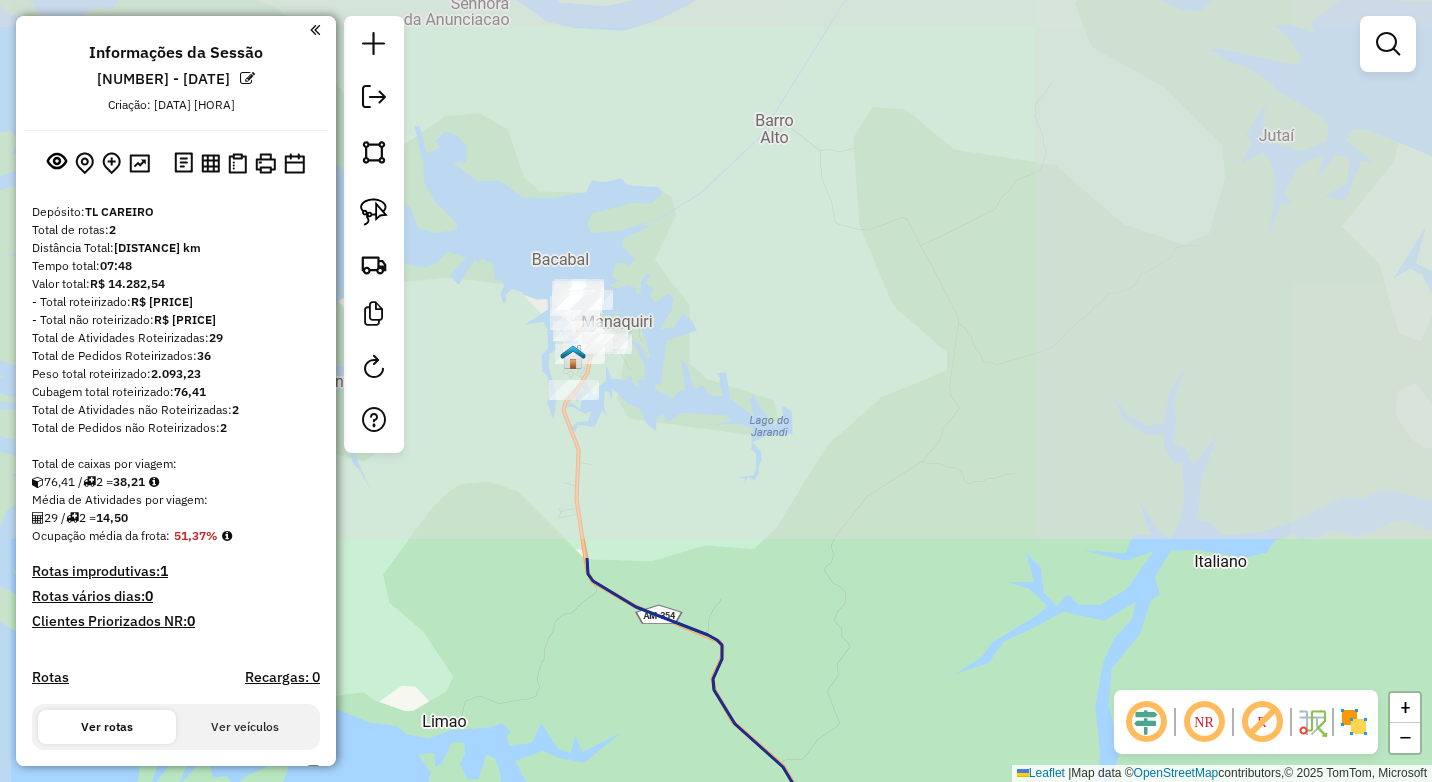 drag, startPoint x: 635, startPoint y: 502, endPoint x: 643, endPoint y: 687, distance: 185.1729 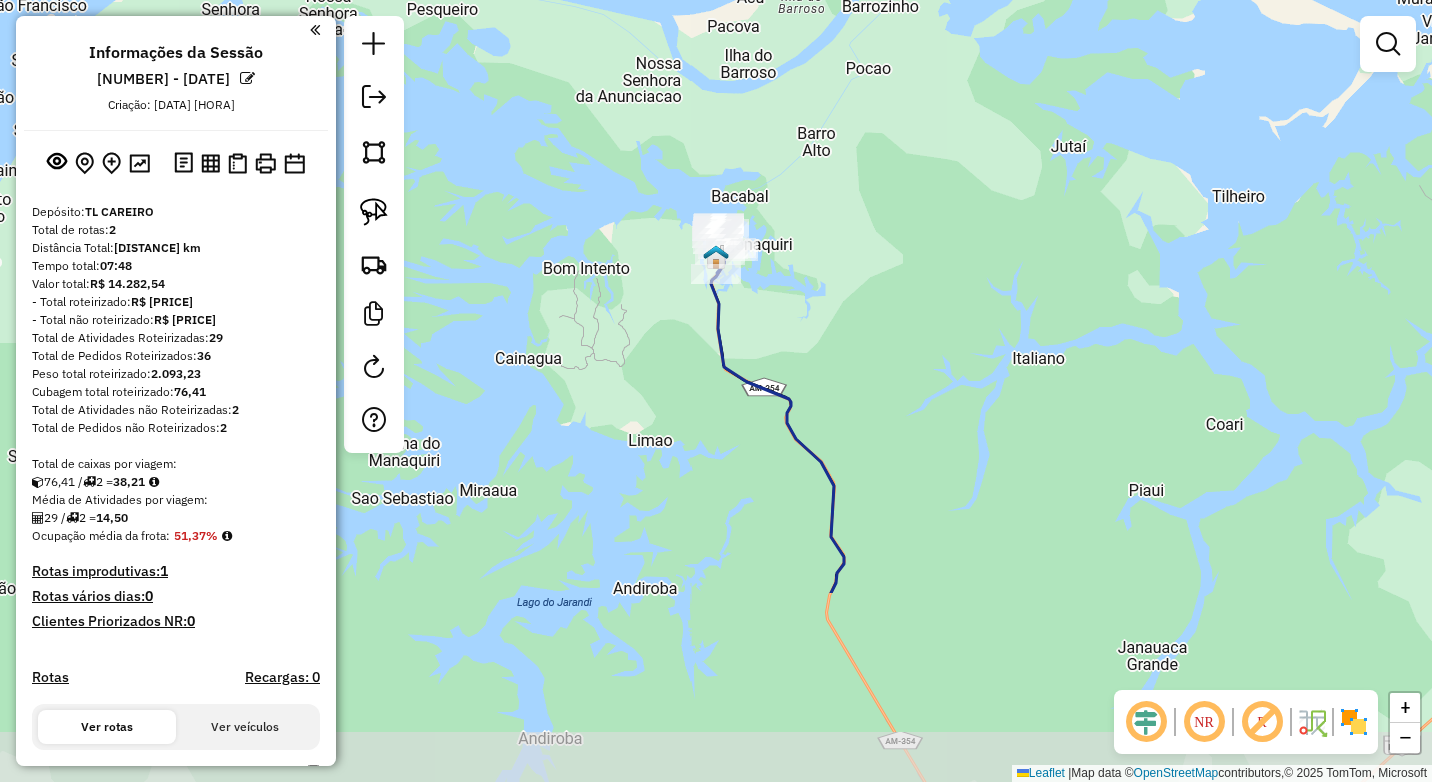 drag, startPoint x: 766, startPoint y: 621, endPoint x: 744, endPoint y: 357, distance: 264.91507 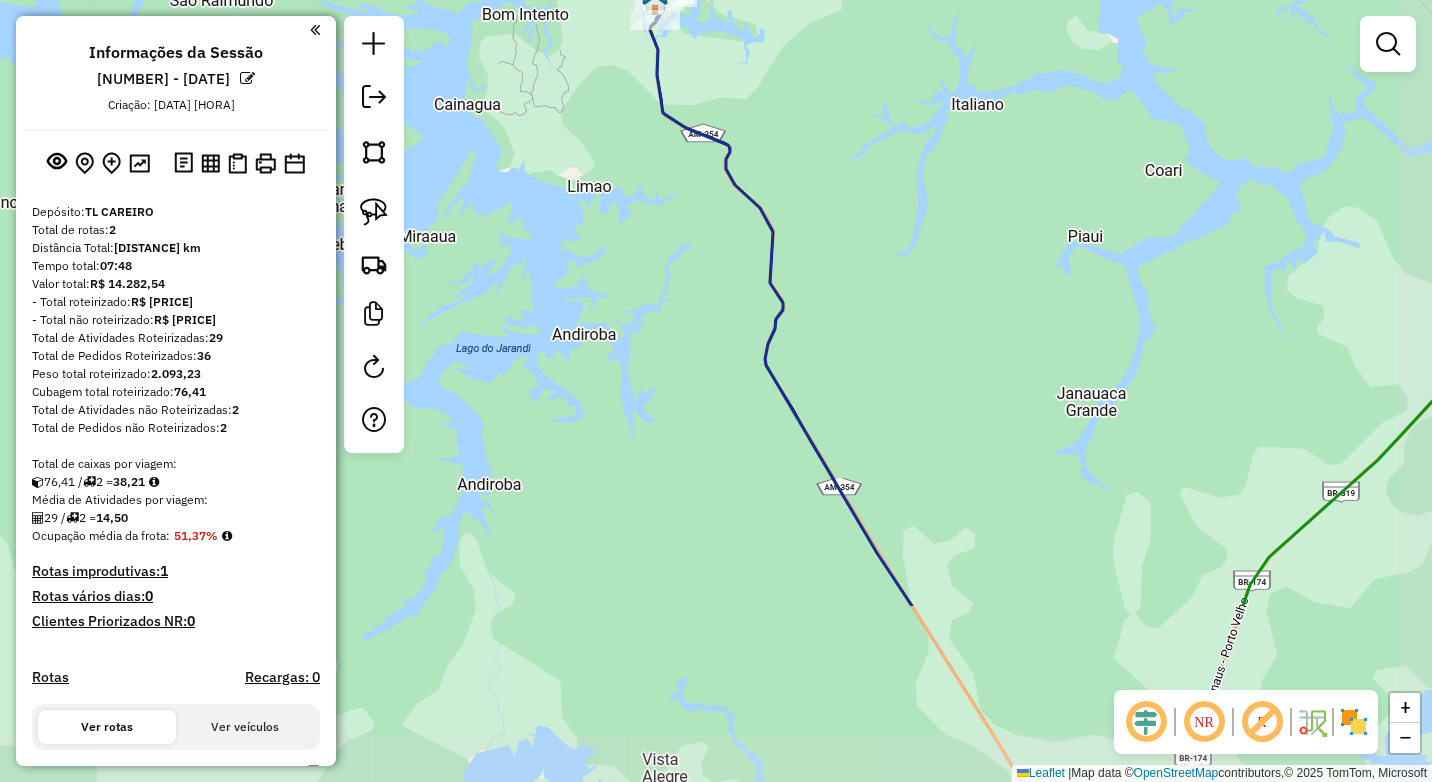 drag, startPoint x: 690, startPoint y: 377, endPoint x: 673, endPoint y: 337, distance: 43.462627 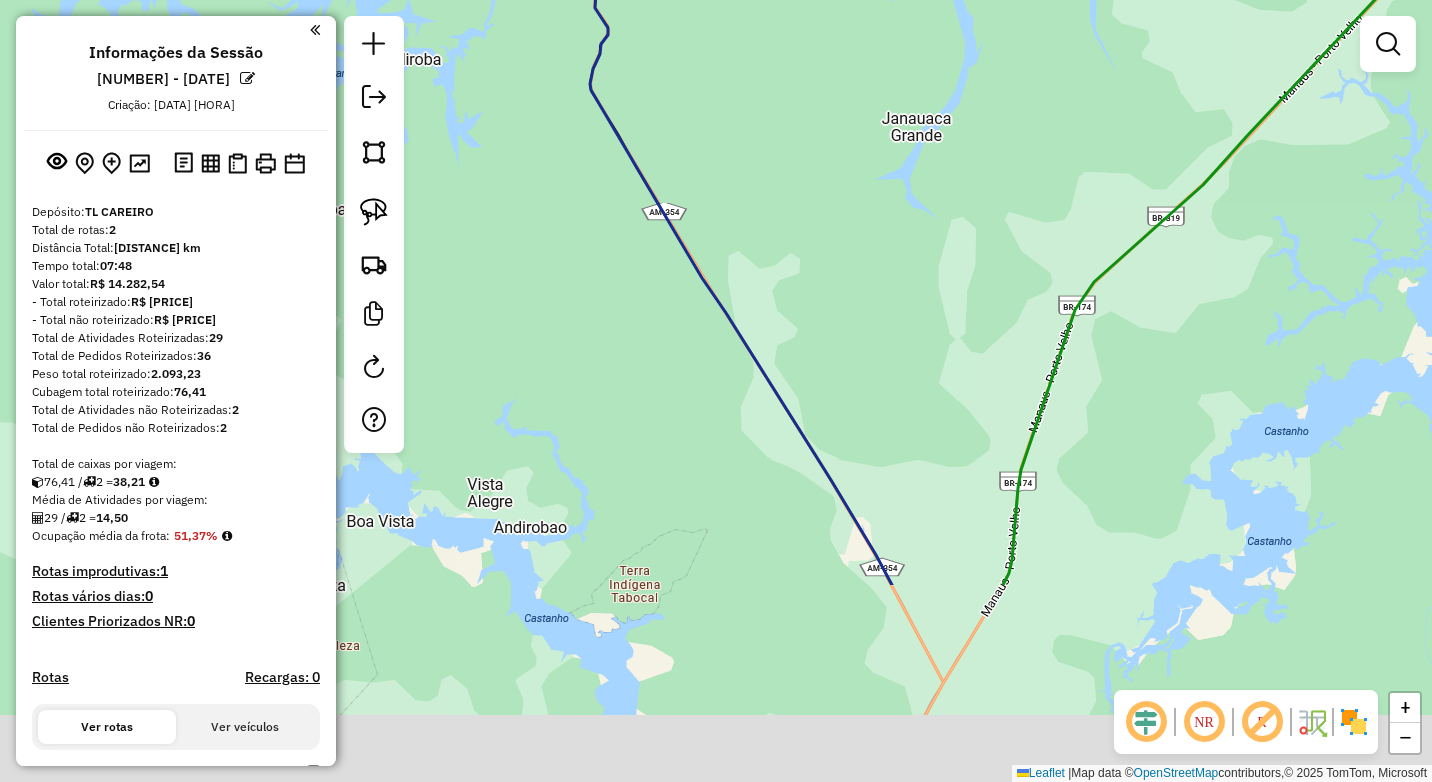 drag, startPoint x: 630, startPoint y: 325, endPoint x: 605, endPoint y: 291, distance: 42.201897 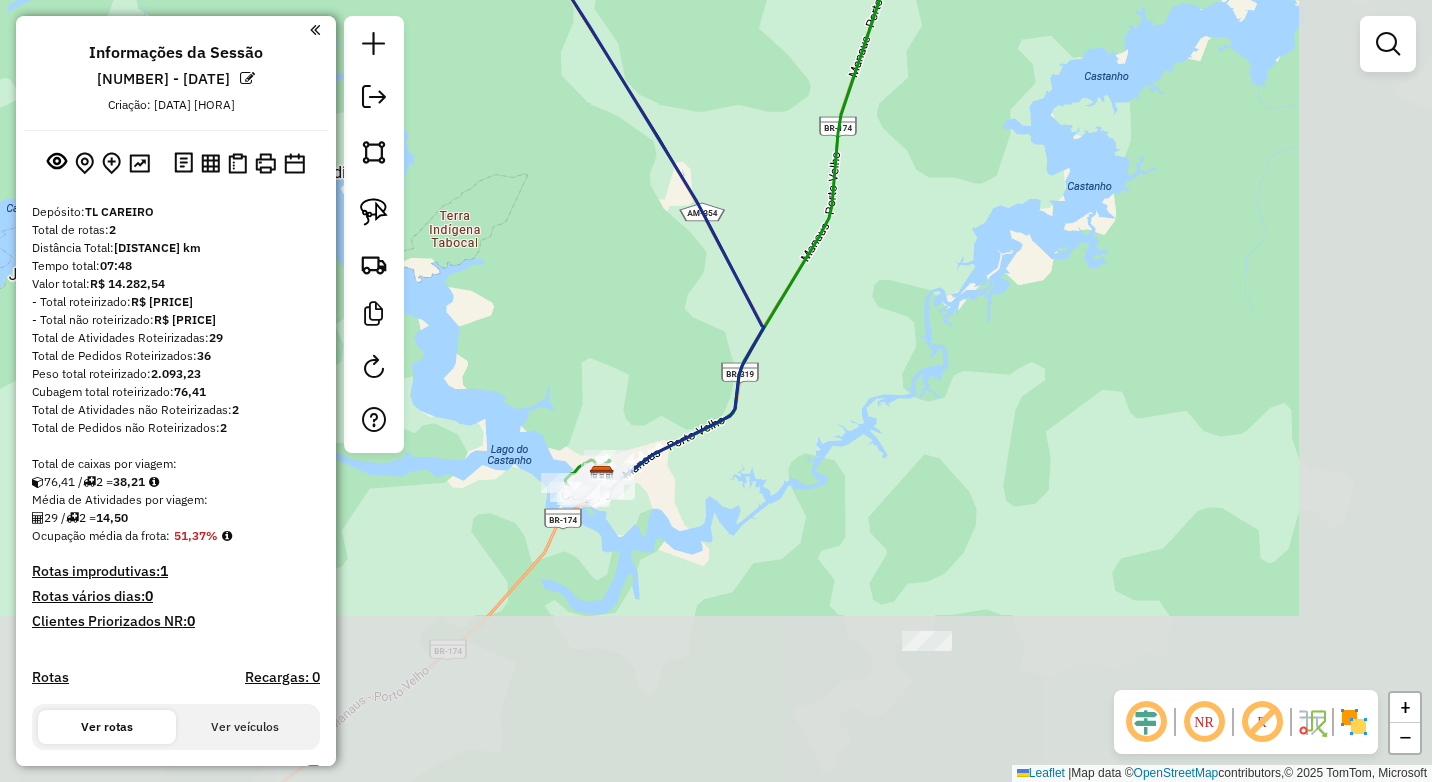 drag, startPoint x: 739, startPoint y: 529, endPoint x: 585, endPoint y: 207, distance: 356.93137 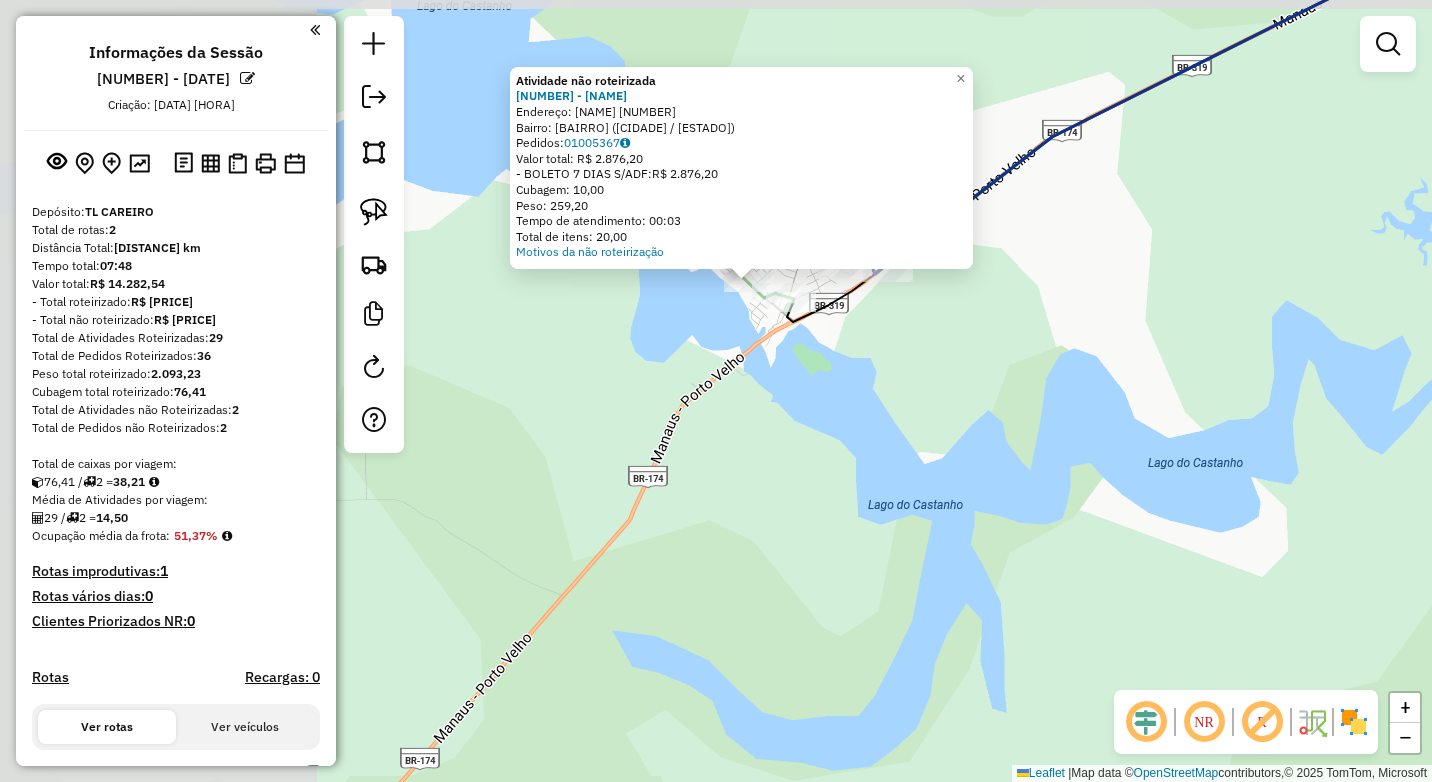 drag, startPoint x: 586, startPoint y: 475, endPoint x: 1039, endPoint y: 503, distance: 453.86453 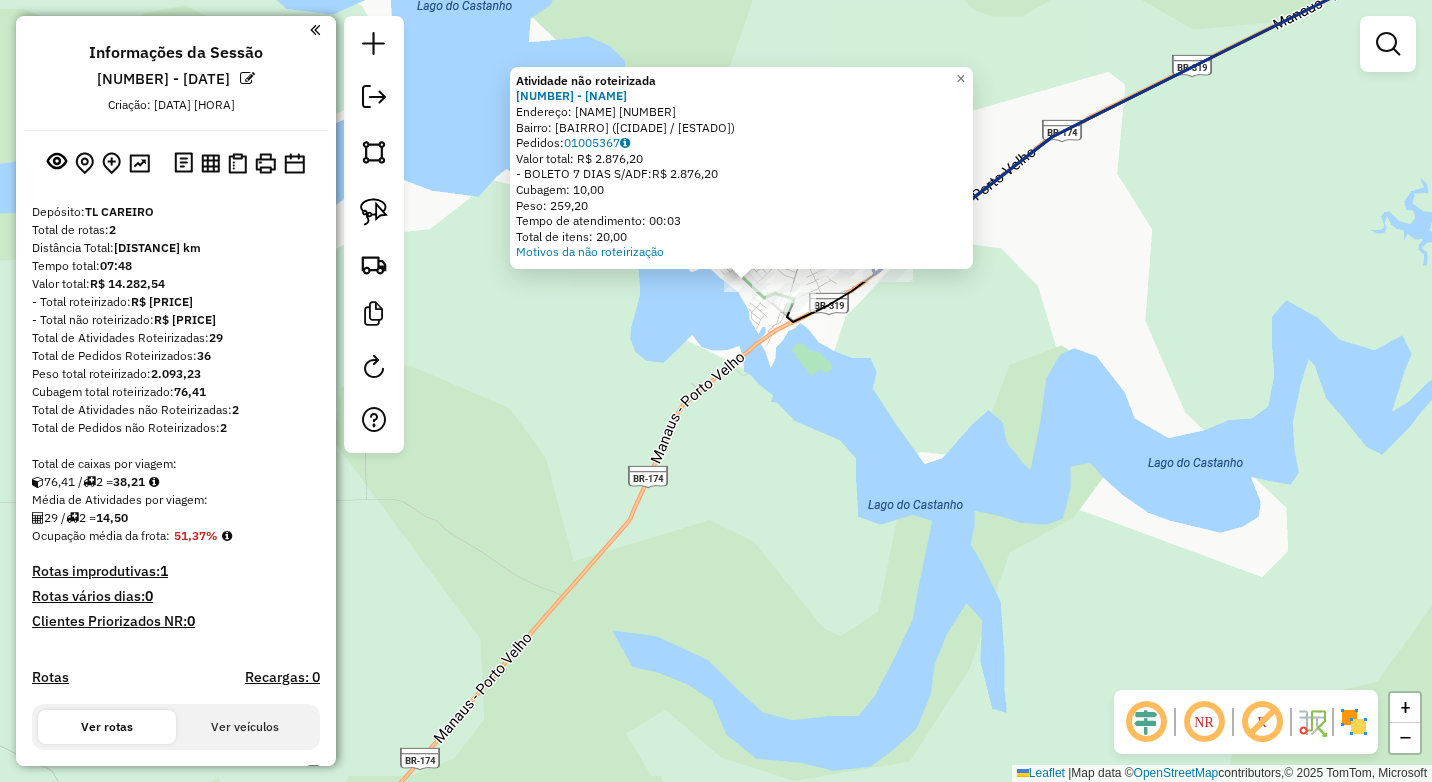 drag, startPoint x: 749, startPoint y: 276, endPoint x: 694, endPoint y: 340, distance: 84.38602 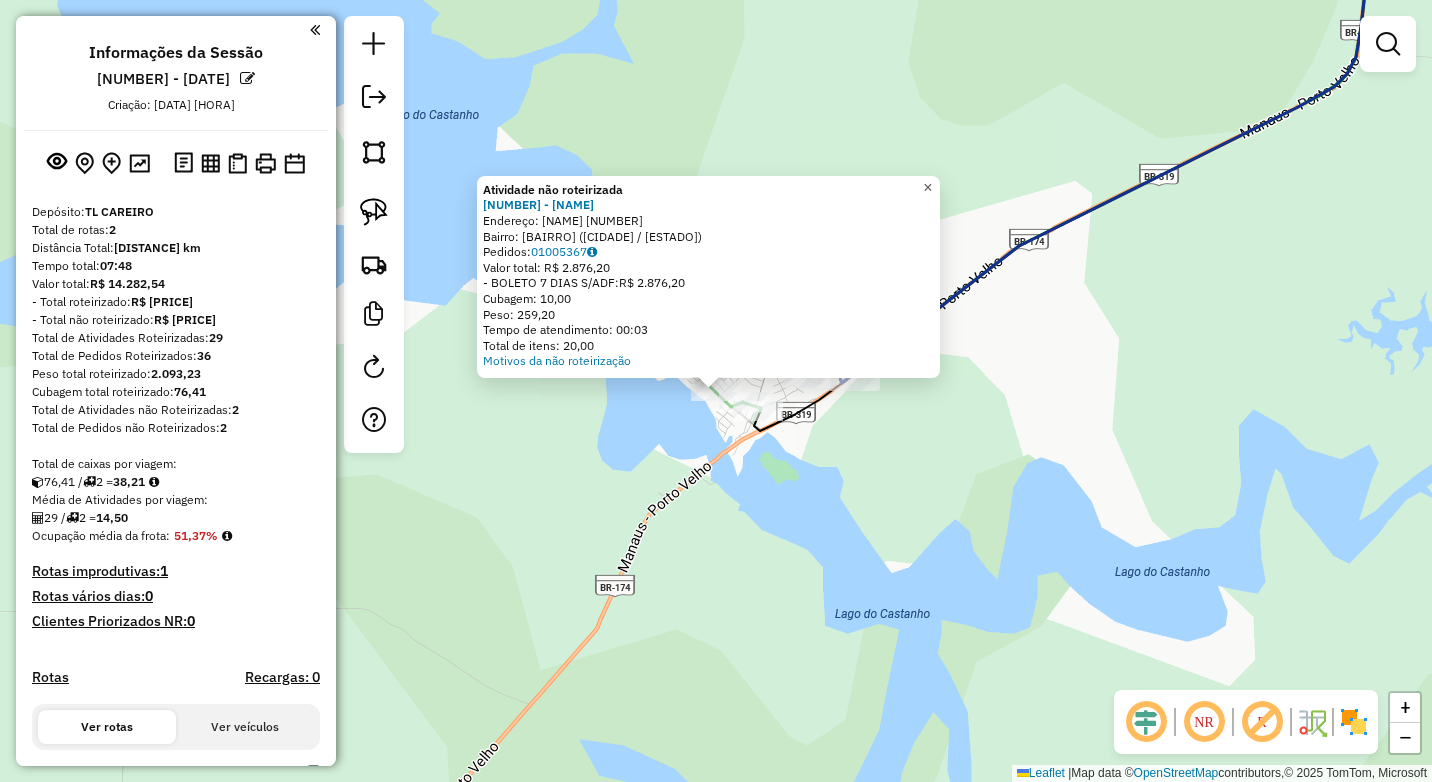 click on "×" 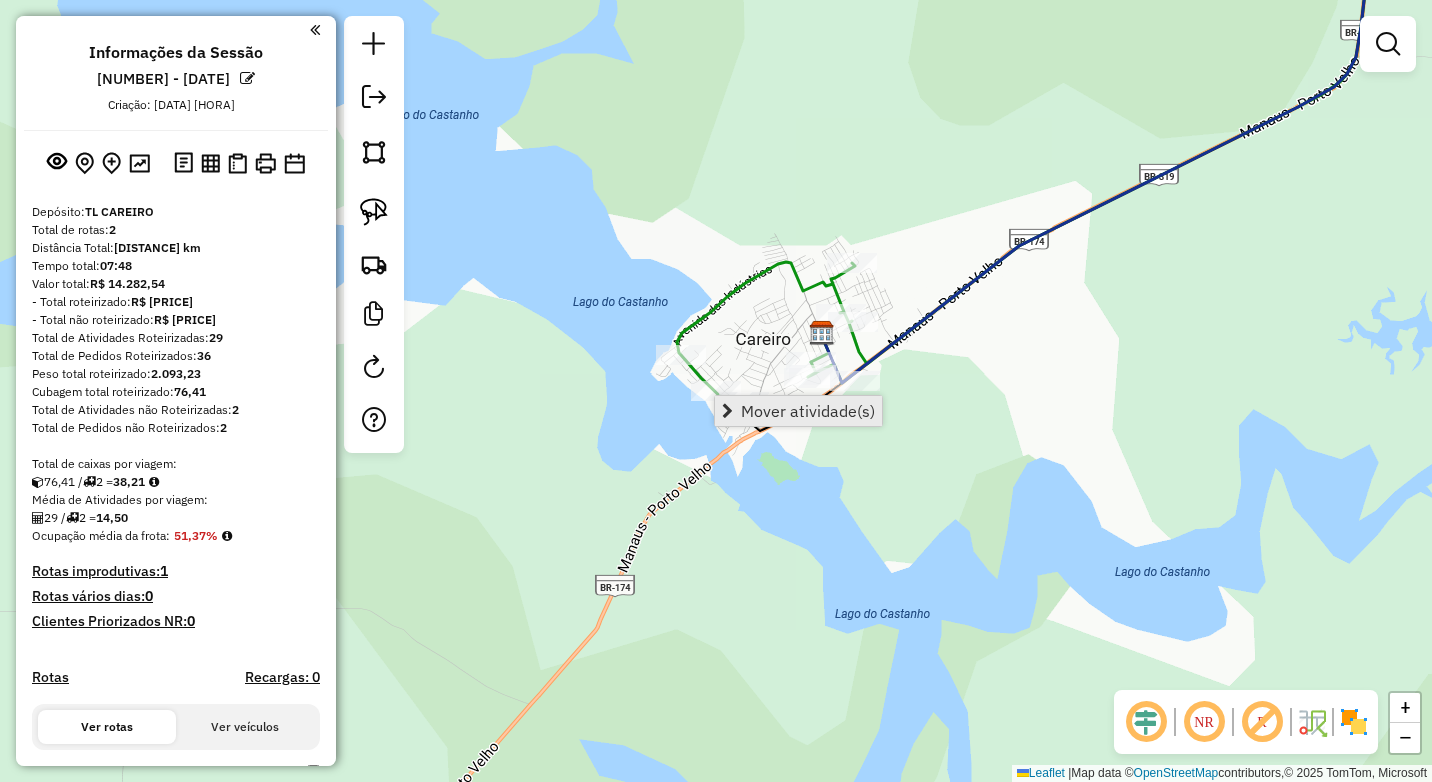 click on "Mover atividade(s)" at bounding box center [798, 411] 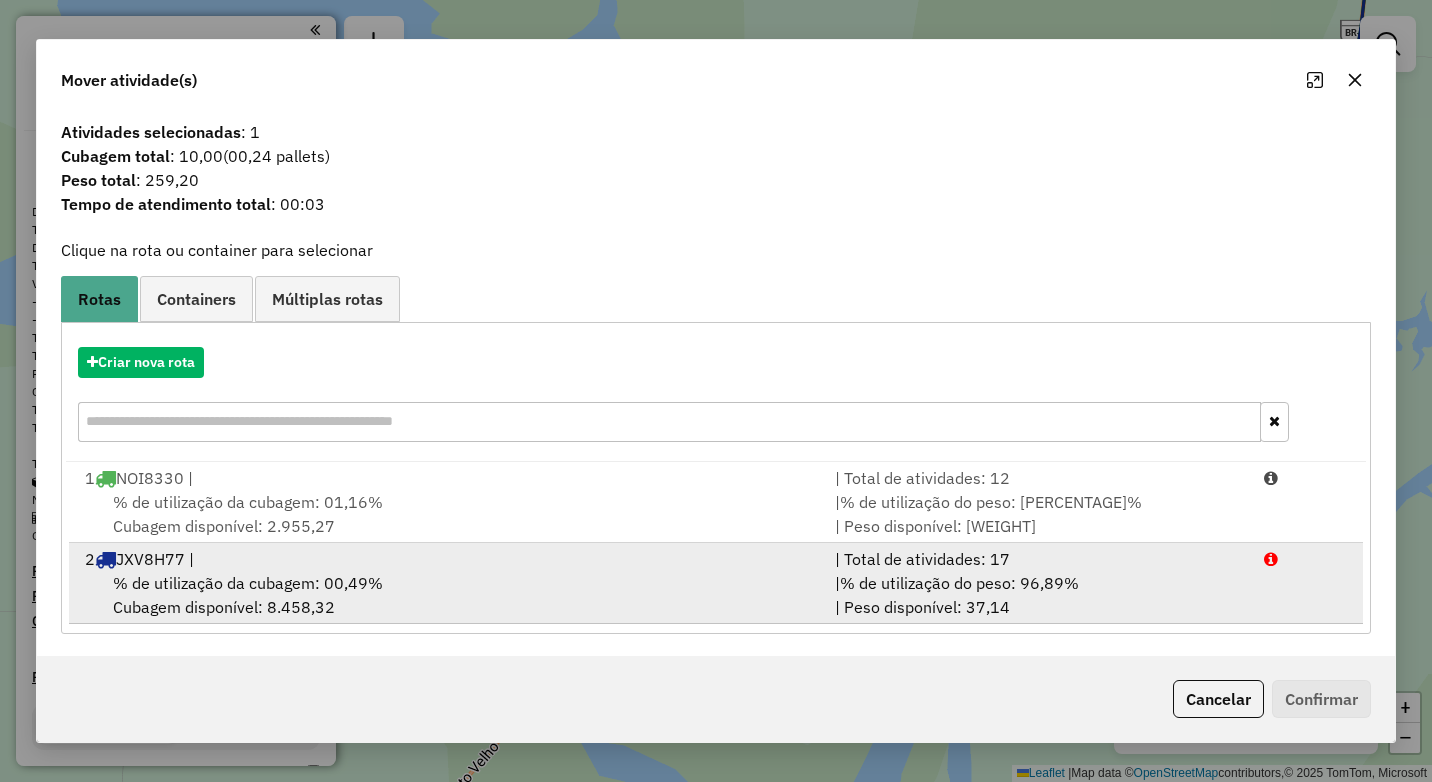 click on "% de utilização da cubagem: 00,49%  Cubagem disponível: 8.458,32" at bounding box center (448, 595) 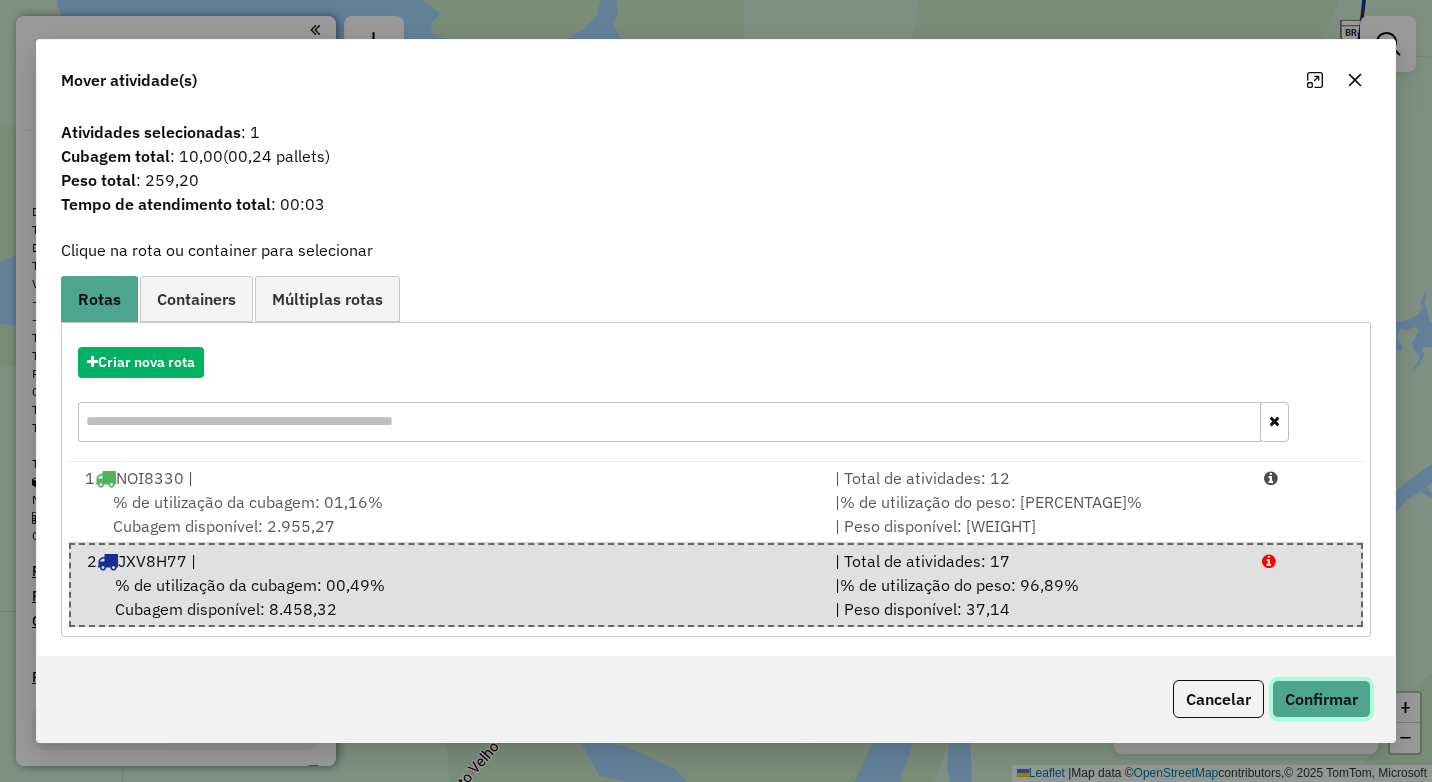 click on "Confirmar" 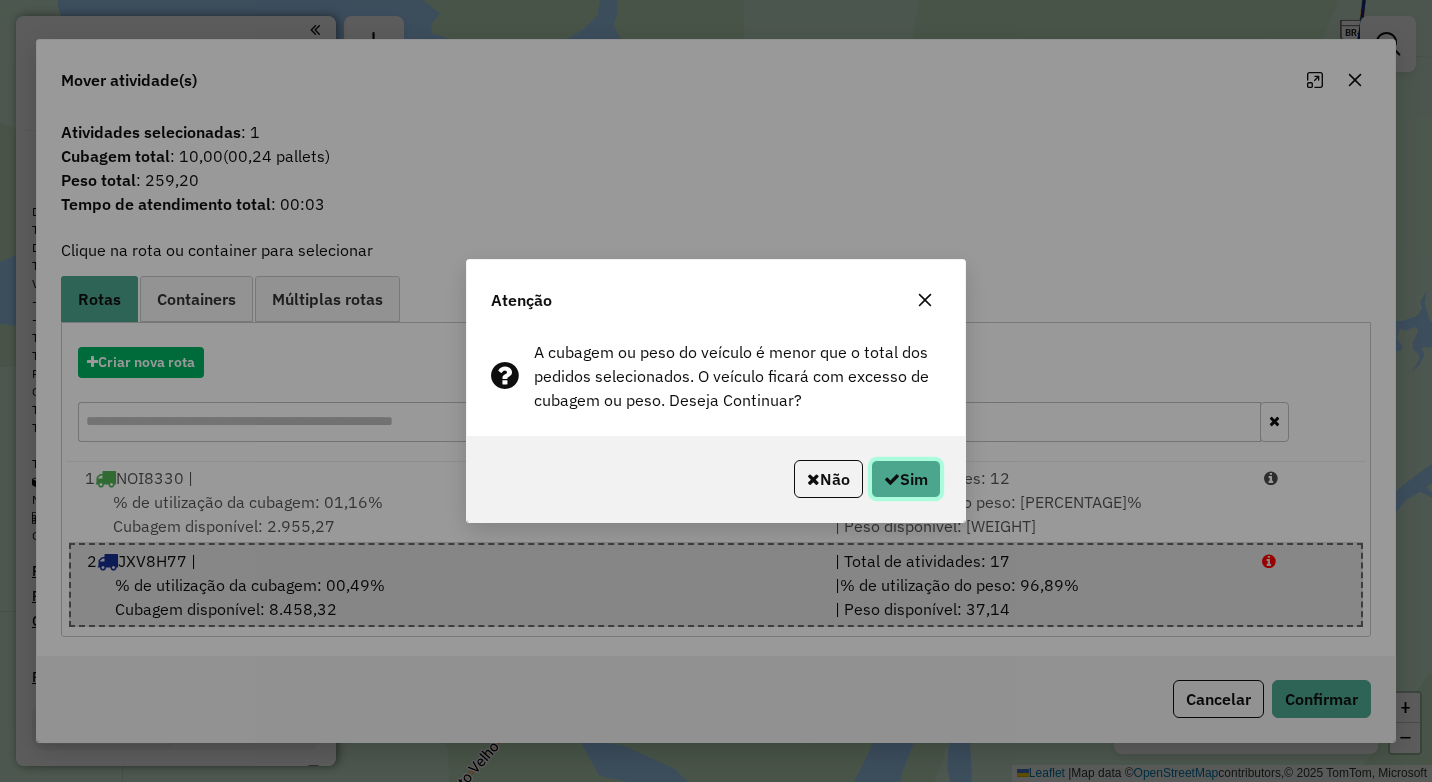 click 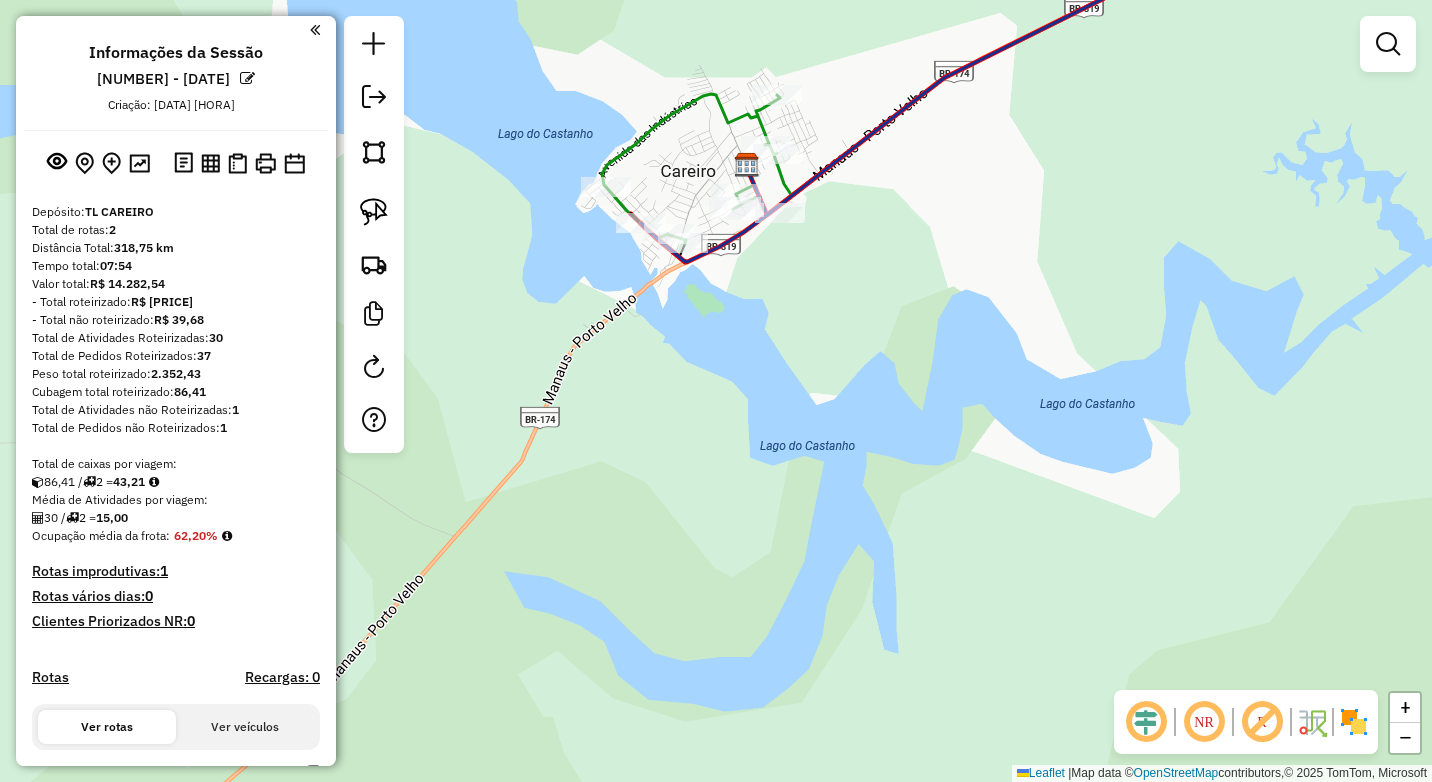 drag, startPoint x: 1022, startPoint y: 547, endPoint x: 947, endPoint y: 379, distance: 183.98097 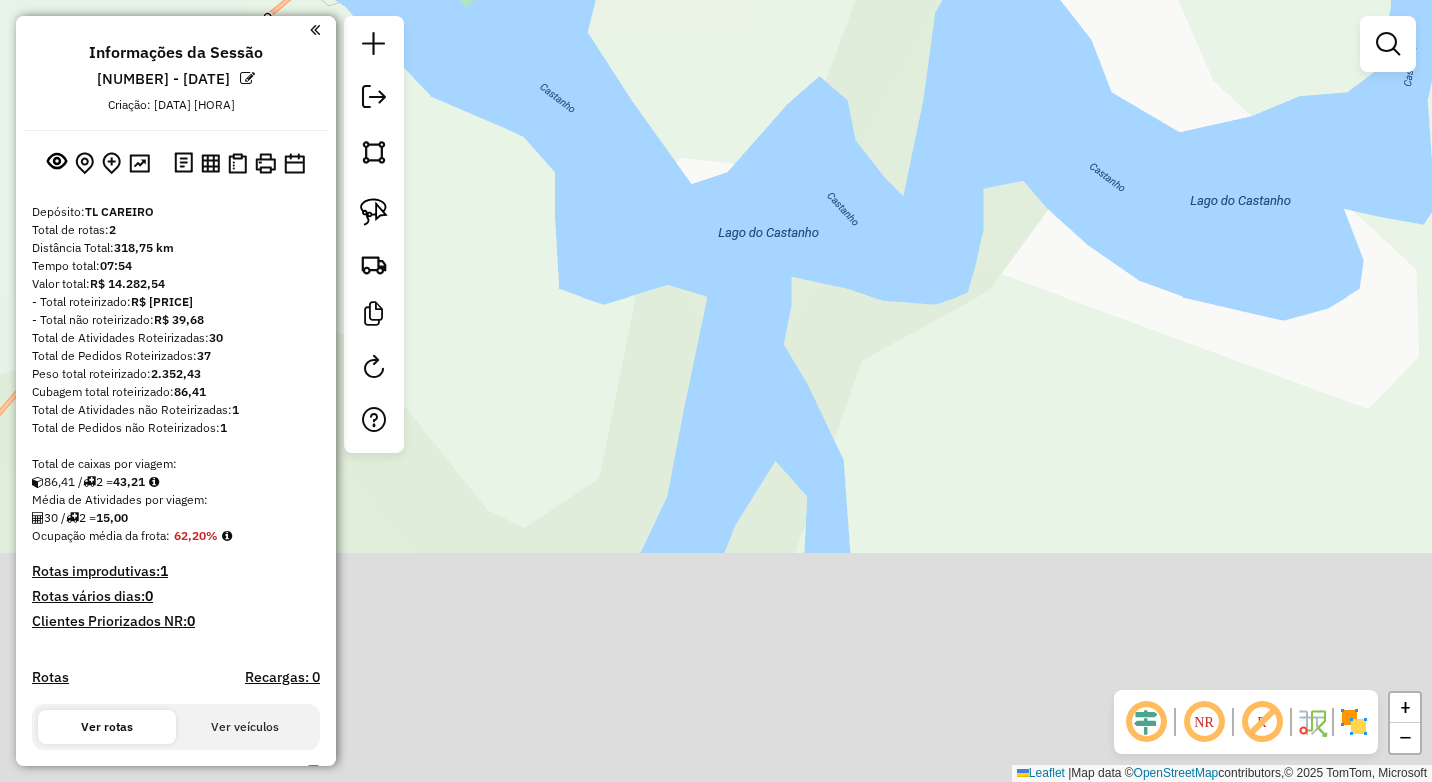 drag, startPoint x: 1052, startPoint y: 492, endPoint x: 870, endPoint y: 115, distance: 418.6323 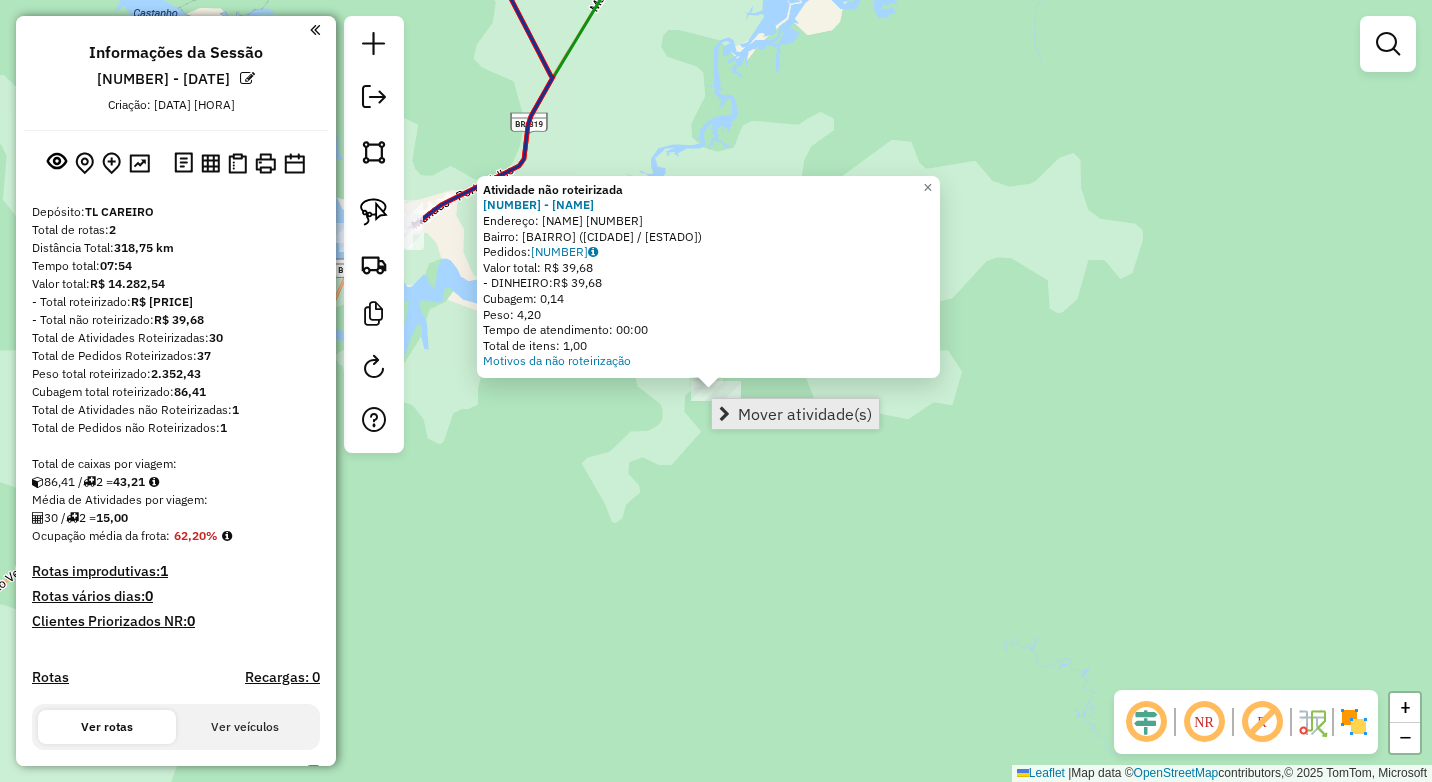 click on "Mover atividade(s)" at bounding box center [795, 414] 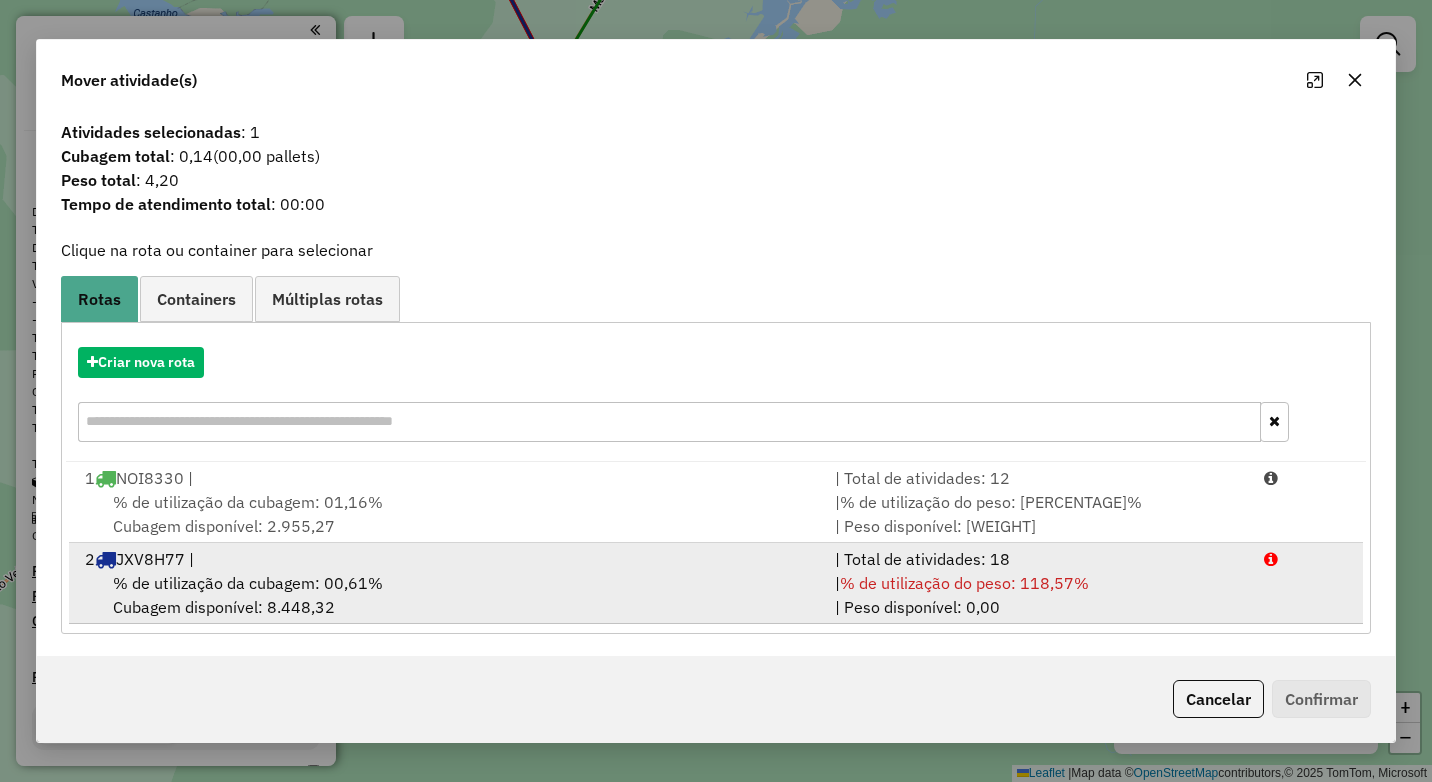 click on "% de utilização da cubagem: [PERCENTAGE]%  Cubagem disponível: [VOLUME]" at bounding box center (448, 595) 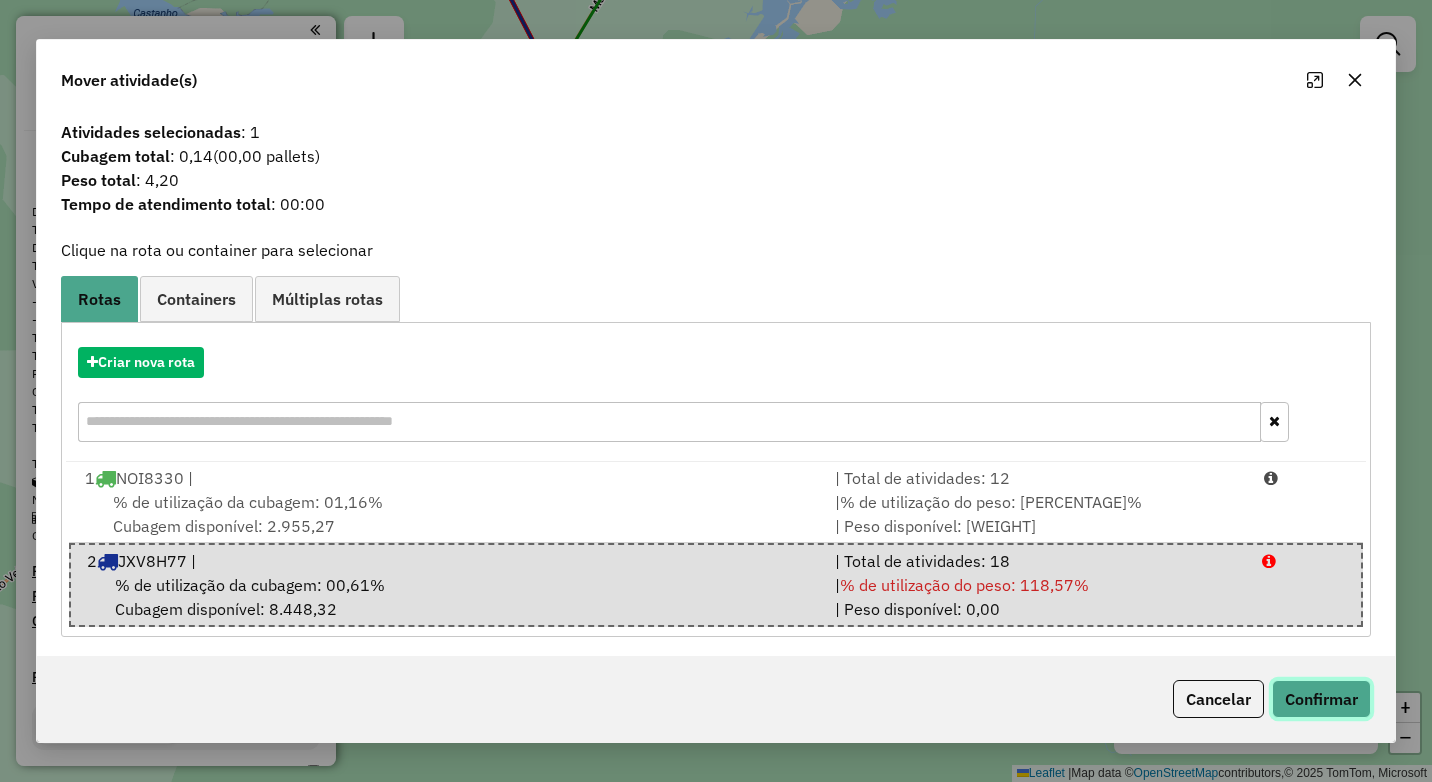 click on "Confirmar" 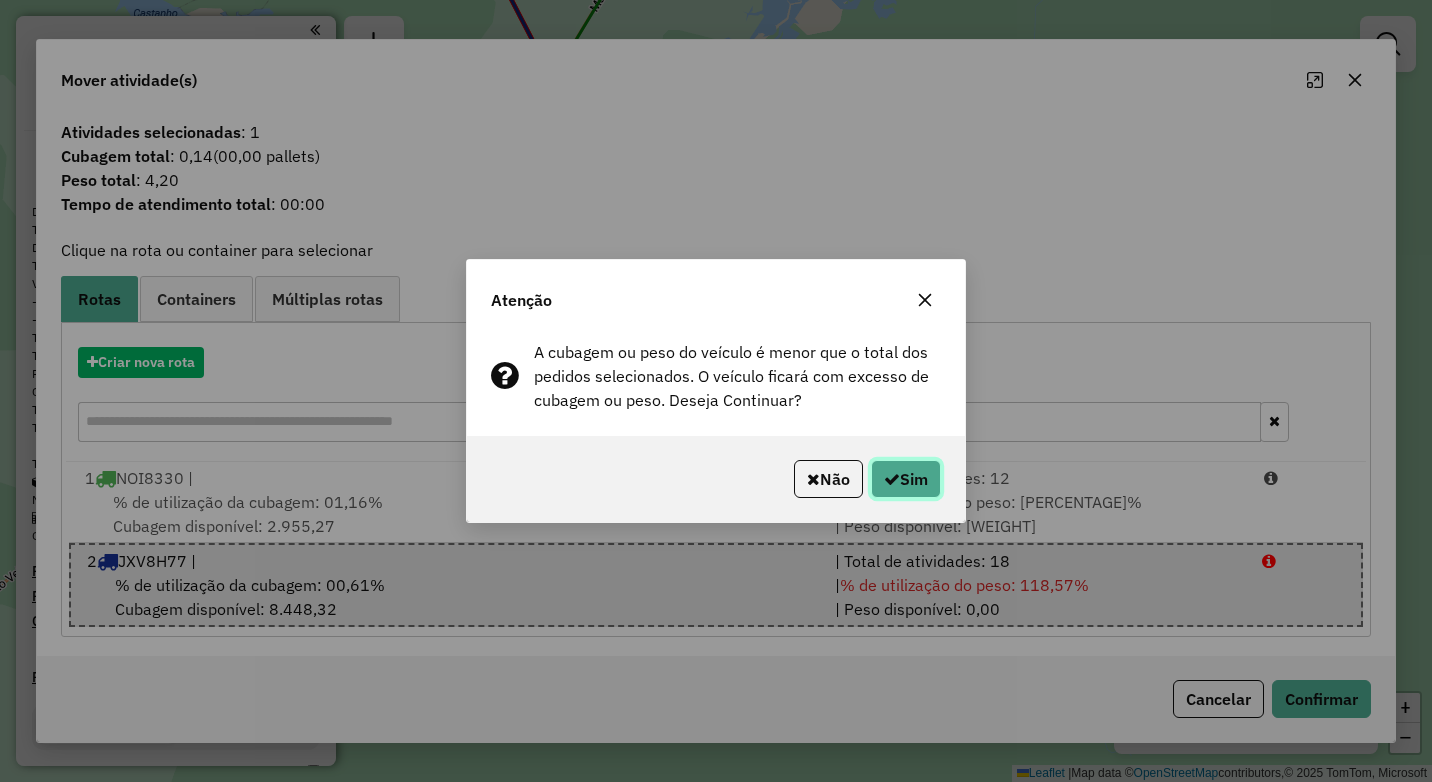 click 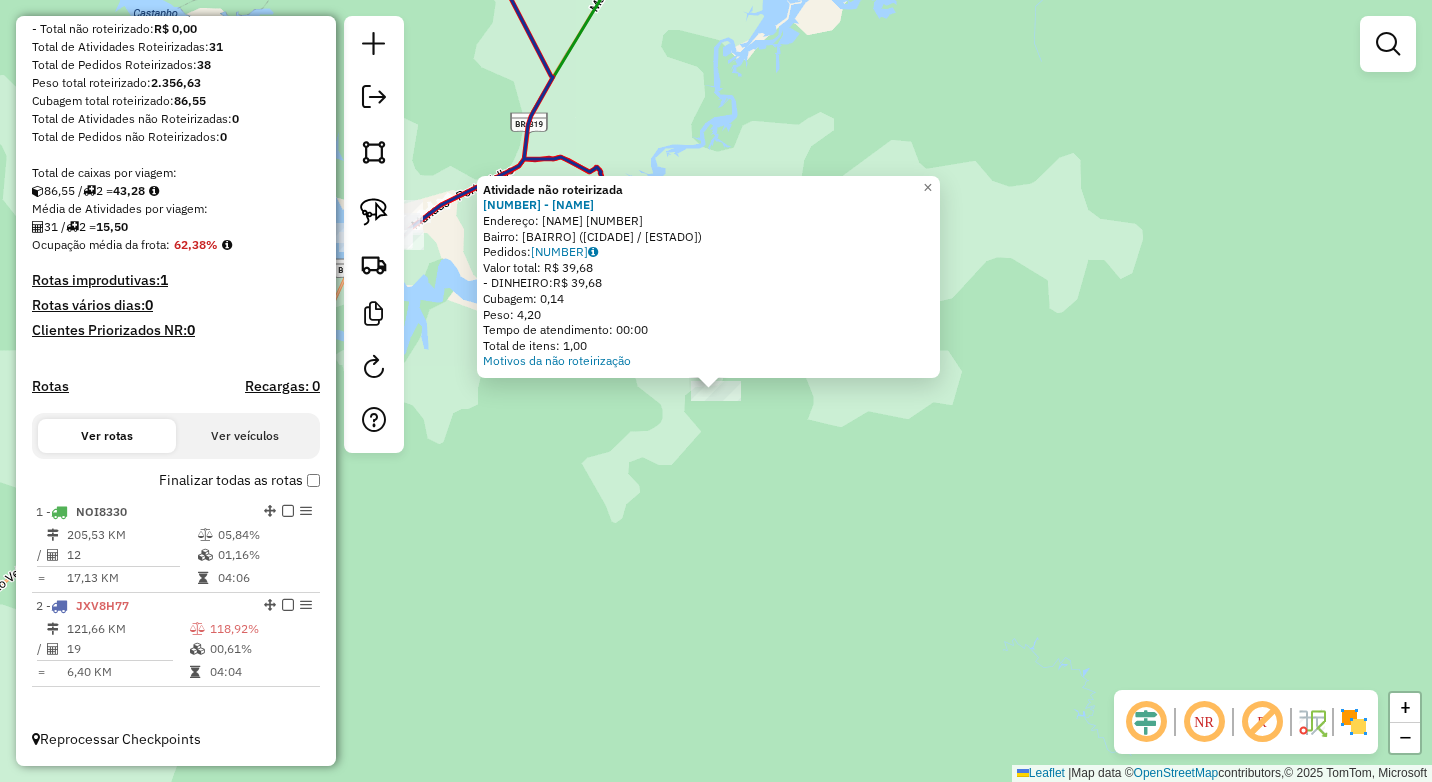 scroll, scrollTop: 0, scrollLeft: 0, axis: both 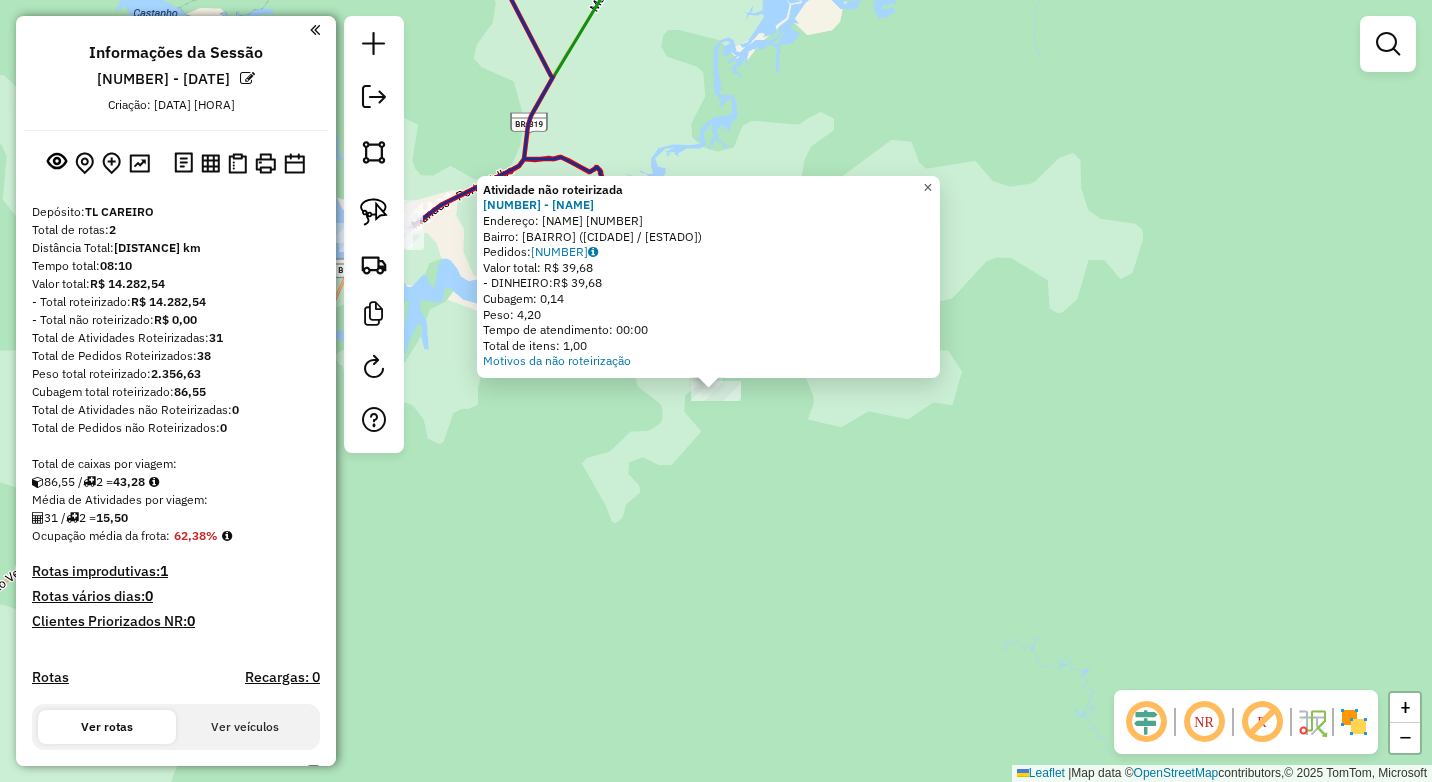 click on "×" 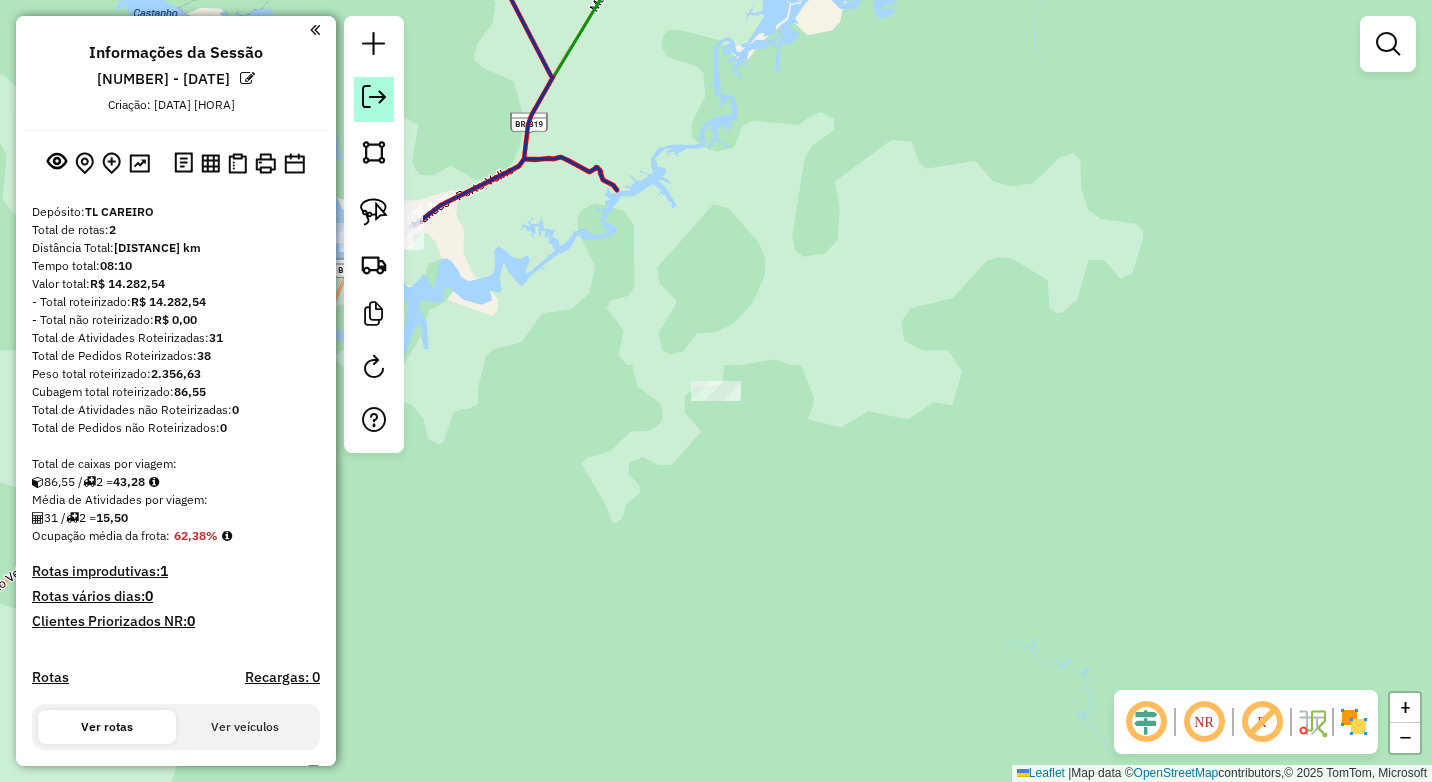 click 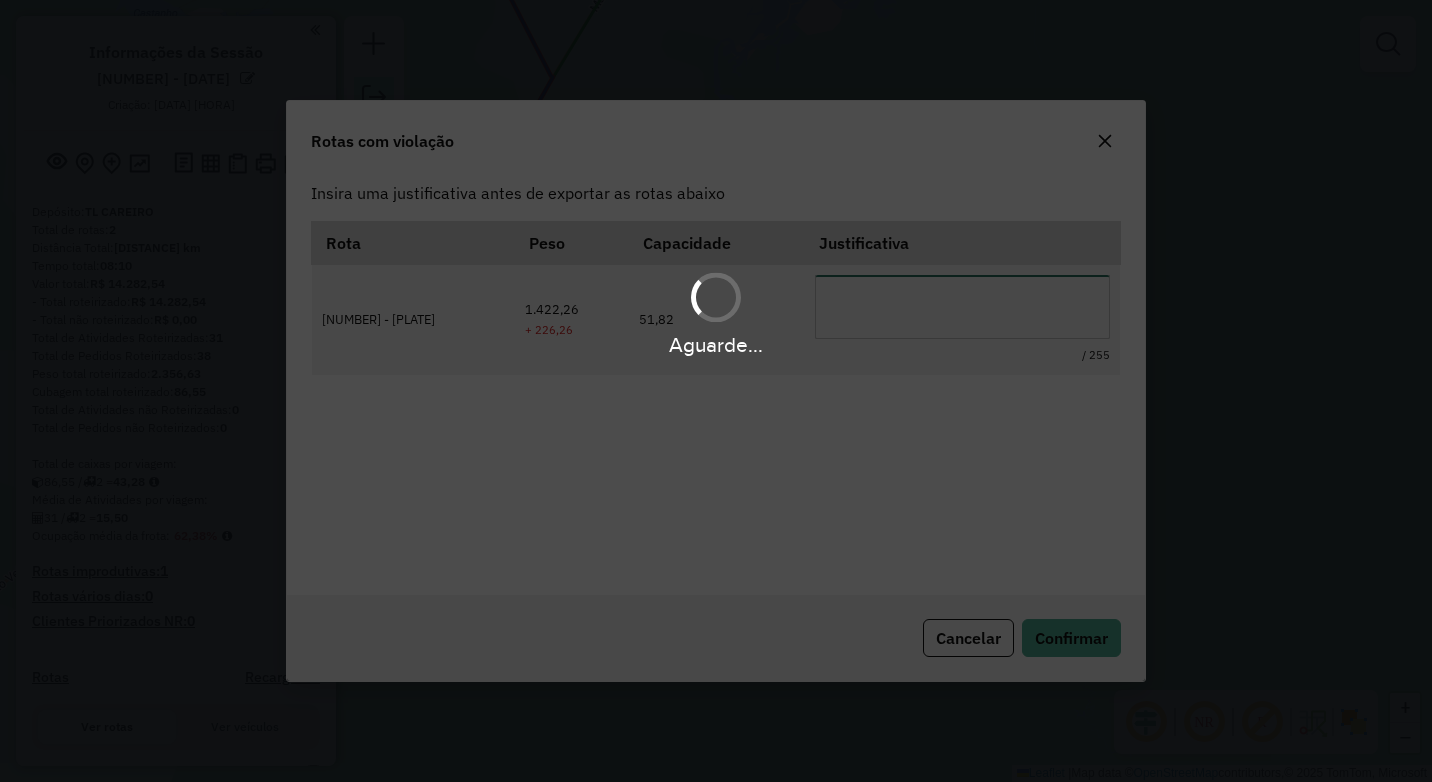scroll, scrollTop: 0, scrollLeft: 0, axis: both 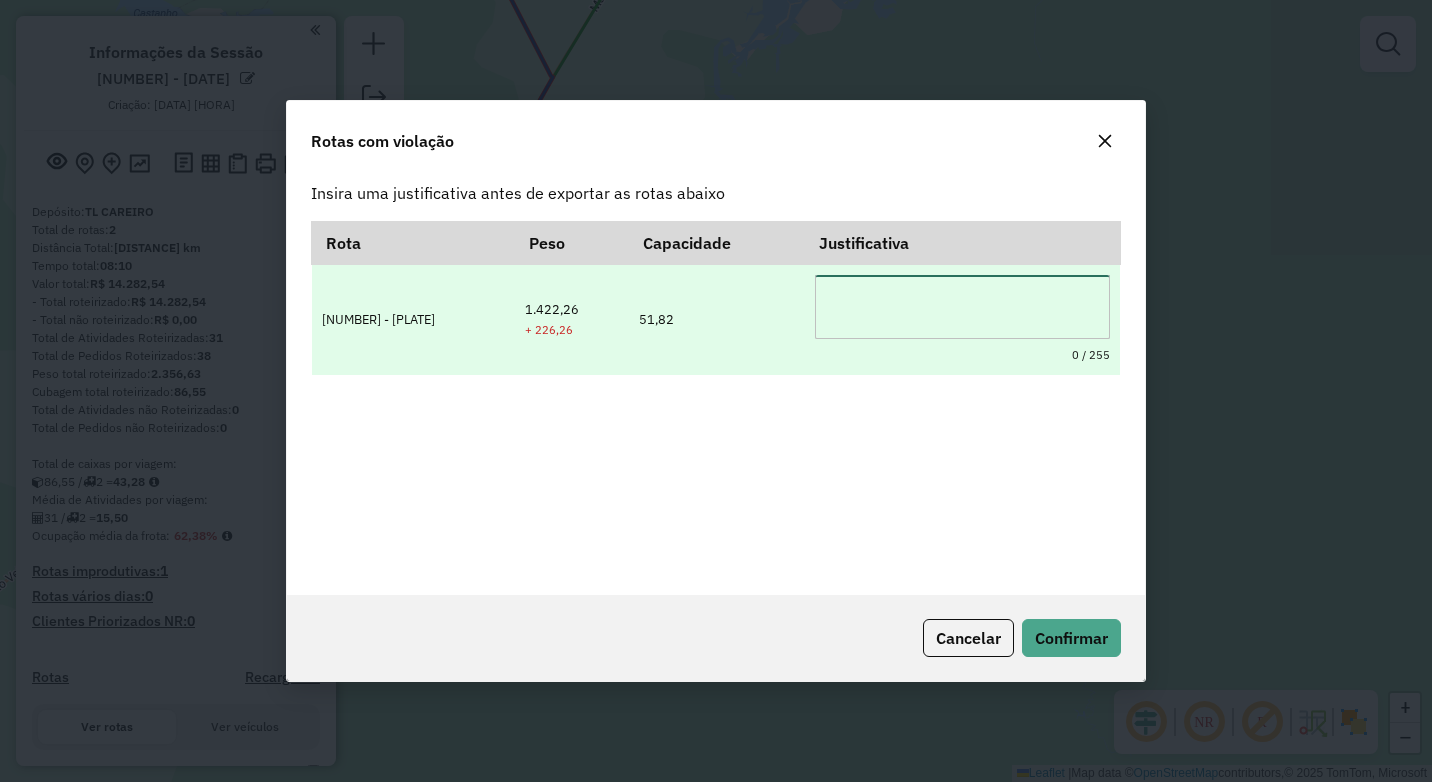 click at bounding box center (962, 307) 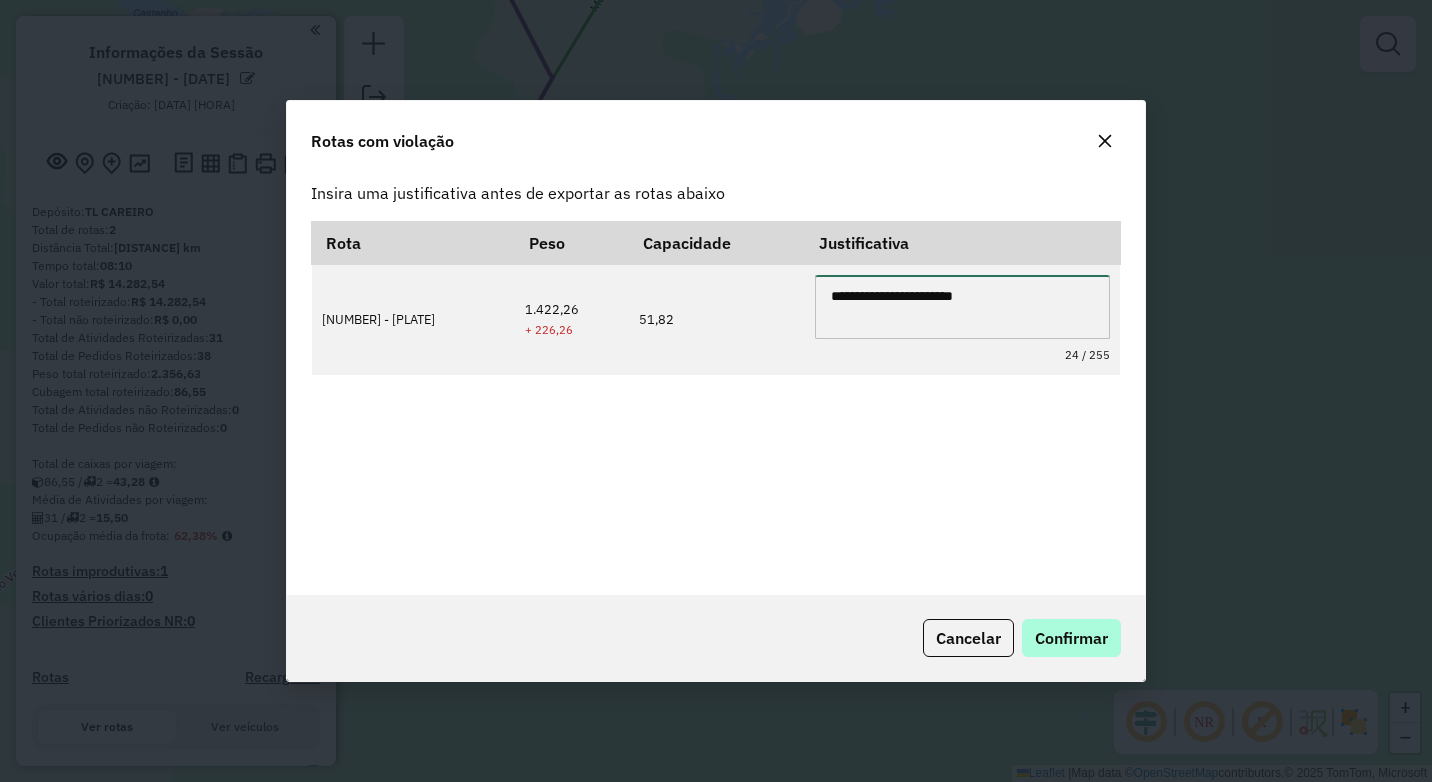 type on "**********" 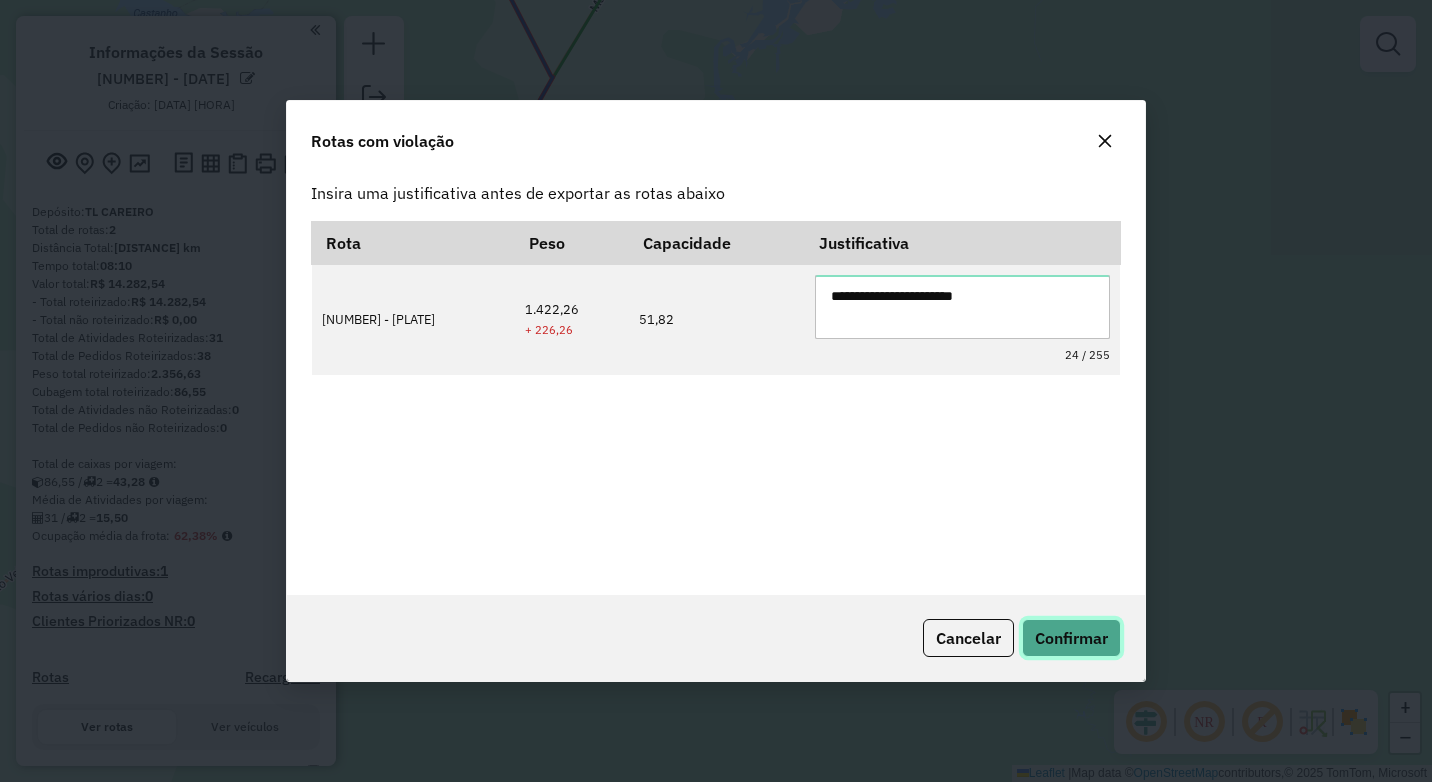 click on "Confirmar" 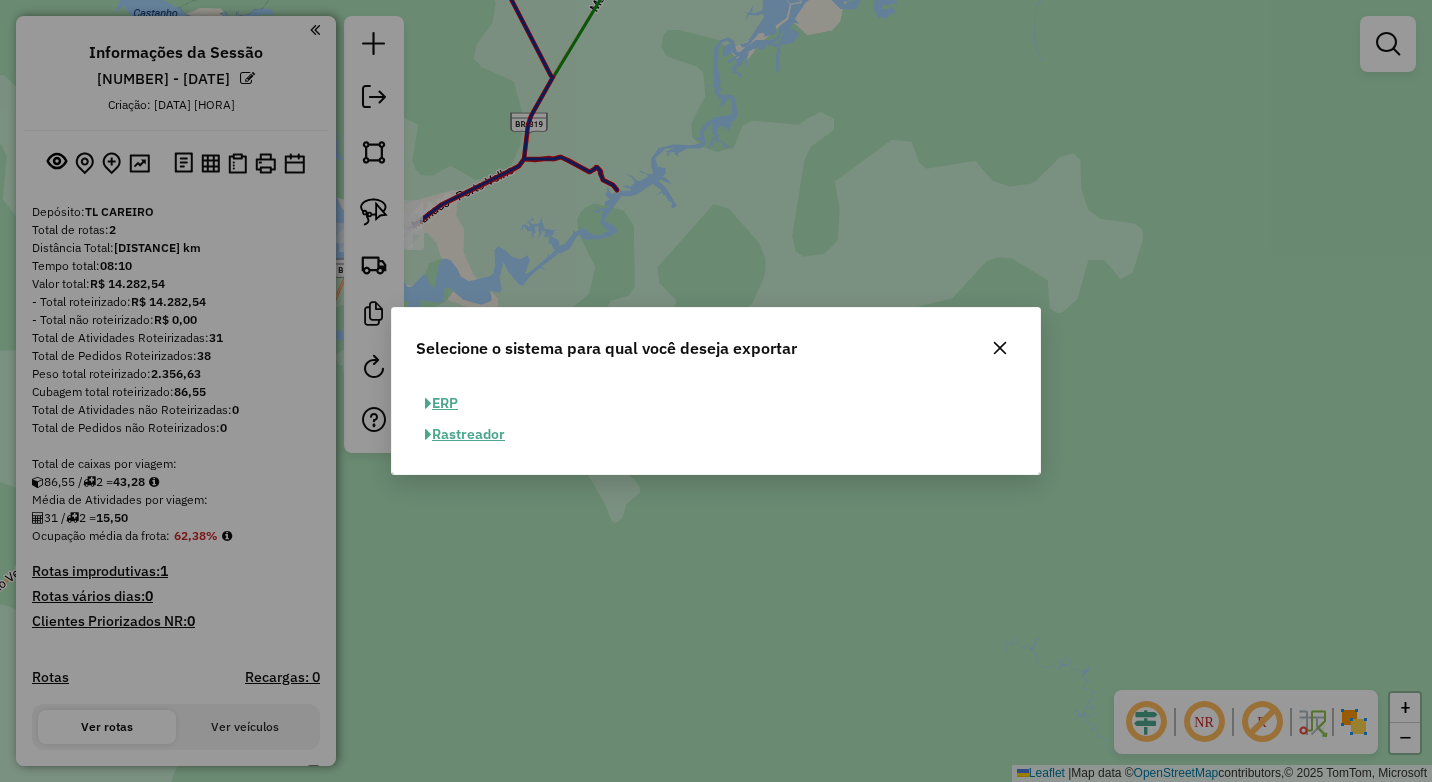 click on "ERP" 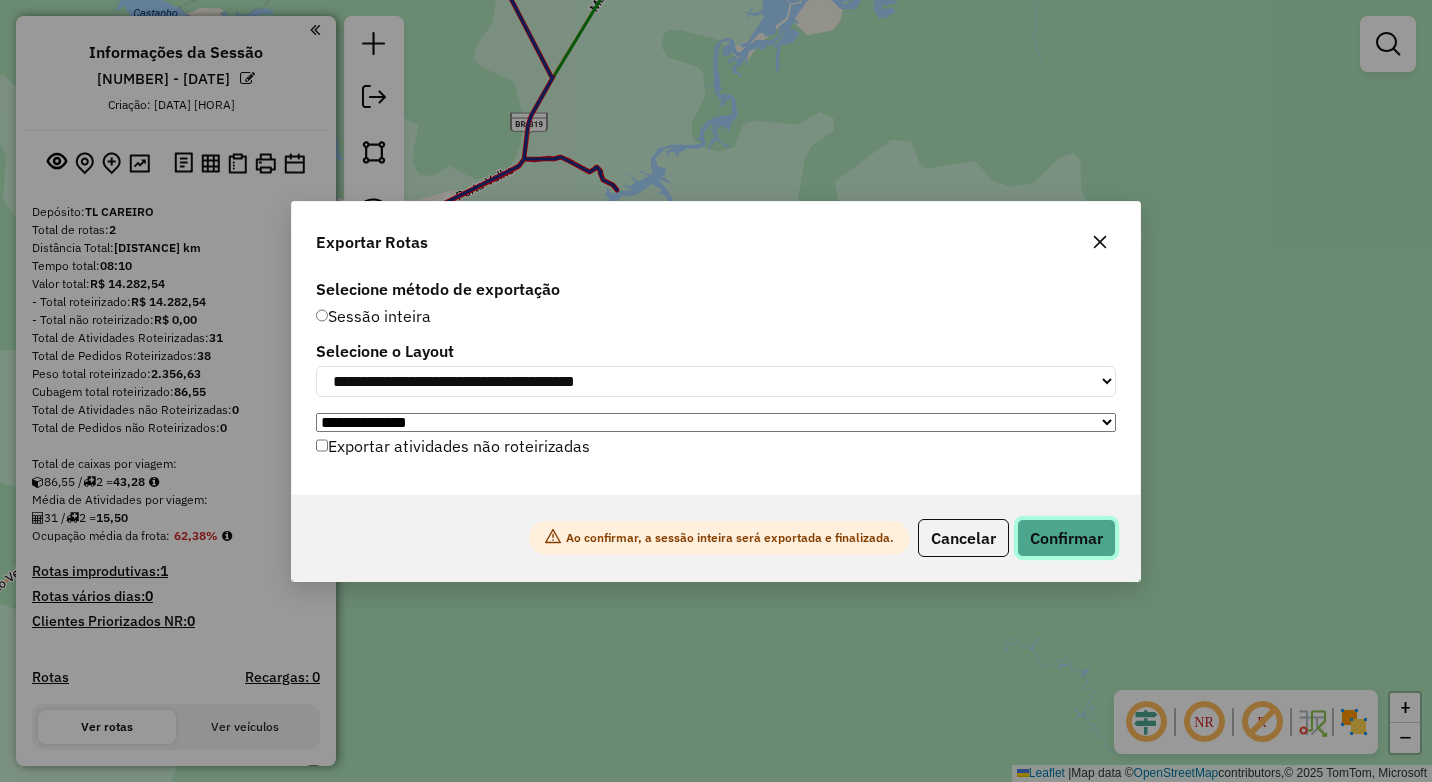 click on "Confirmar" 